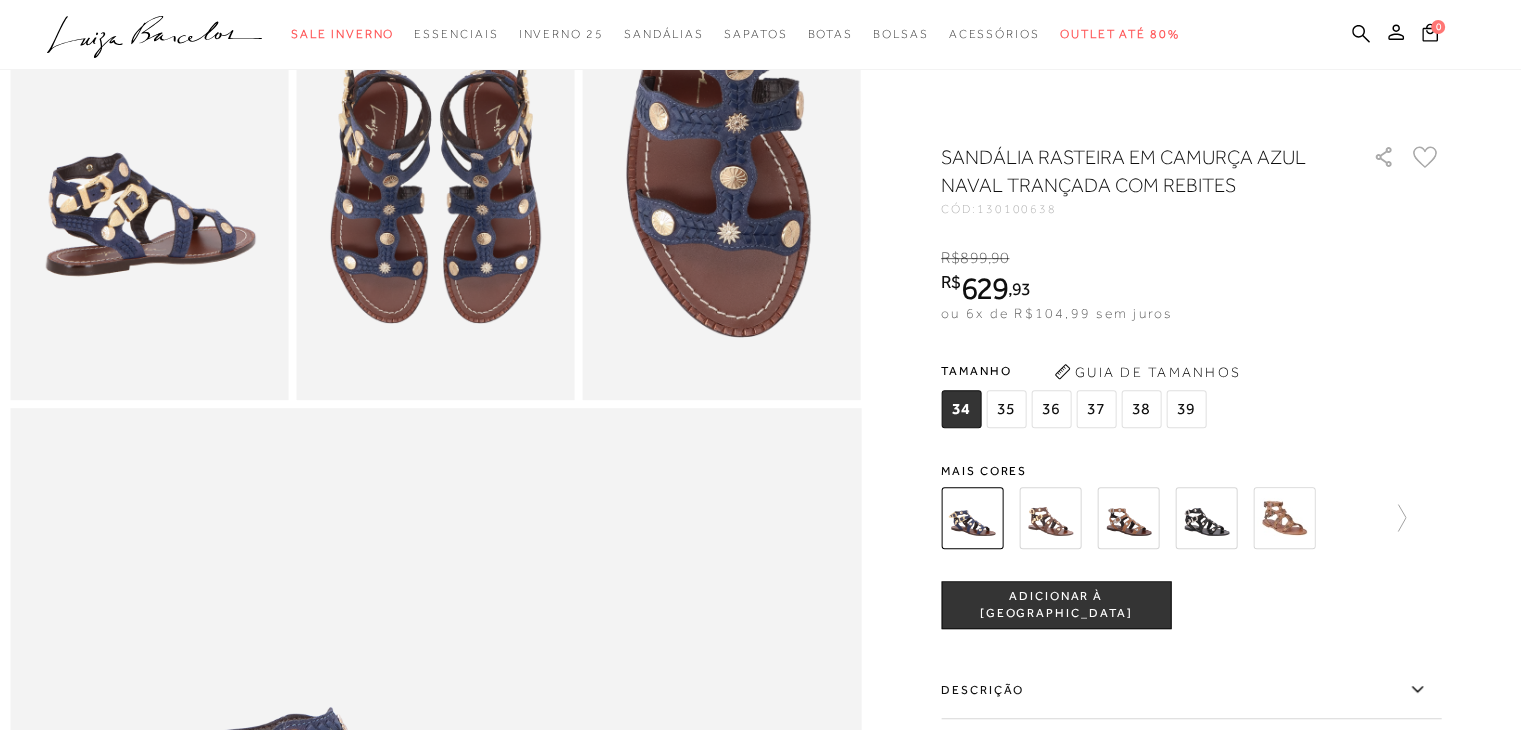 scroll, scrollTop: 800, scrollLeft: 0, axis: vertical 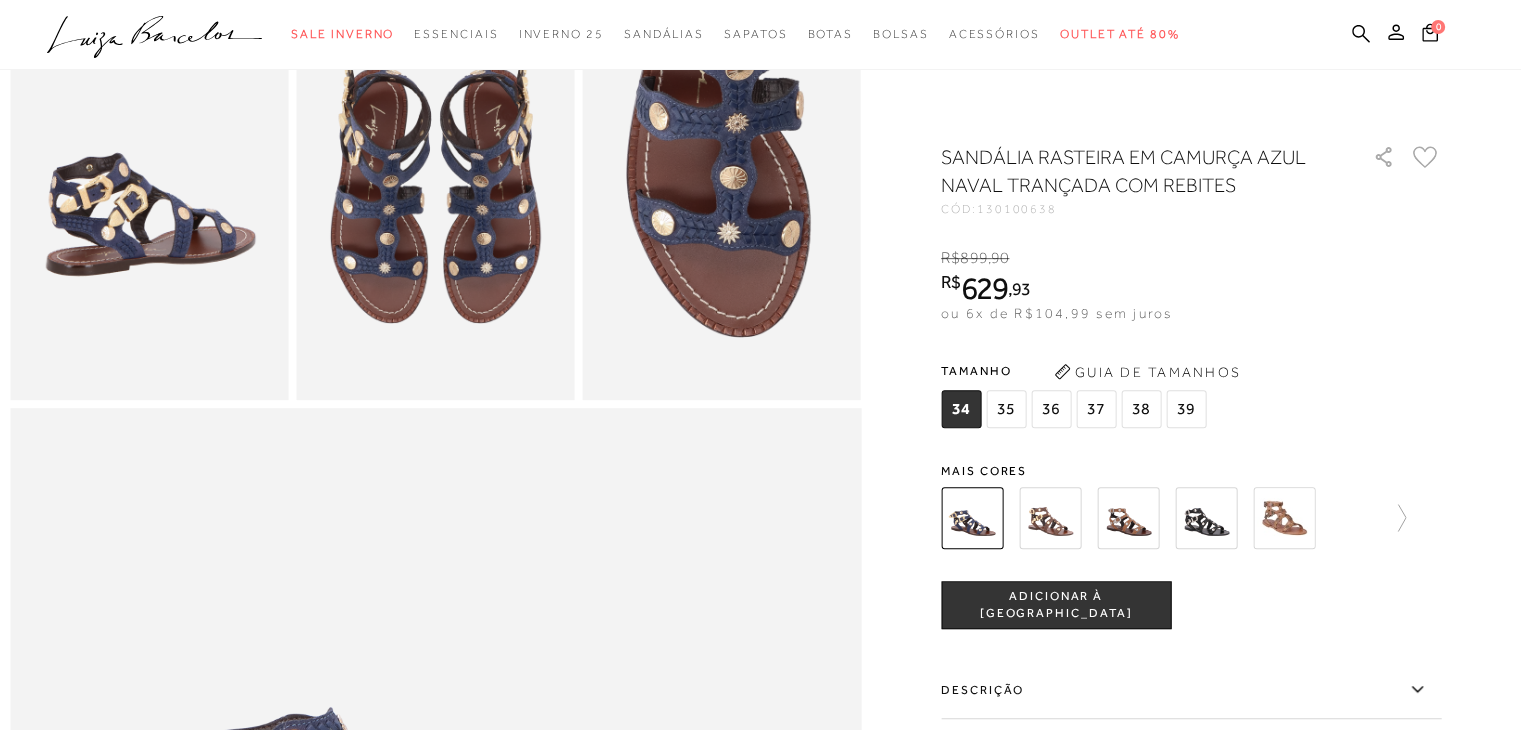 click on "36" at bounding box center [1051, 409] 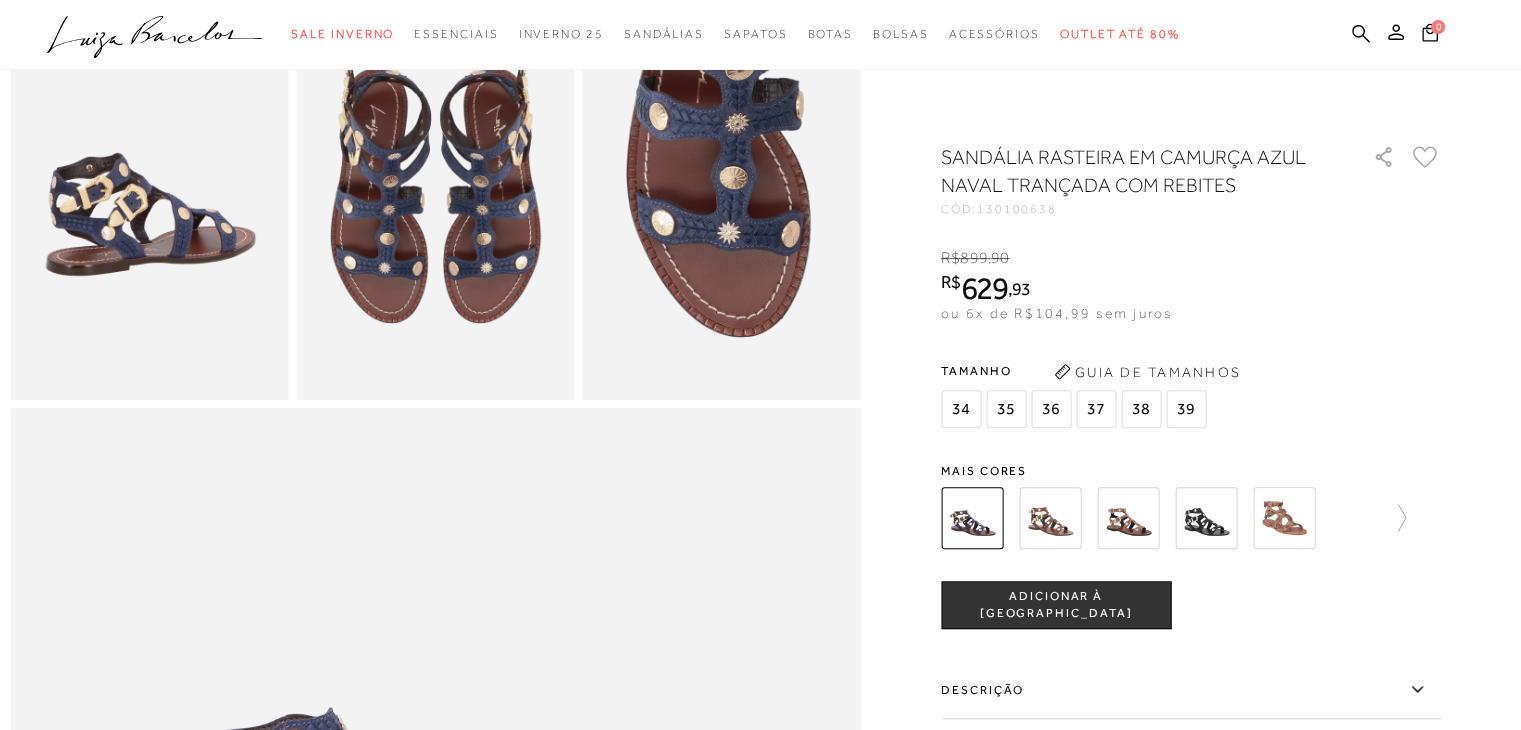 scroll, scrollTop: 0, scrollLeft: 0, axis: both 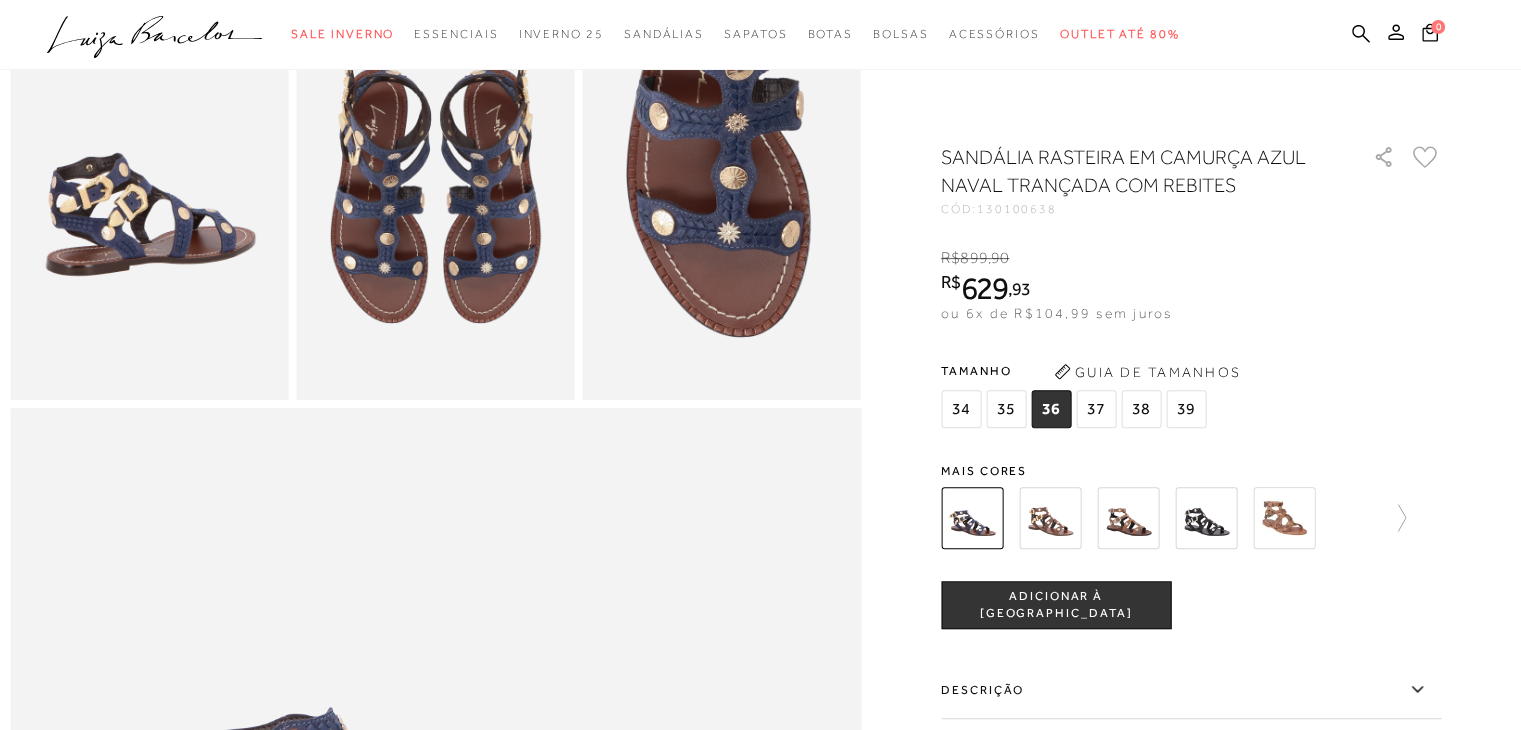 click at bounding box center (1050, 518) 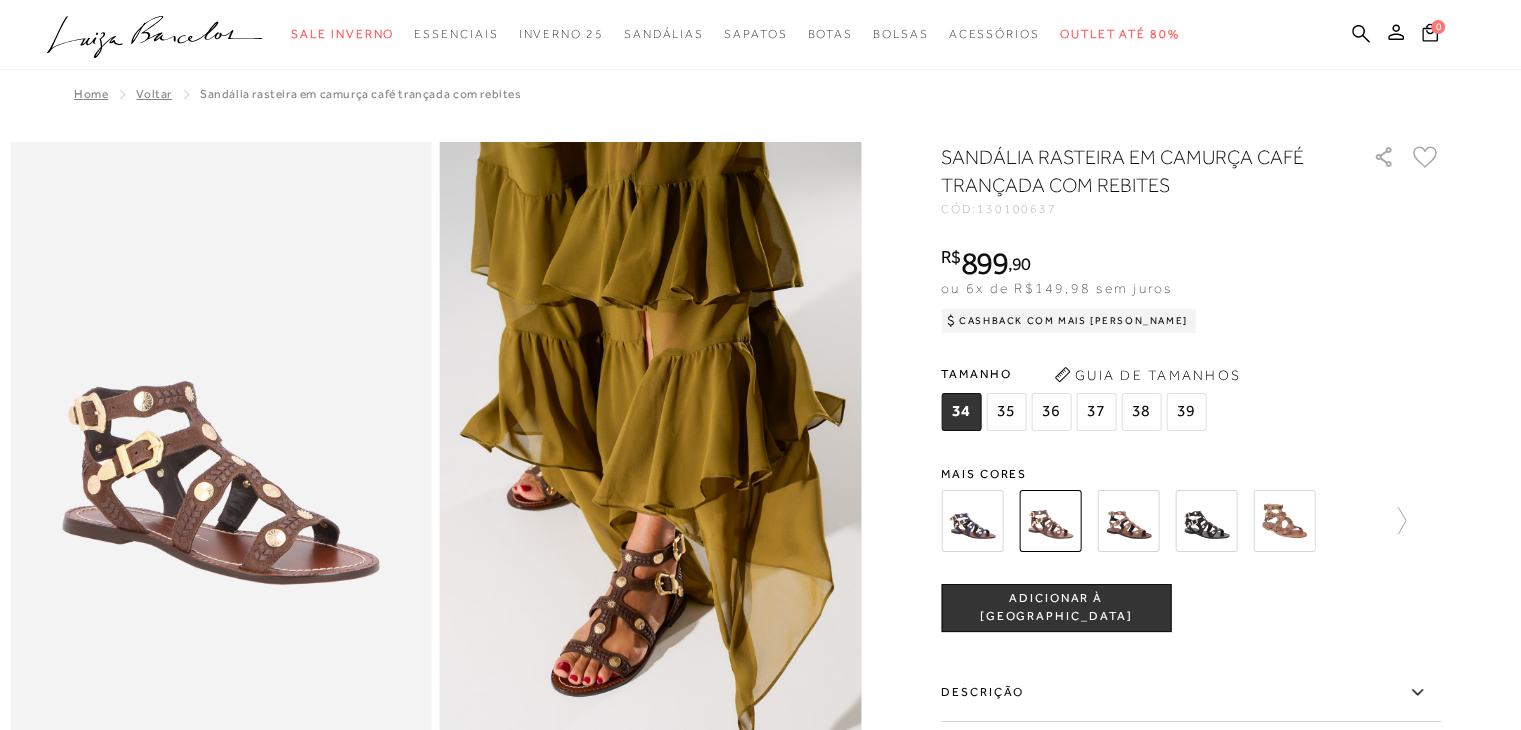 scroll, scrollTop: 0, scrollLeft: 0, axis: both 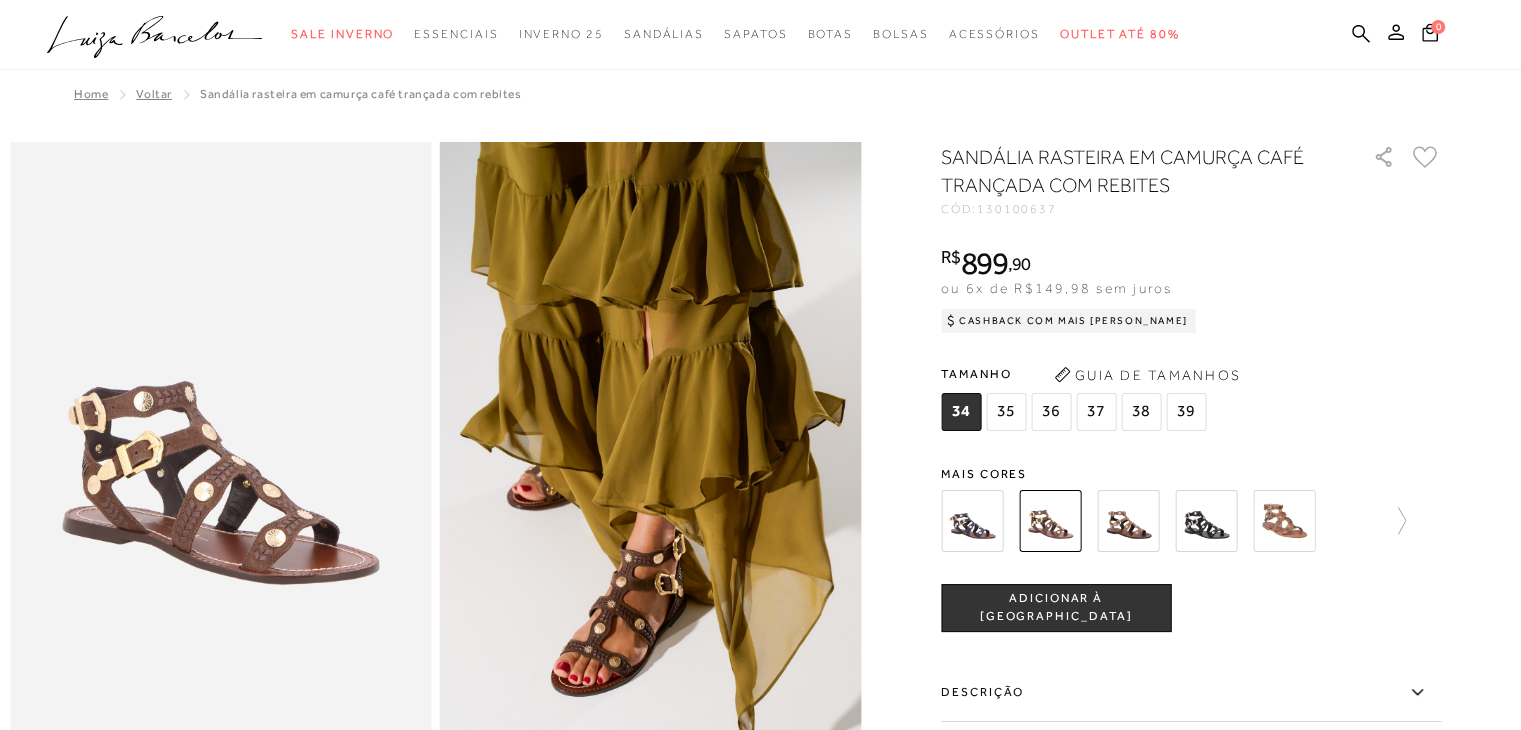 click at bounding box center (1128, 521) 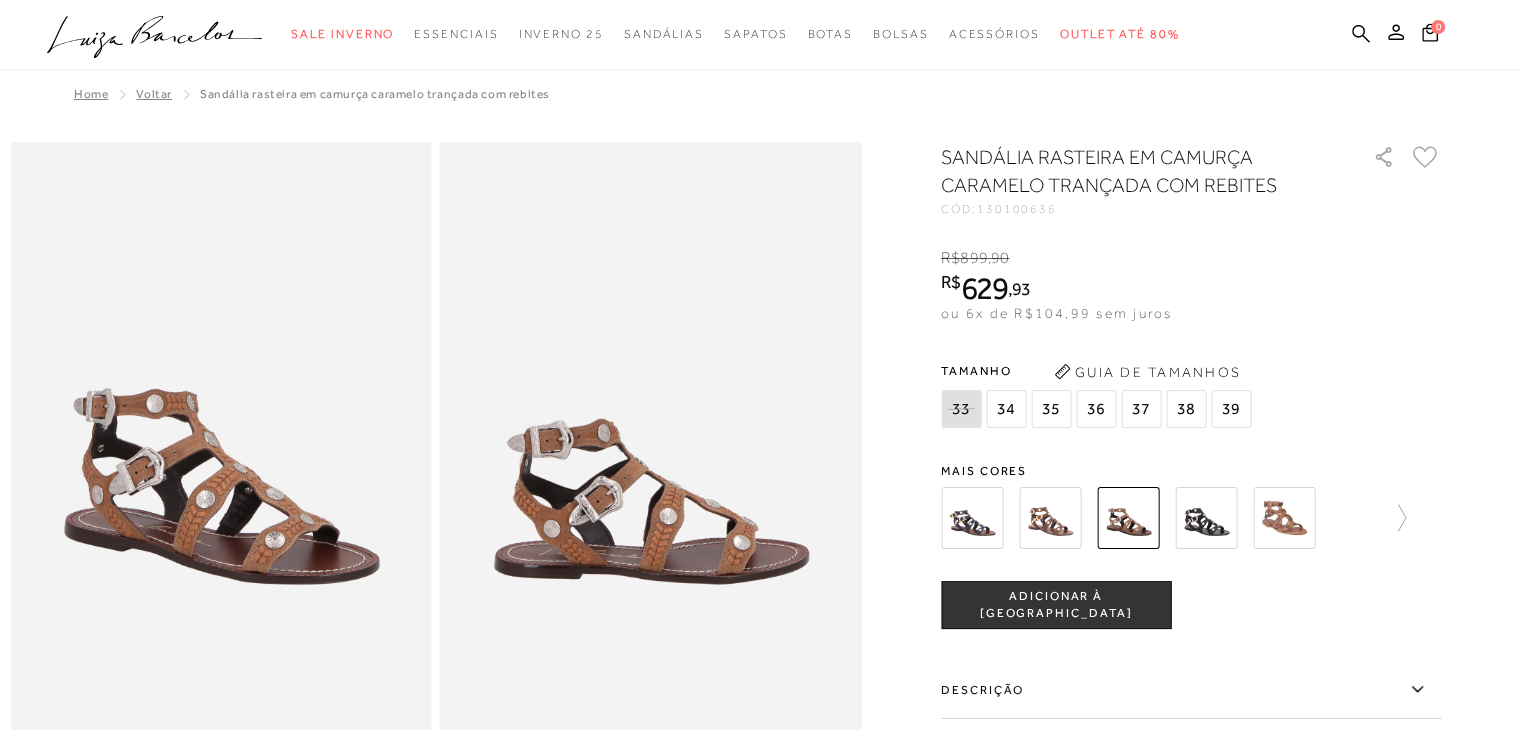 scroll, scrollTop: 0, scrollLeft: 0, axis: both 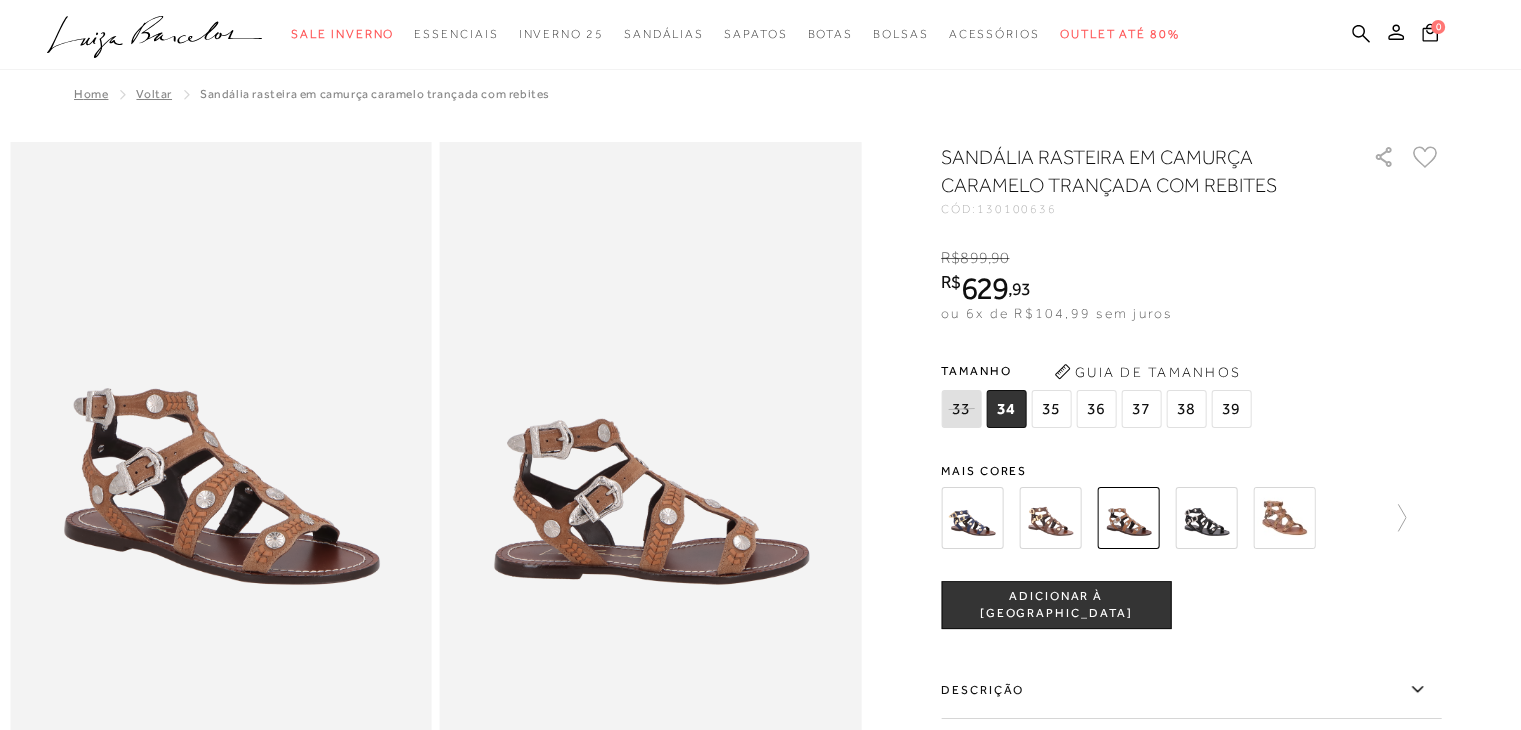 click at bounding box center (1206, 518) 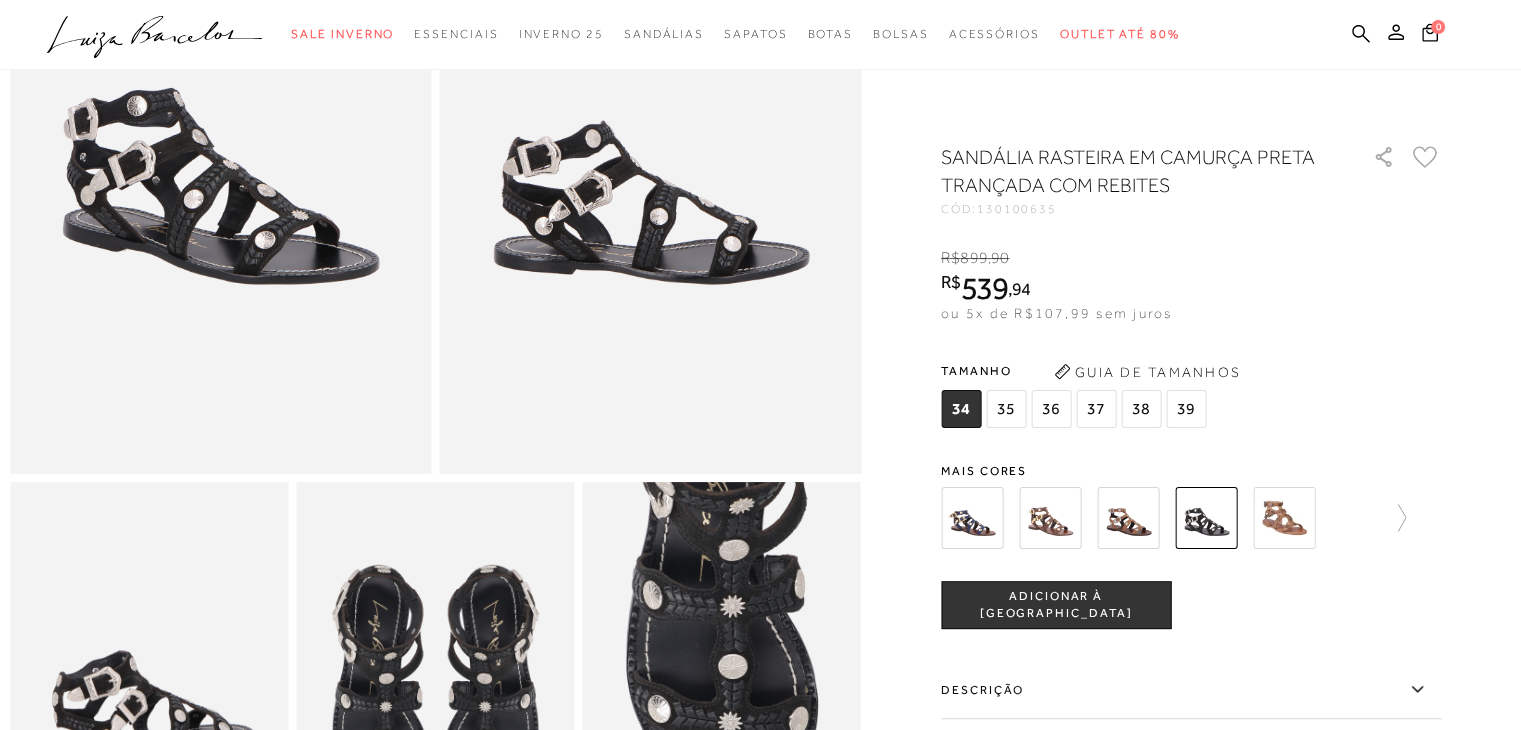 scroll, scrollTop: 0, scrollLeft: 0, axis: both 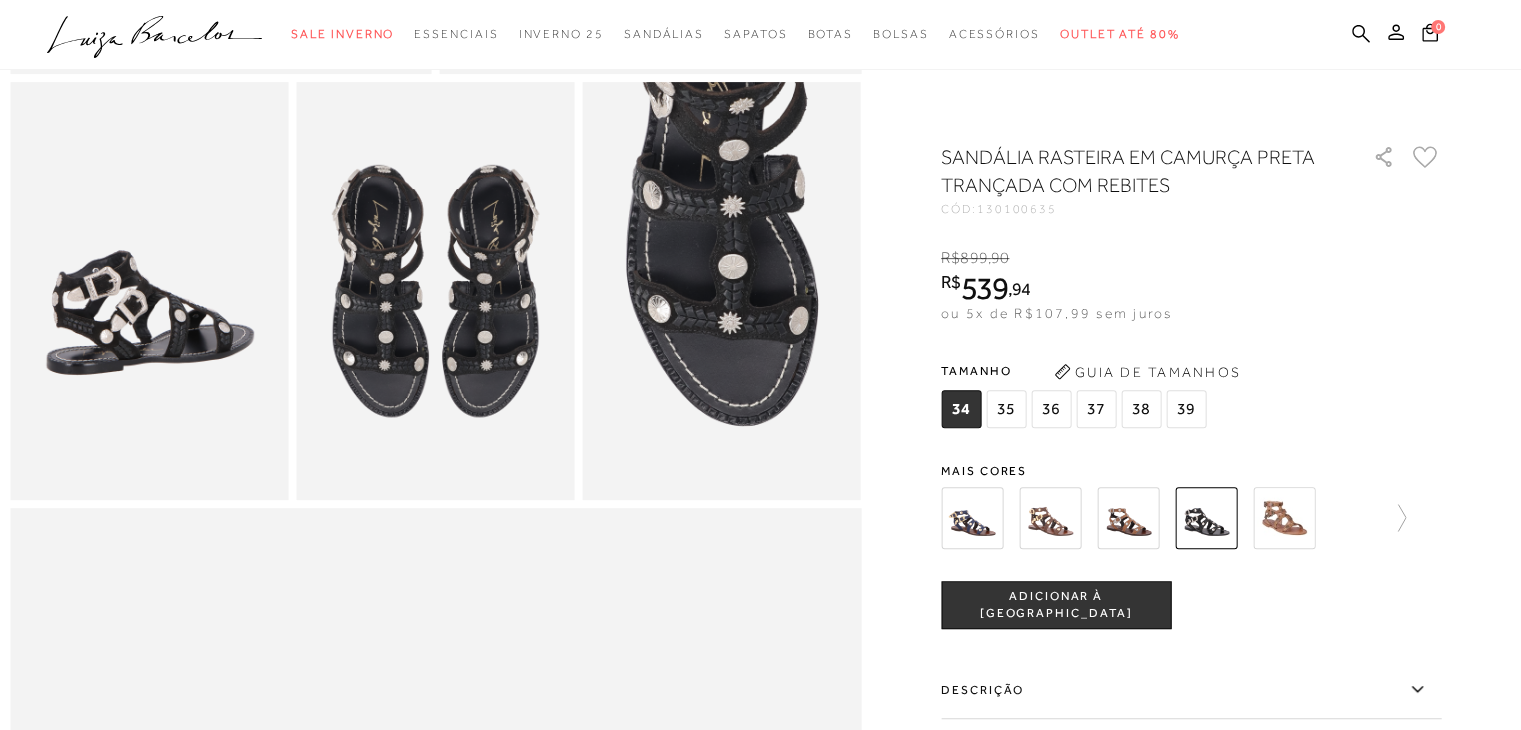 click at bounding box center [972, 518] 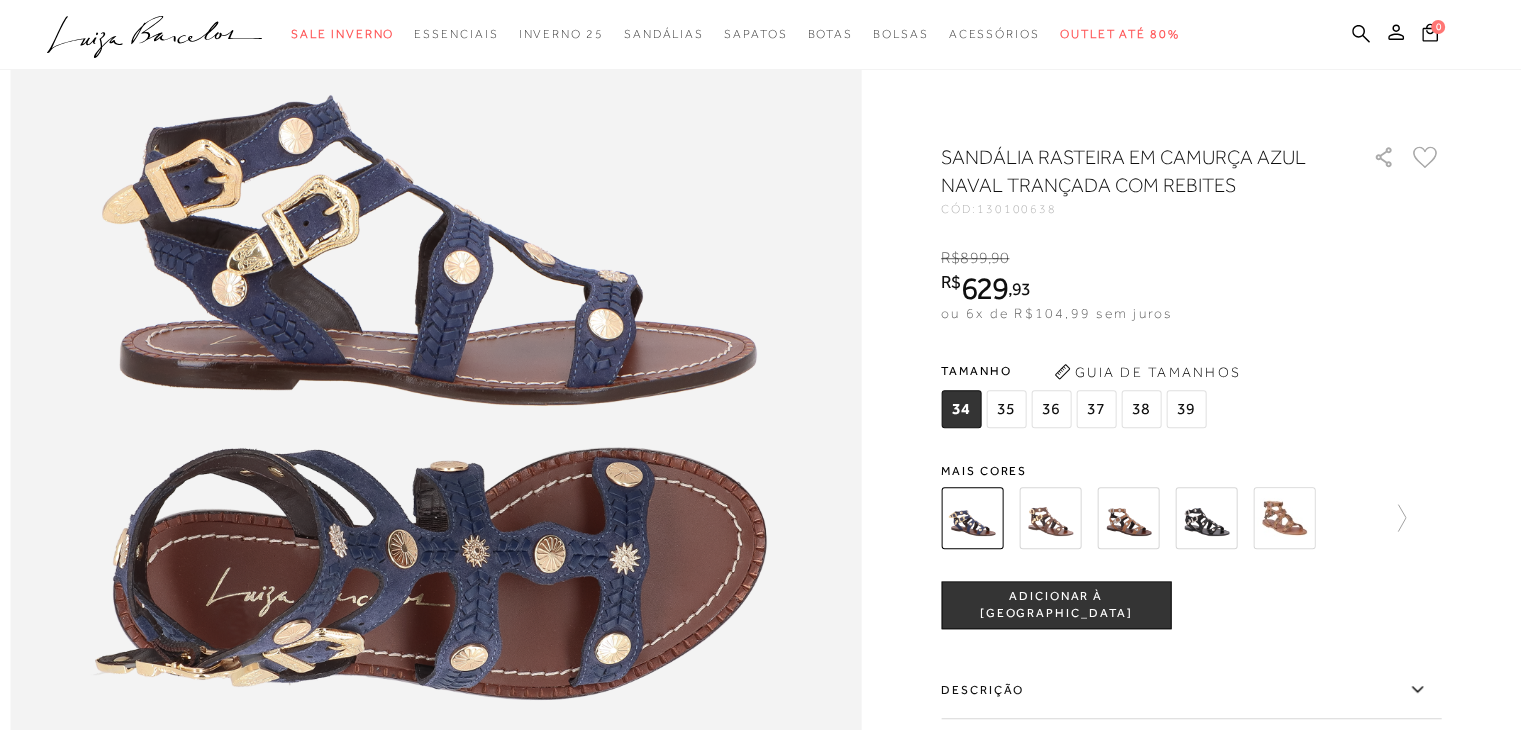 scroll, scrollTop: 1400, scrollLeft: 0, axis: vertical 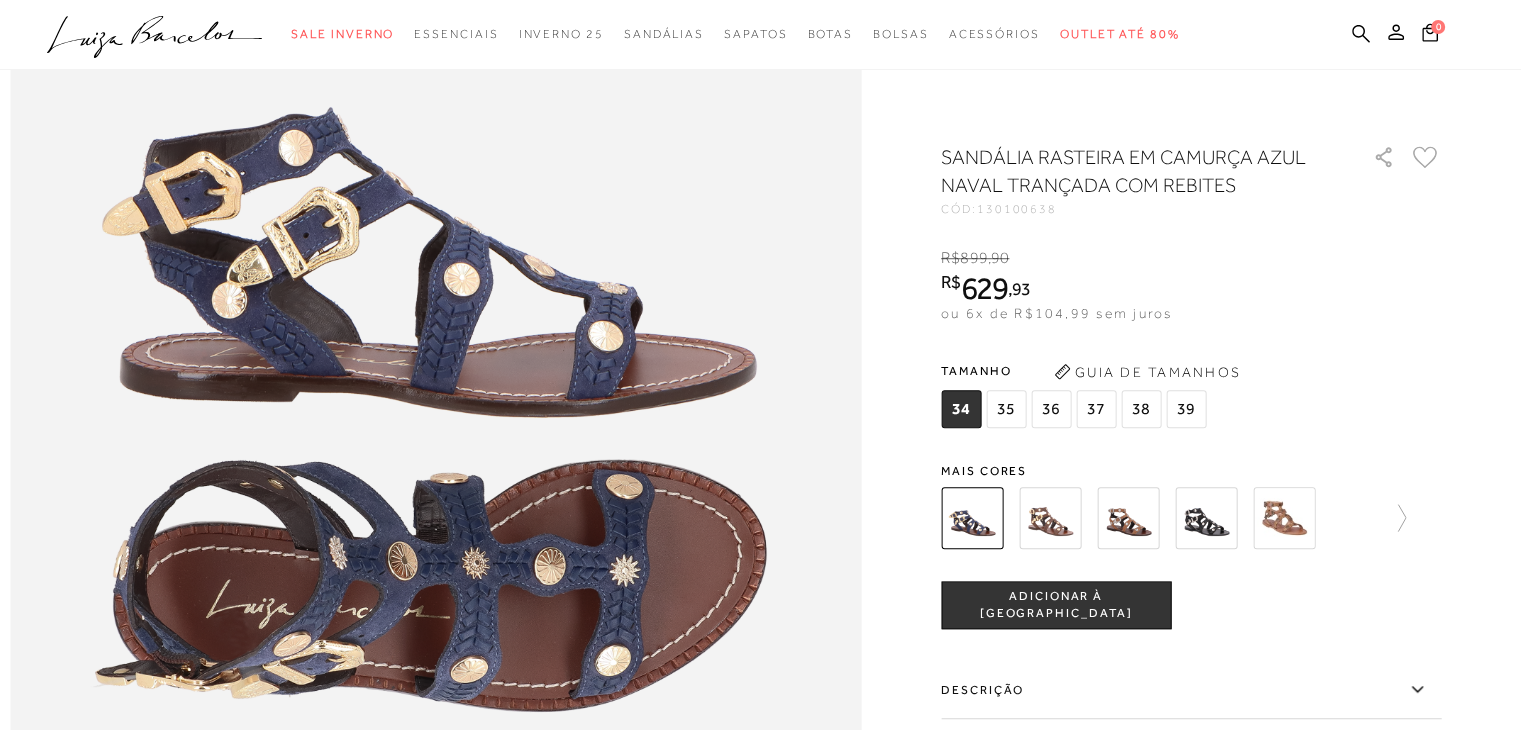click on "ADICIONAR À SACOLA" at bounding box center [1056, 605] 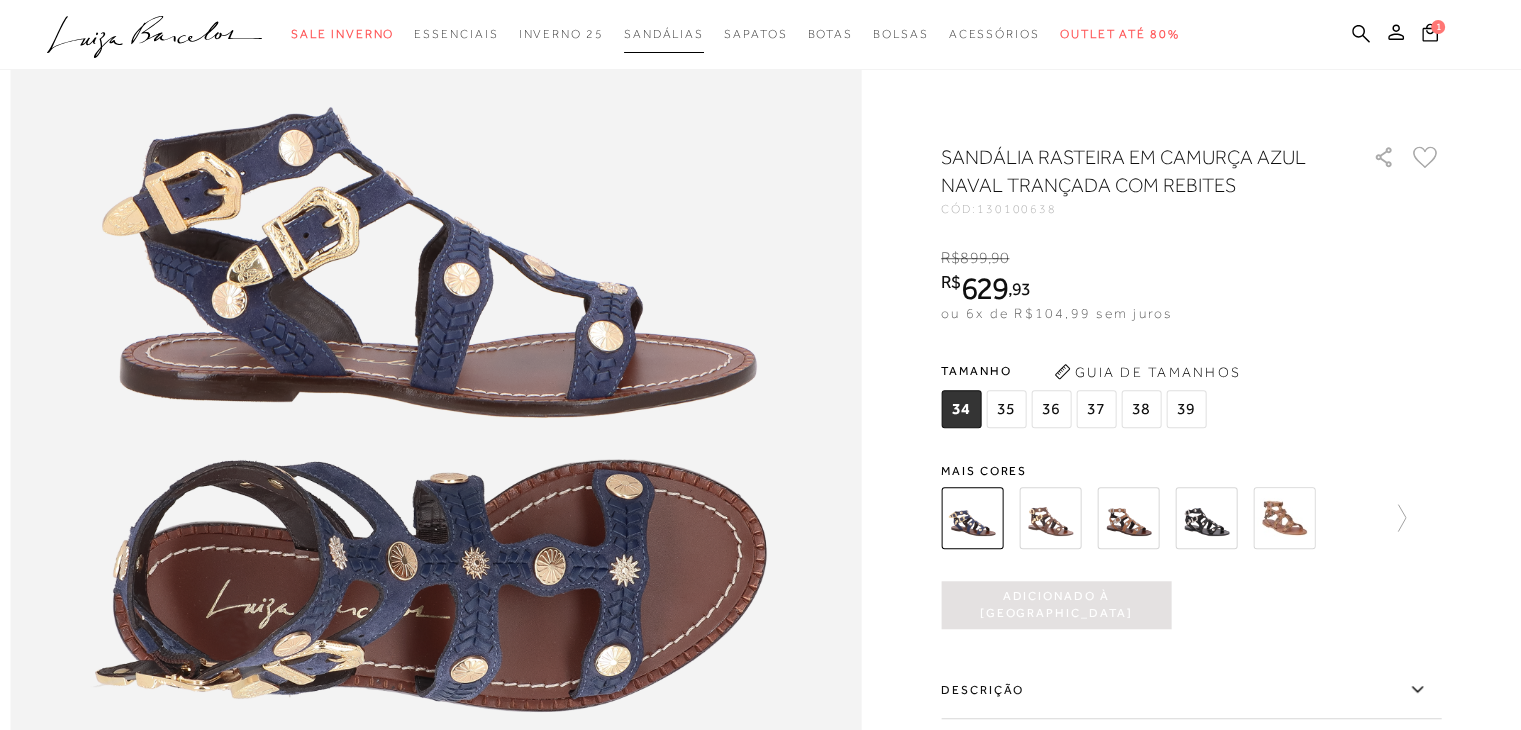 scroll, scrollTop: 0, scrollLeft: 0, axis: both 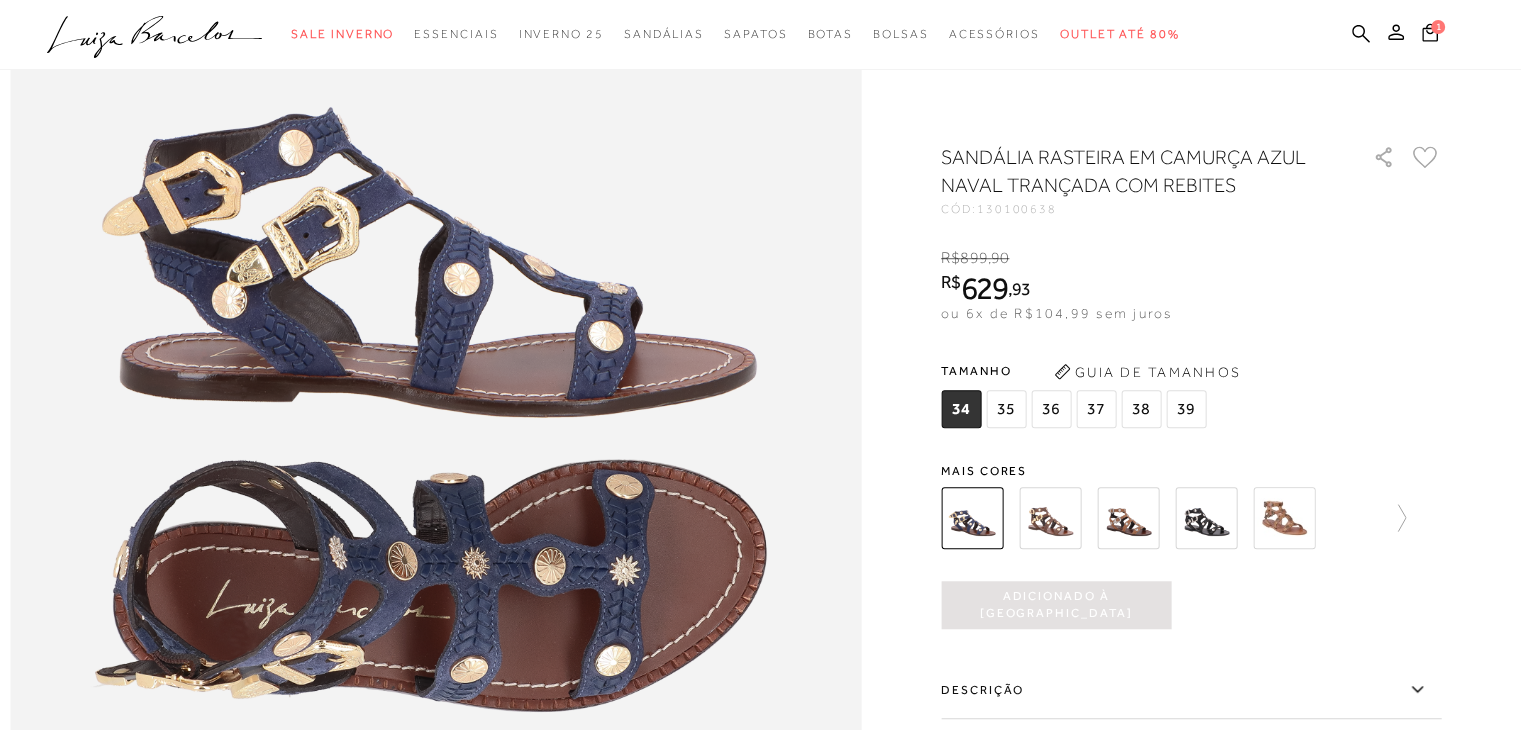 click on "36" at bounding box center (1051, 409) 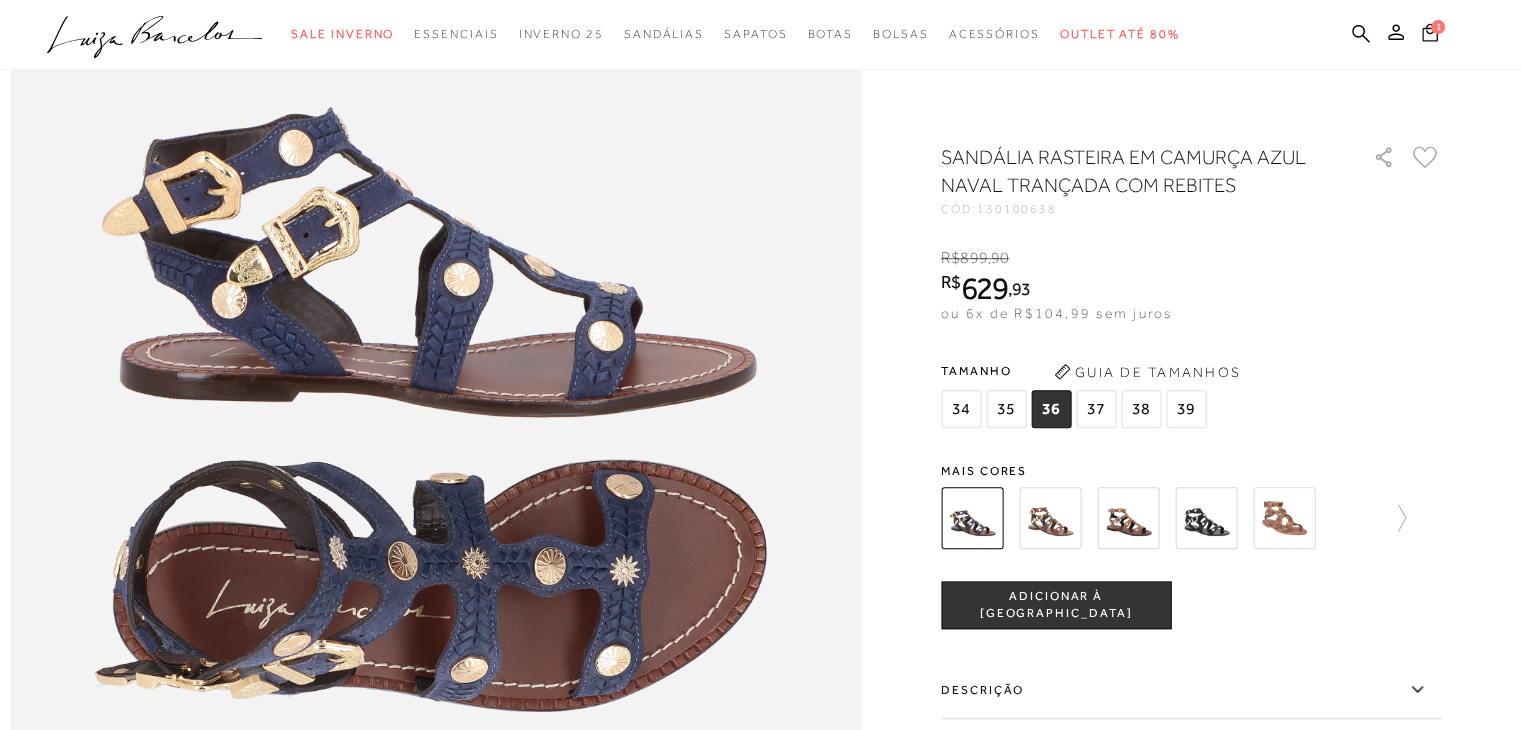 click on "1" at bounding box center (1438, 25) 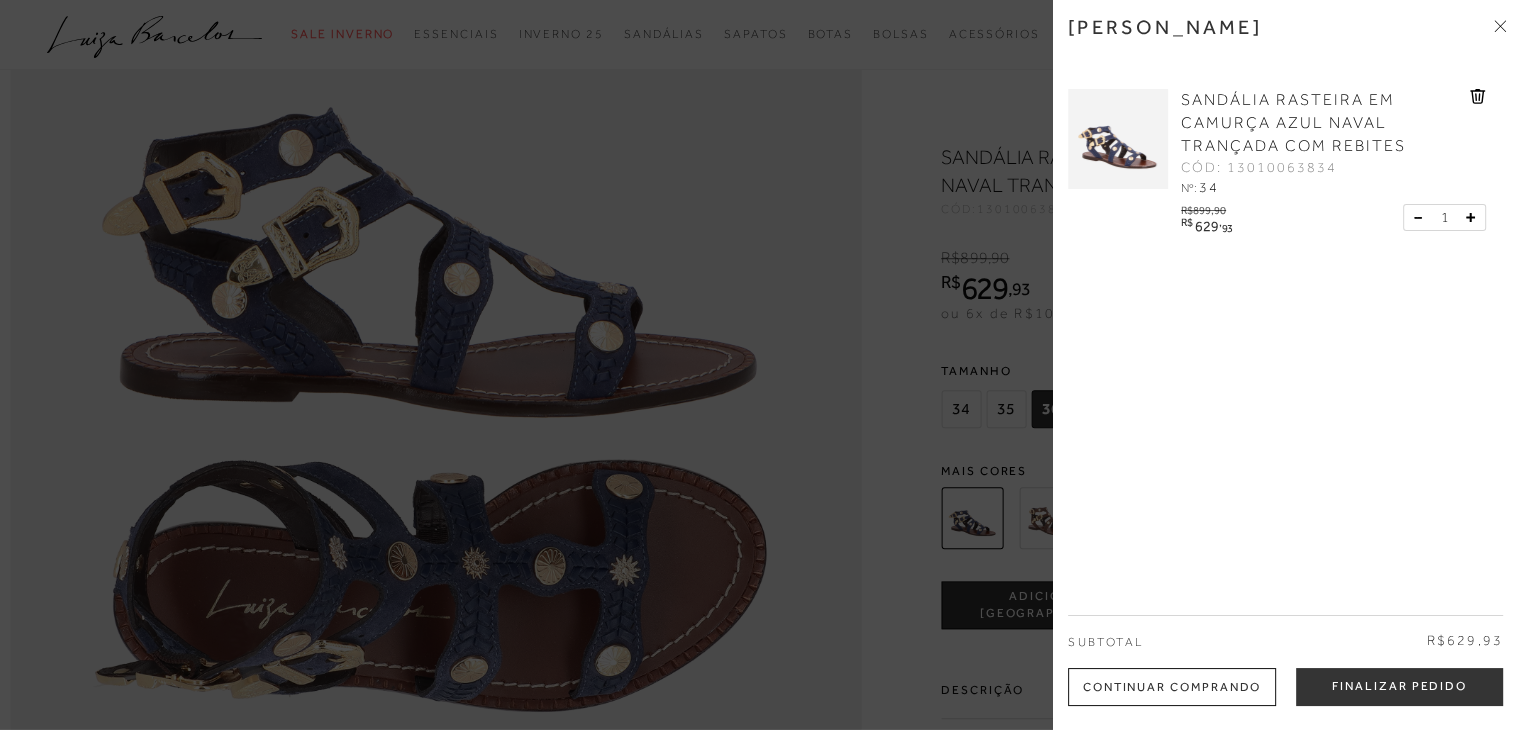 click 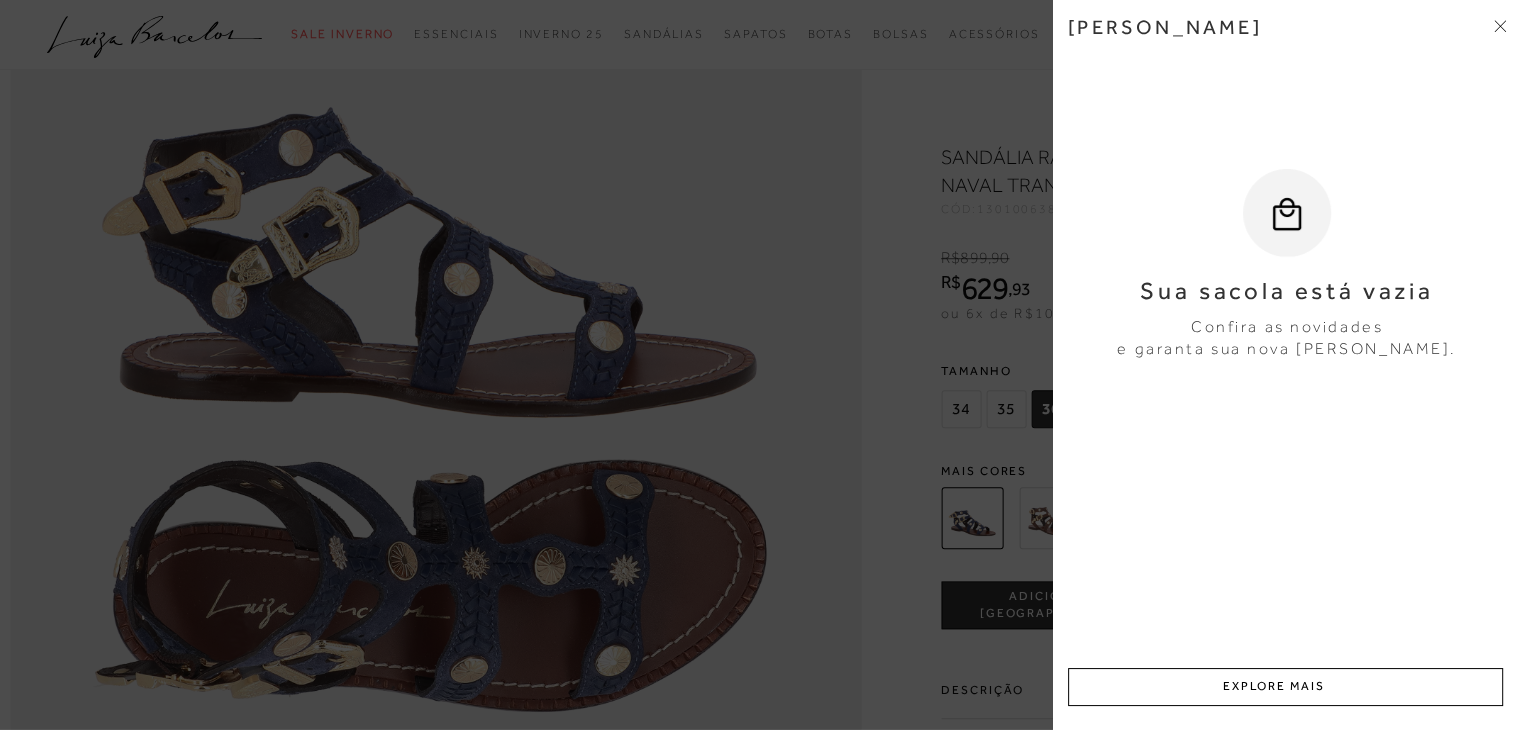 click 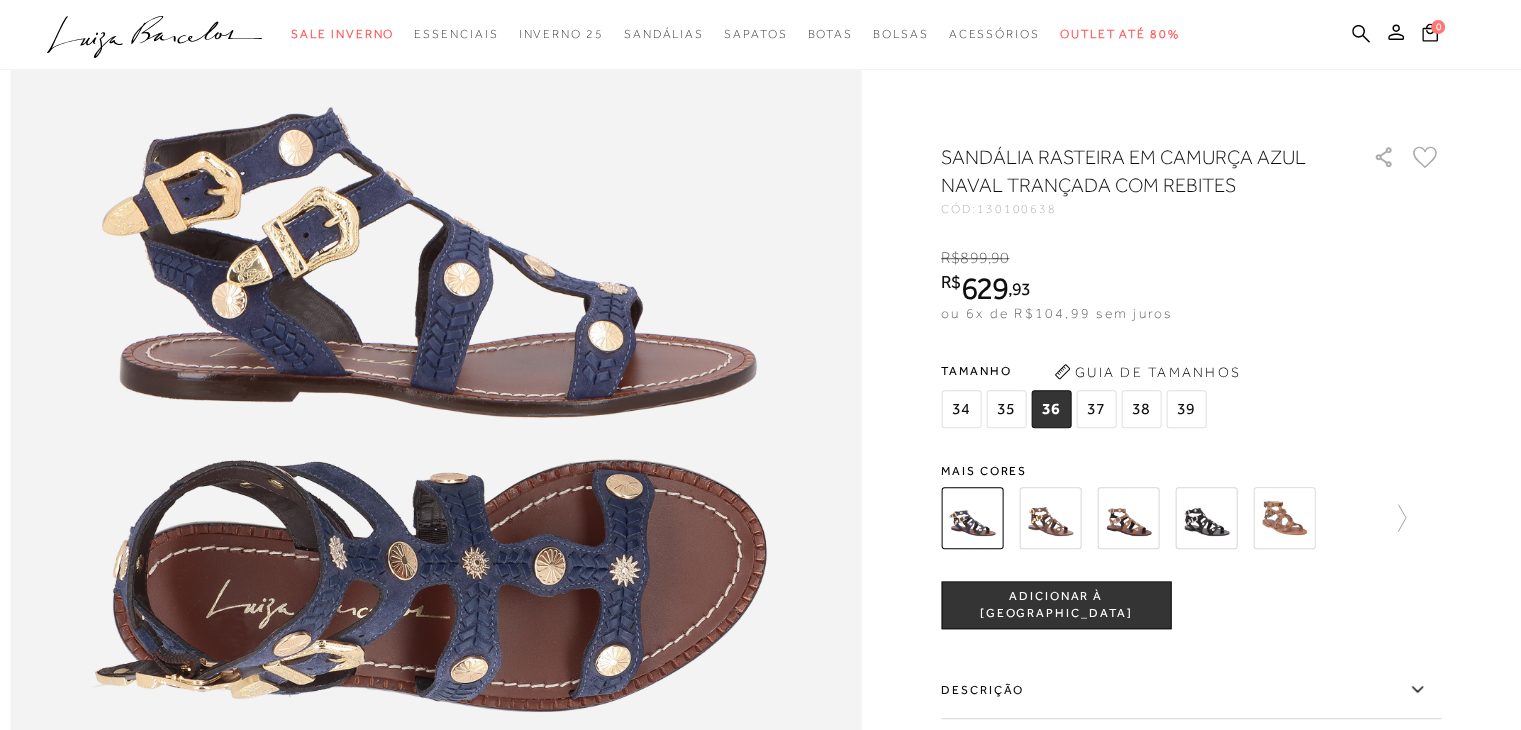 click on "ADICIONAR À SACOLA" at bounding box center (1056, 605) 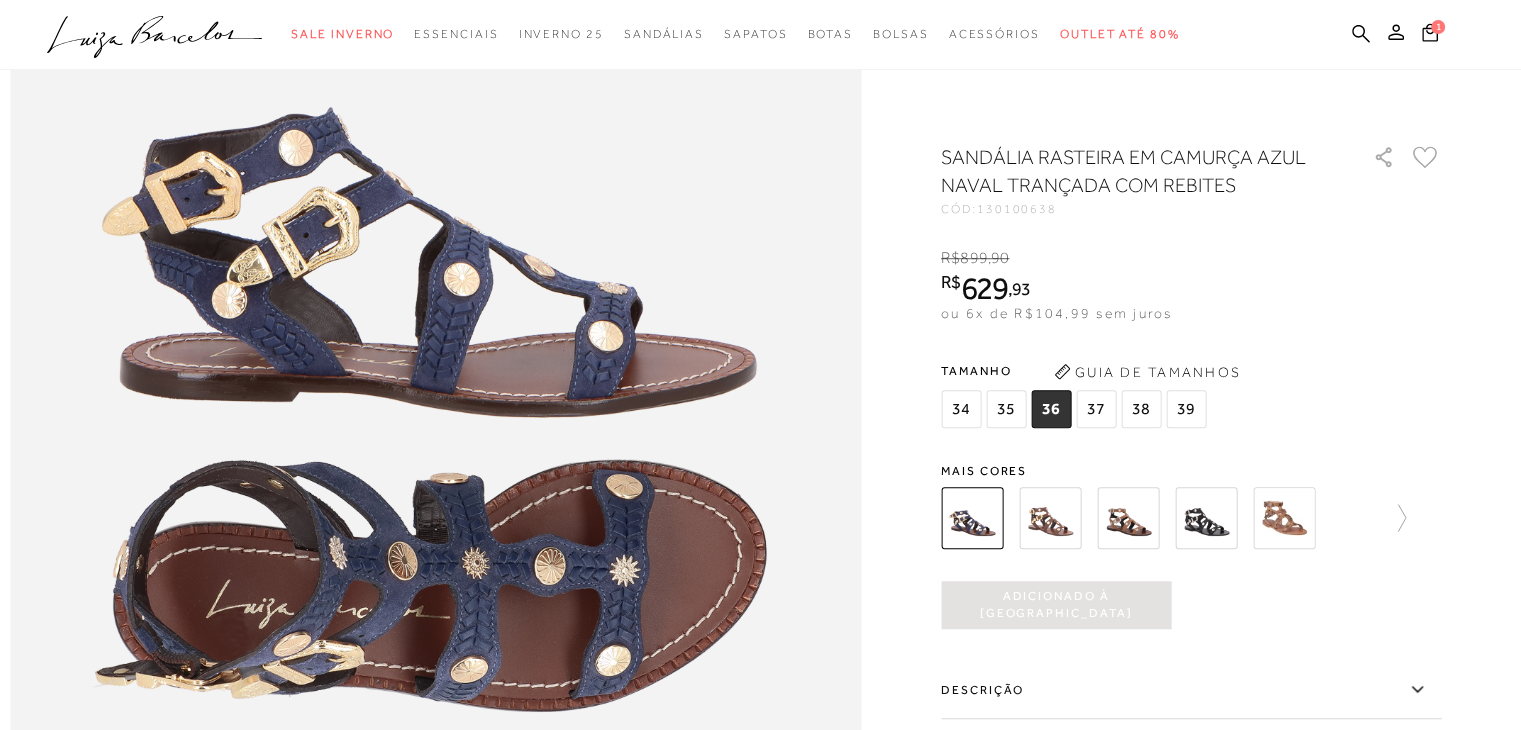 scroll, scrollTop: 0, scrollLeft: 0, axis: both 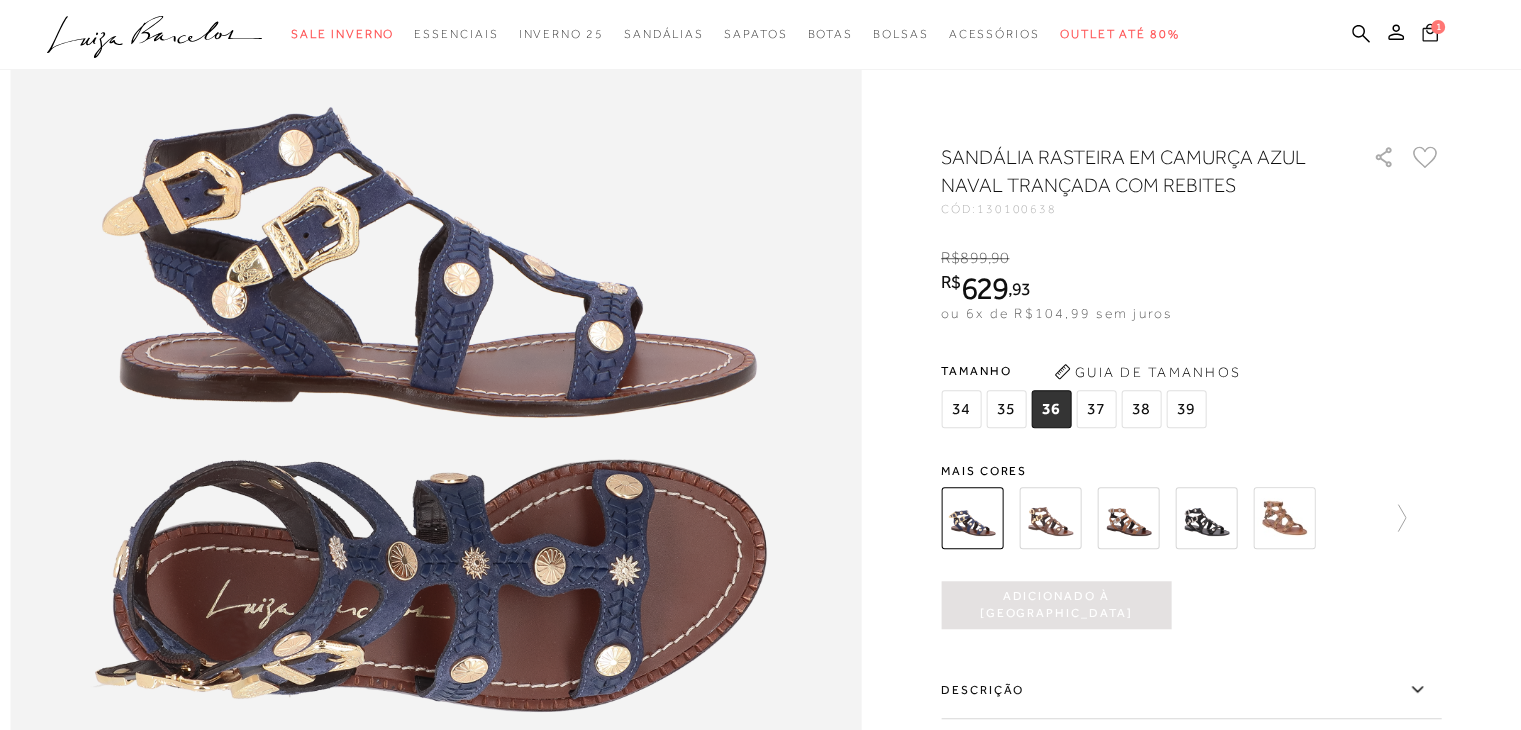 click 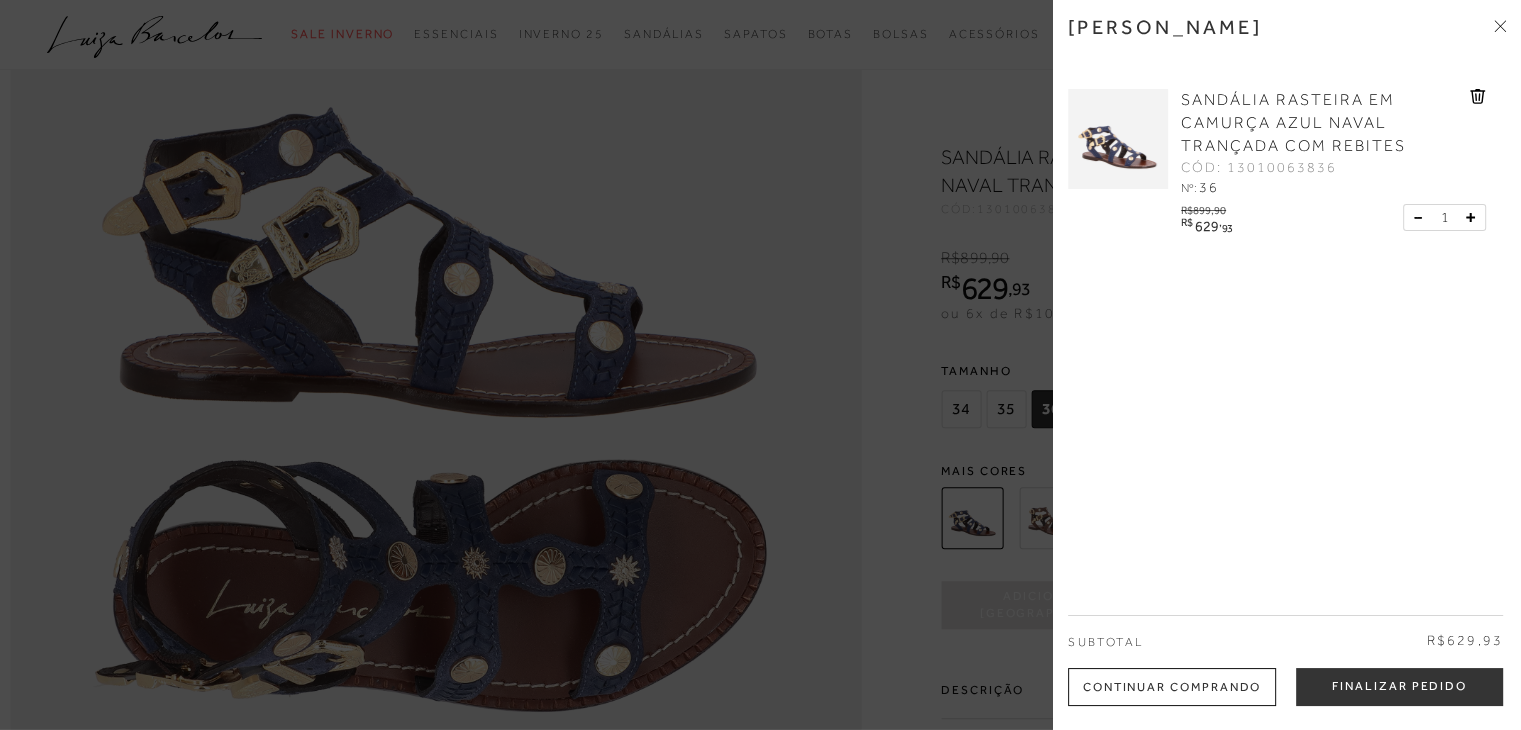click 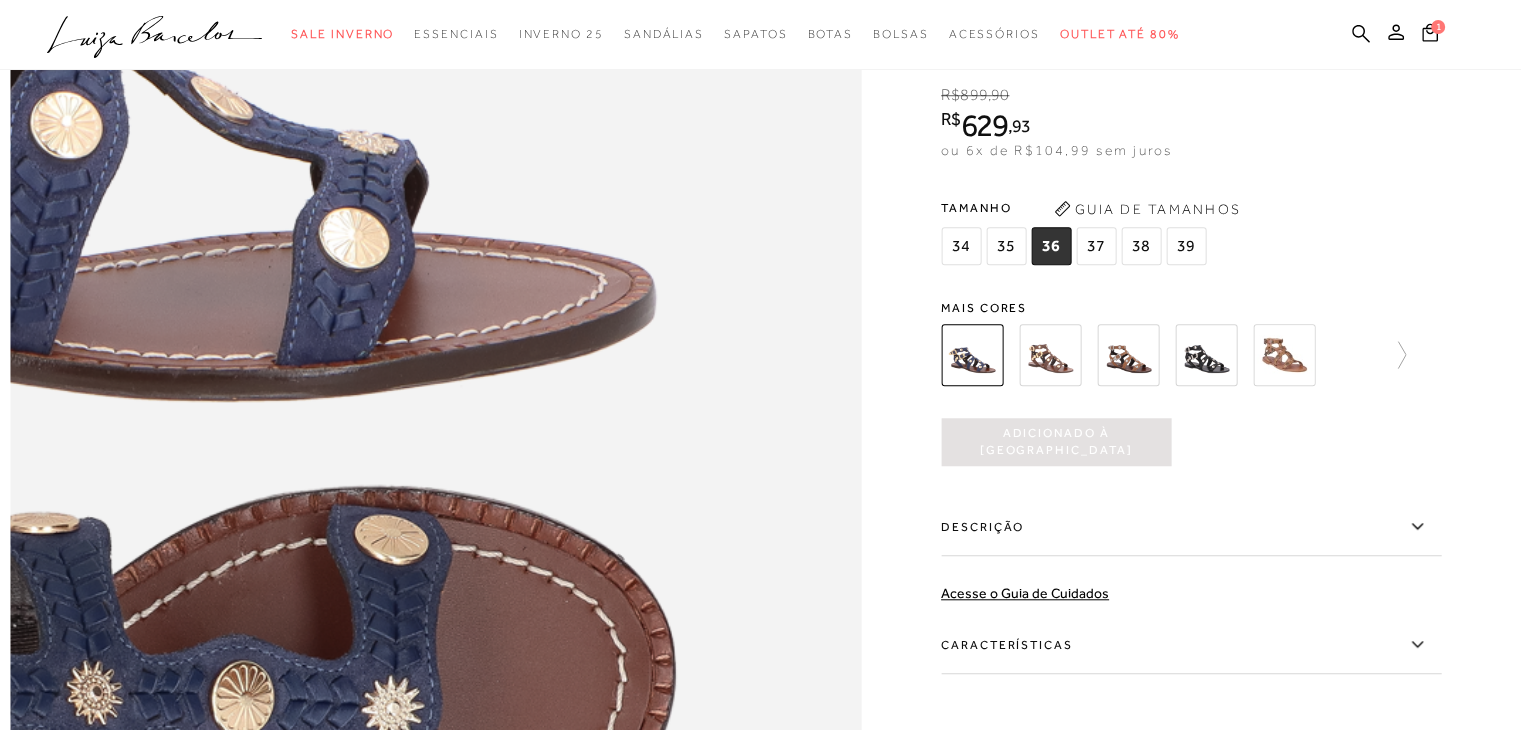 scroll, scrollTop: 1500, scrollLeft: 0, axis: vertical 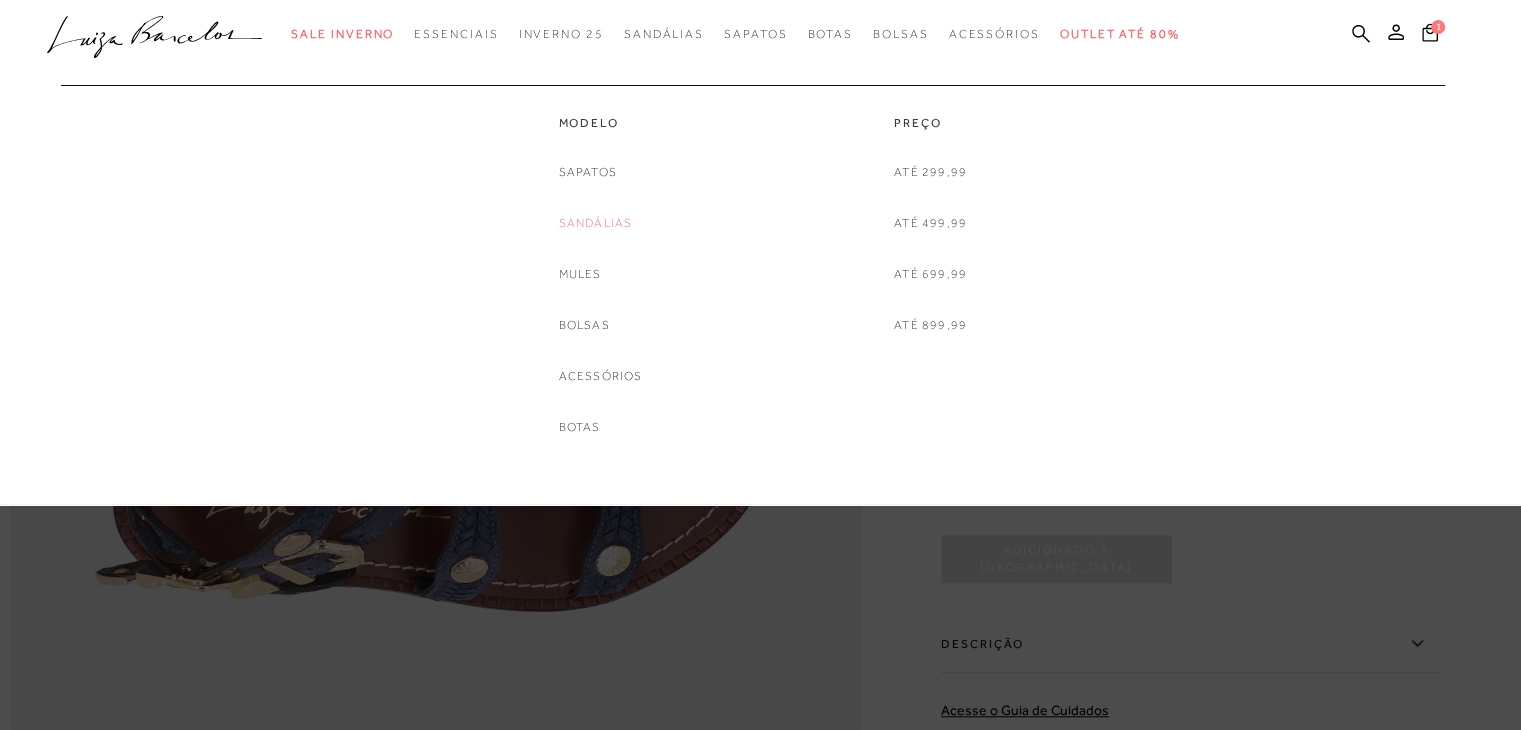 click on "Sandálias" at bounding box center (596, 223) 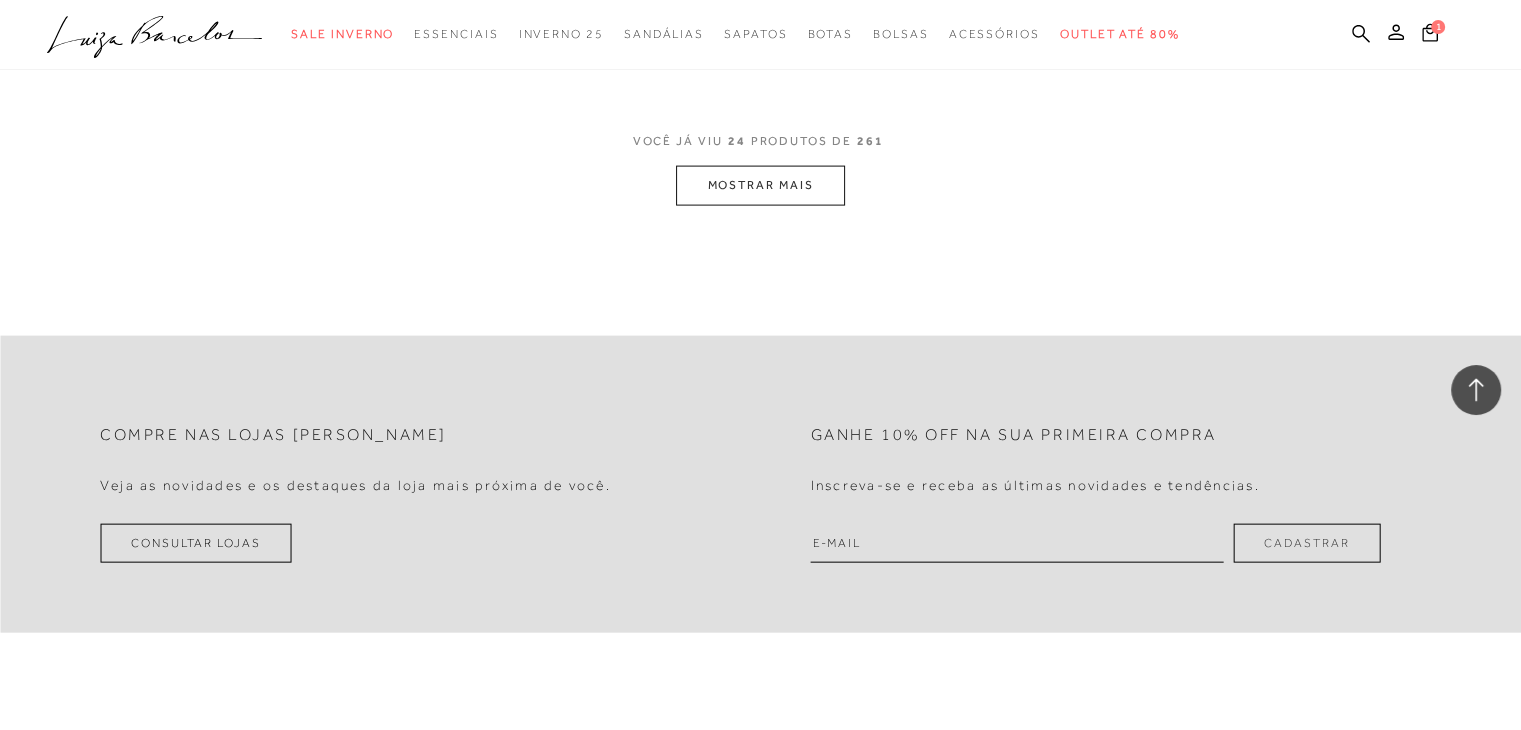 scroll, scrollTop: 4400, scrollLeft: 0, axis: vertical 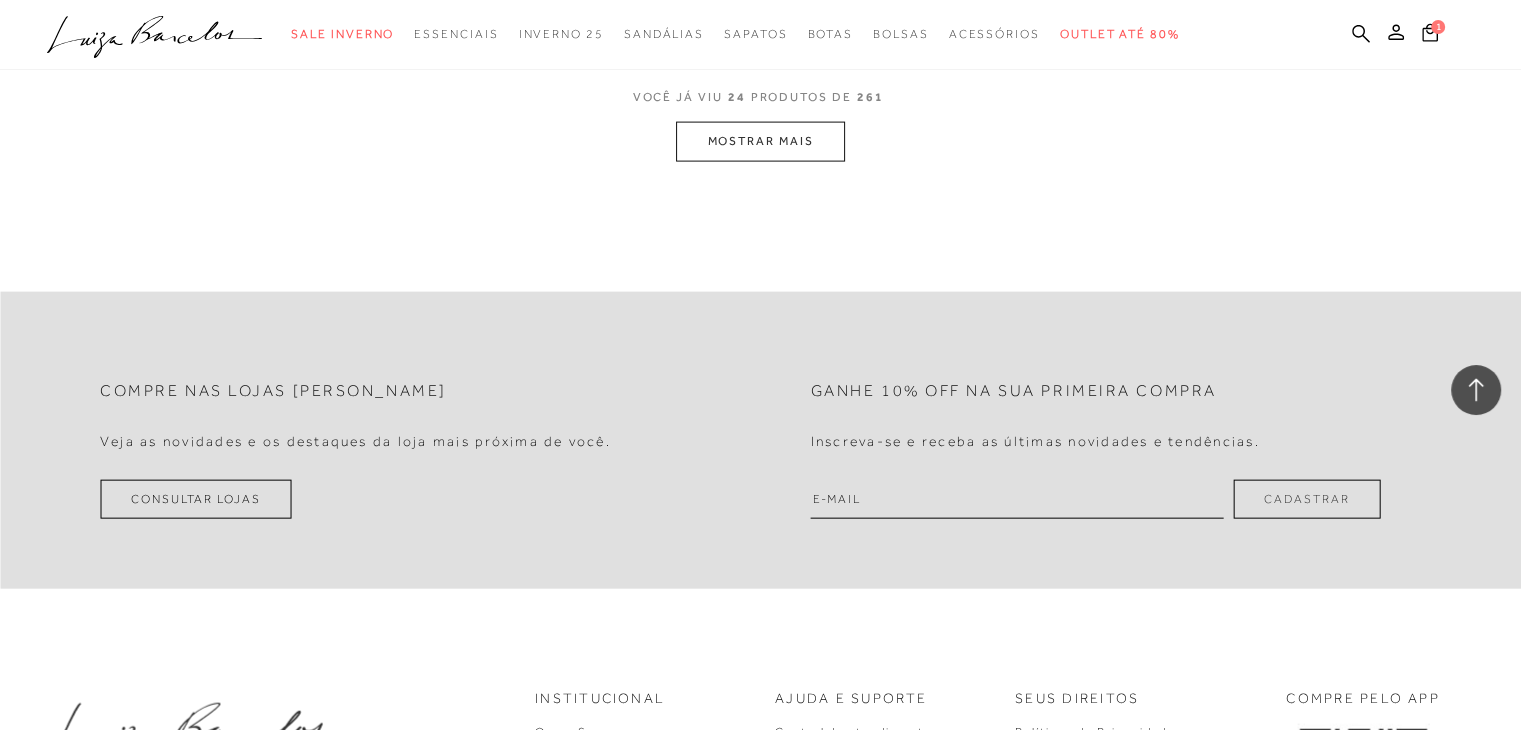 click on "MOSTRAR MAIS" at bounding box center (760, 141) 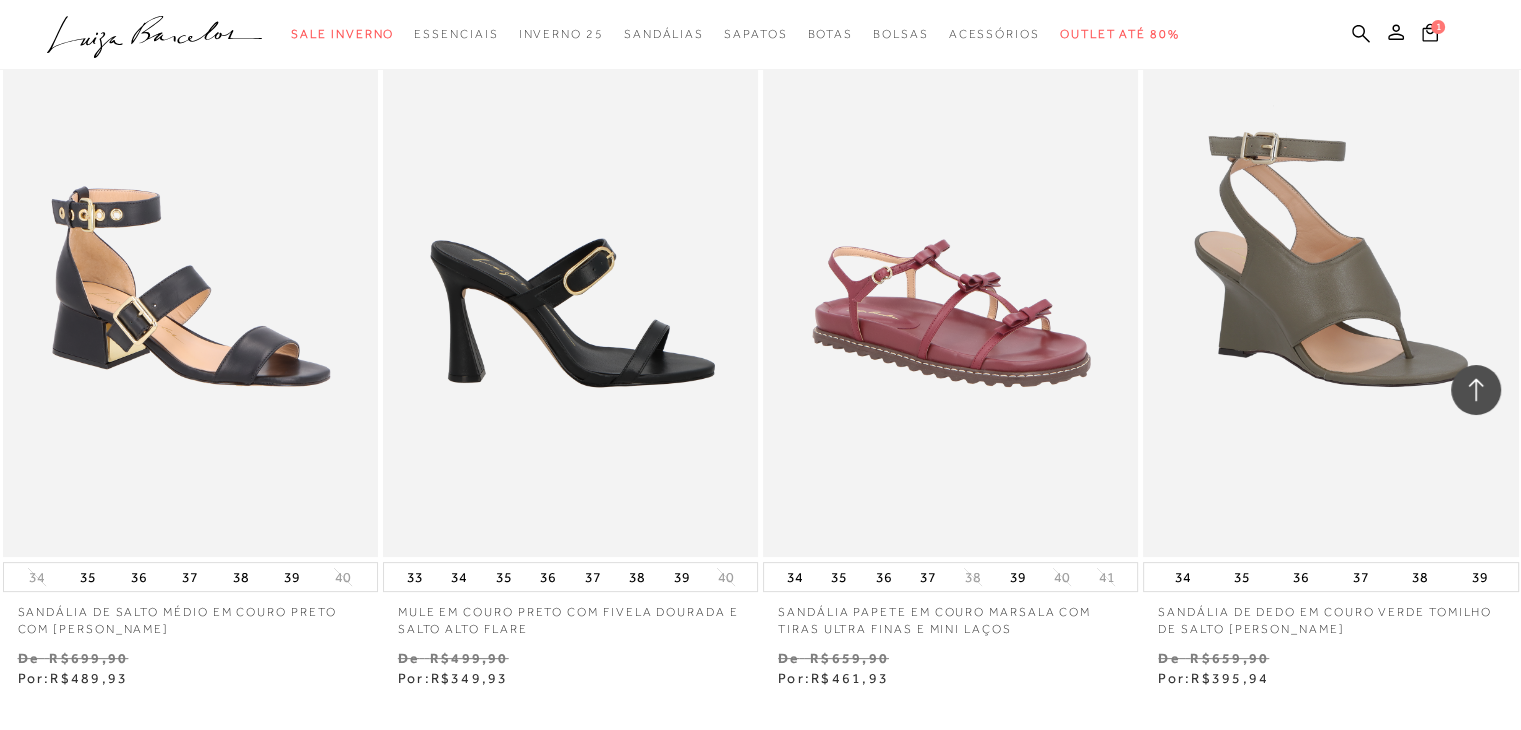 scroll, scrollTop: 8600, scrollLeft: 0, axis: vertical 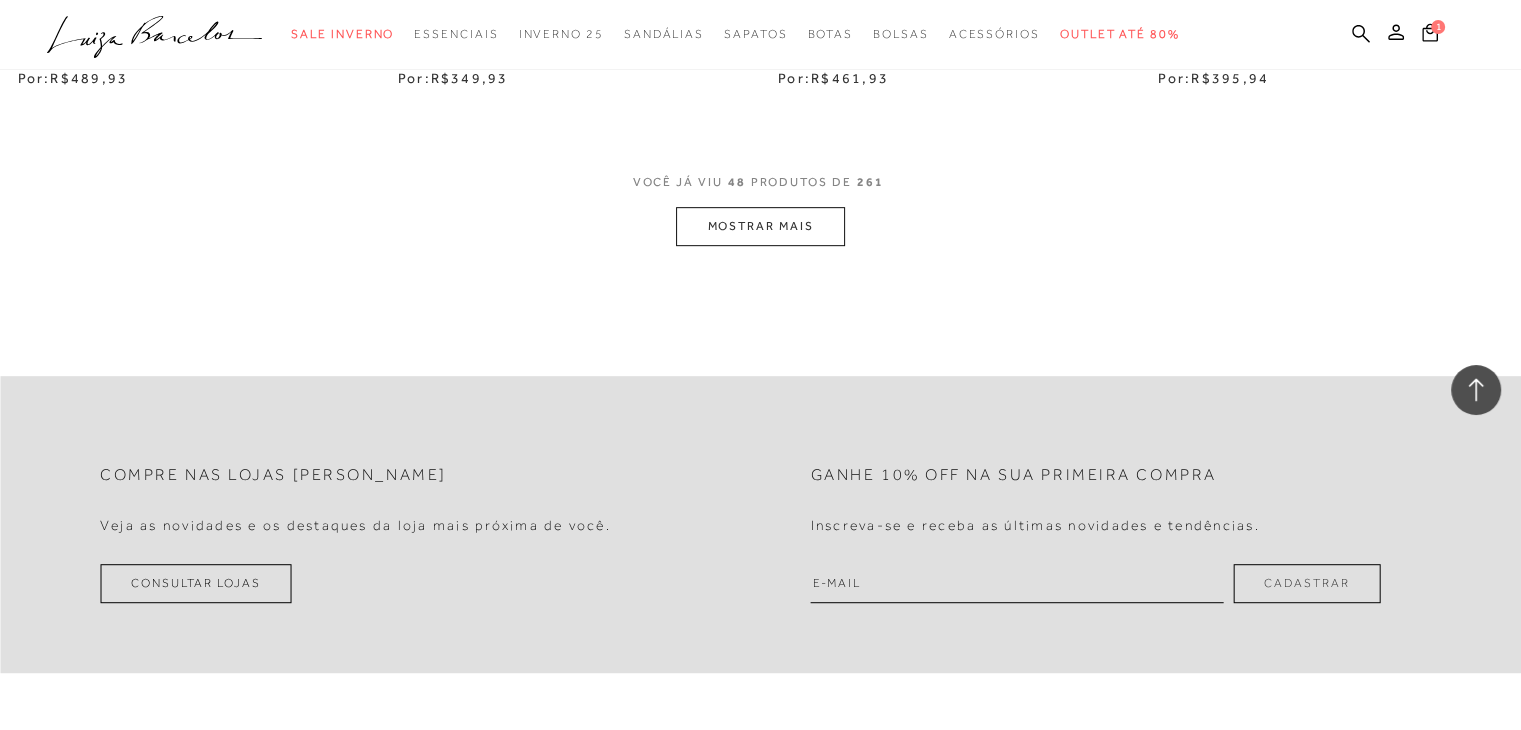 click on "MOSTRAR MAIS" at bounding box center (760, 226) 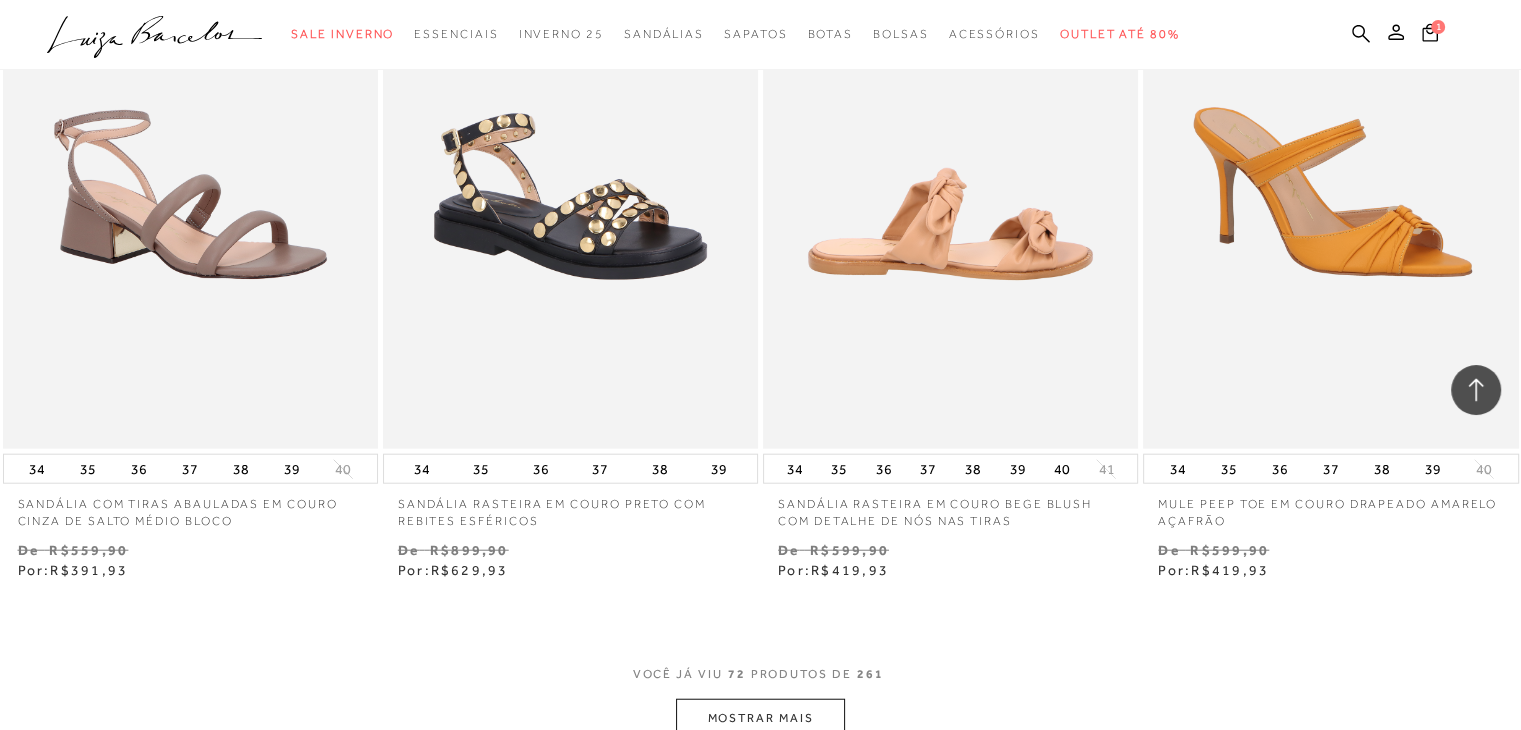 scroll, scrollTop: 12500, scrollLeft: 0, axis: vertical 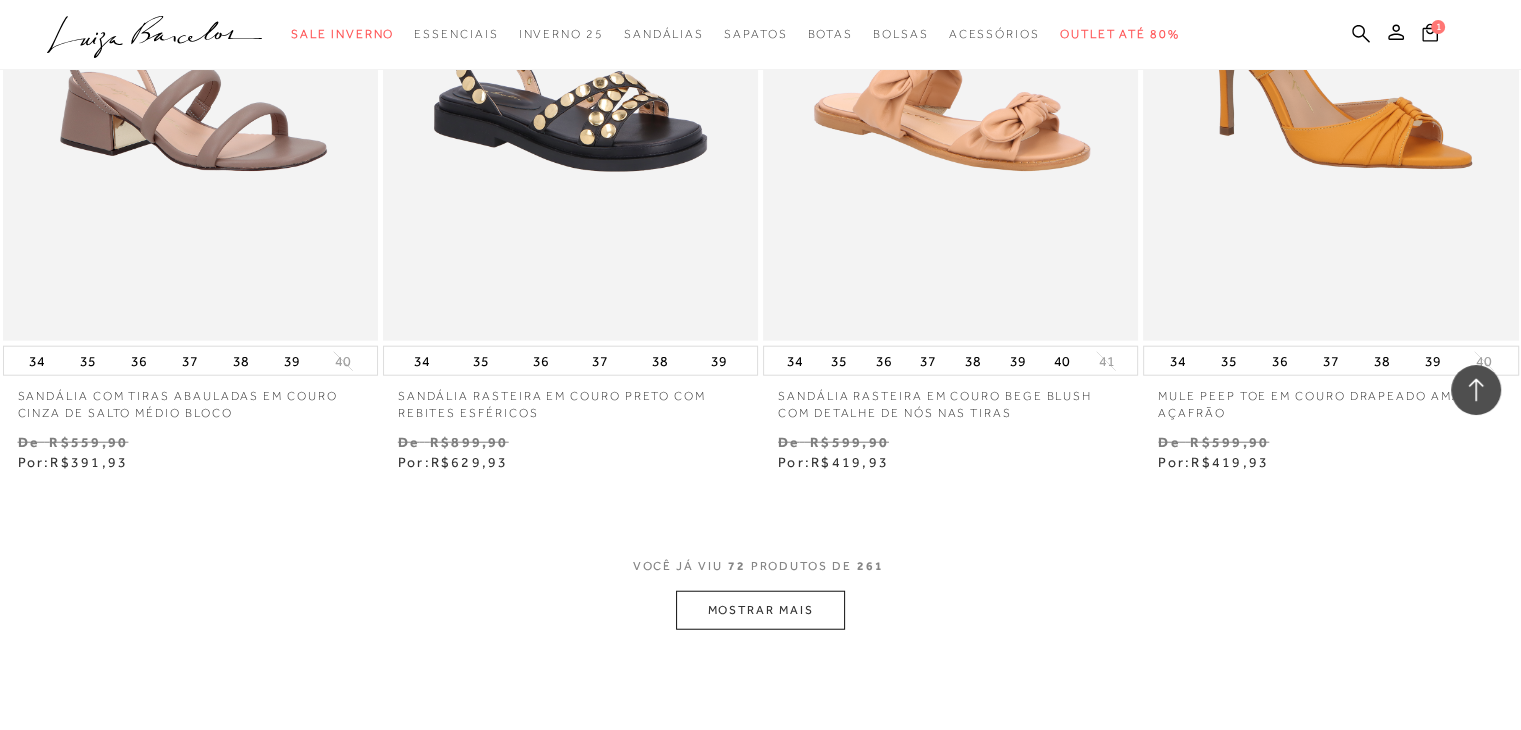 click on "MOSTRAR MAIS" at bounding box center (760, 610) 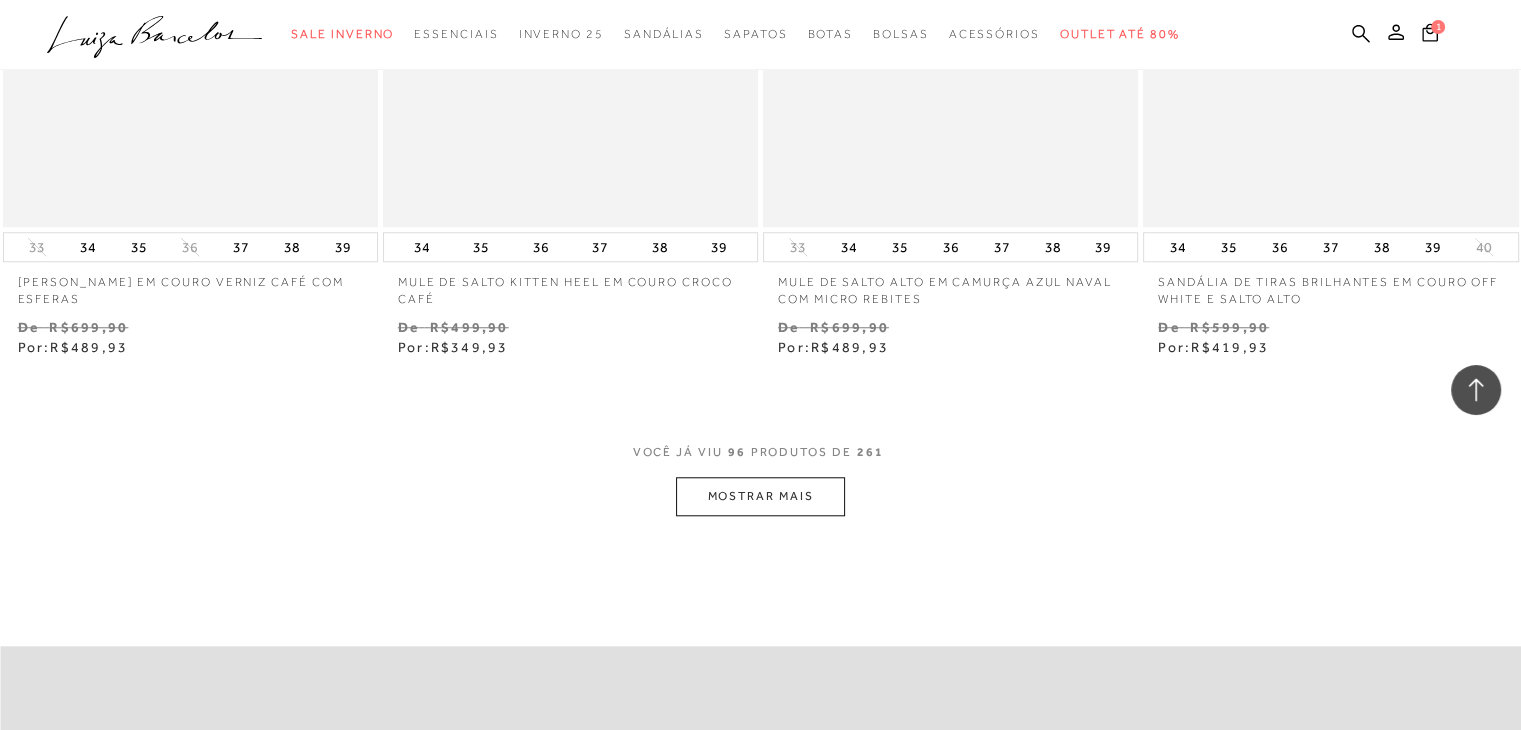 scroll, scrollTop: 16900, scrollLeft: 0, axis: vertical 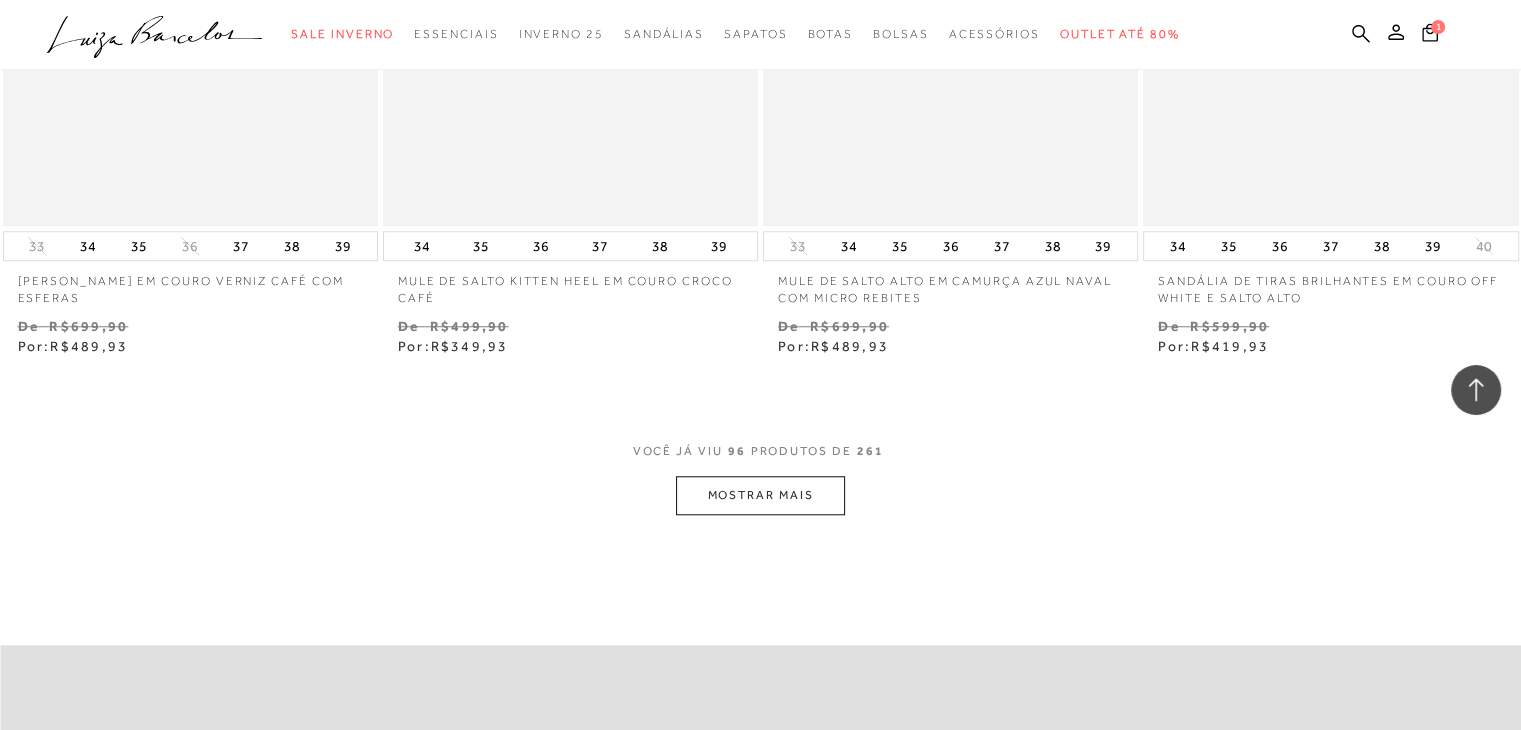 click on "MOSTRAR MAIS" at bounding box center (760, 495) 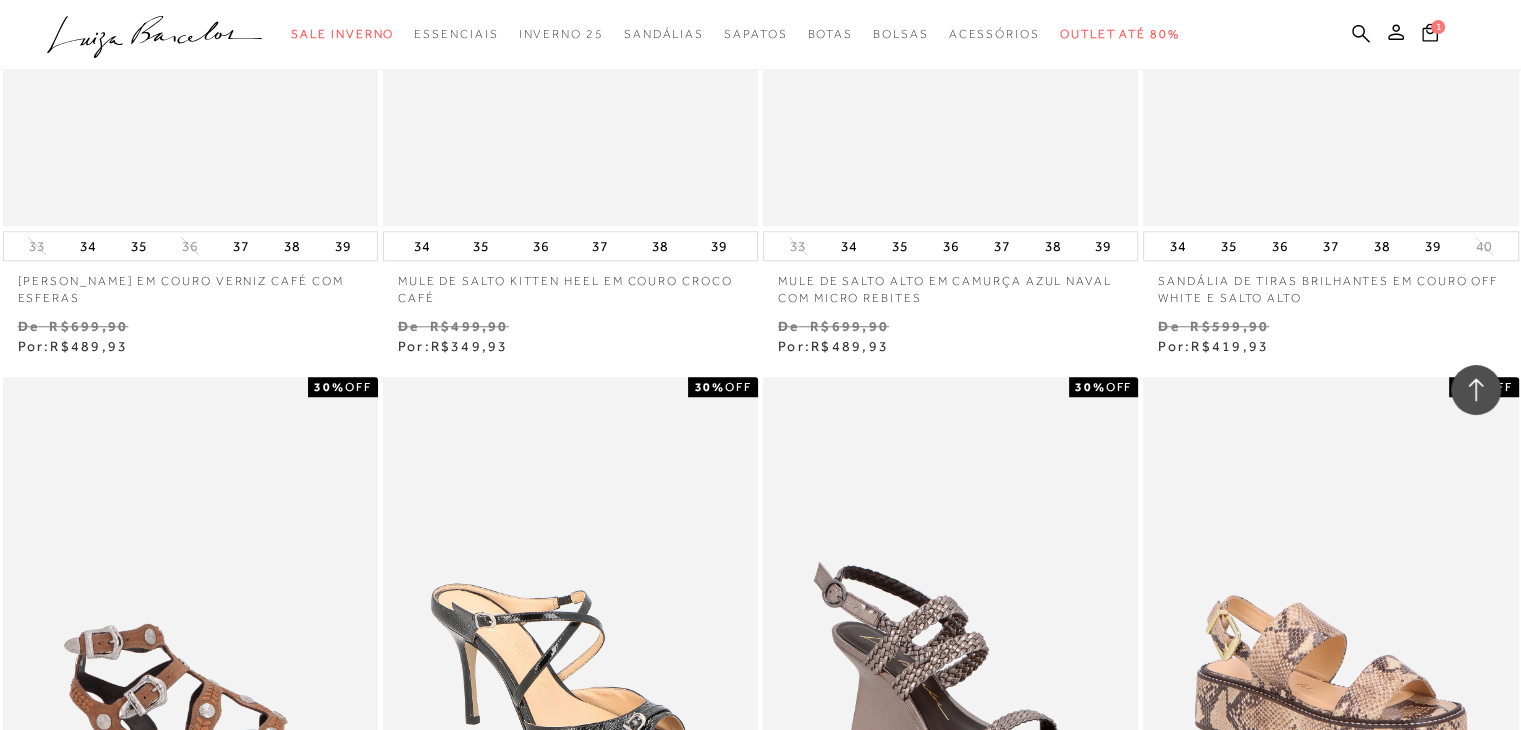 scroll, scrollTop: 17400, scrollLeft: 0, axis: vertical 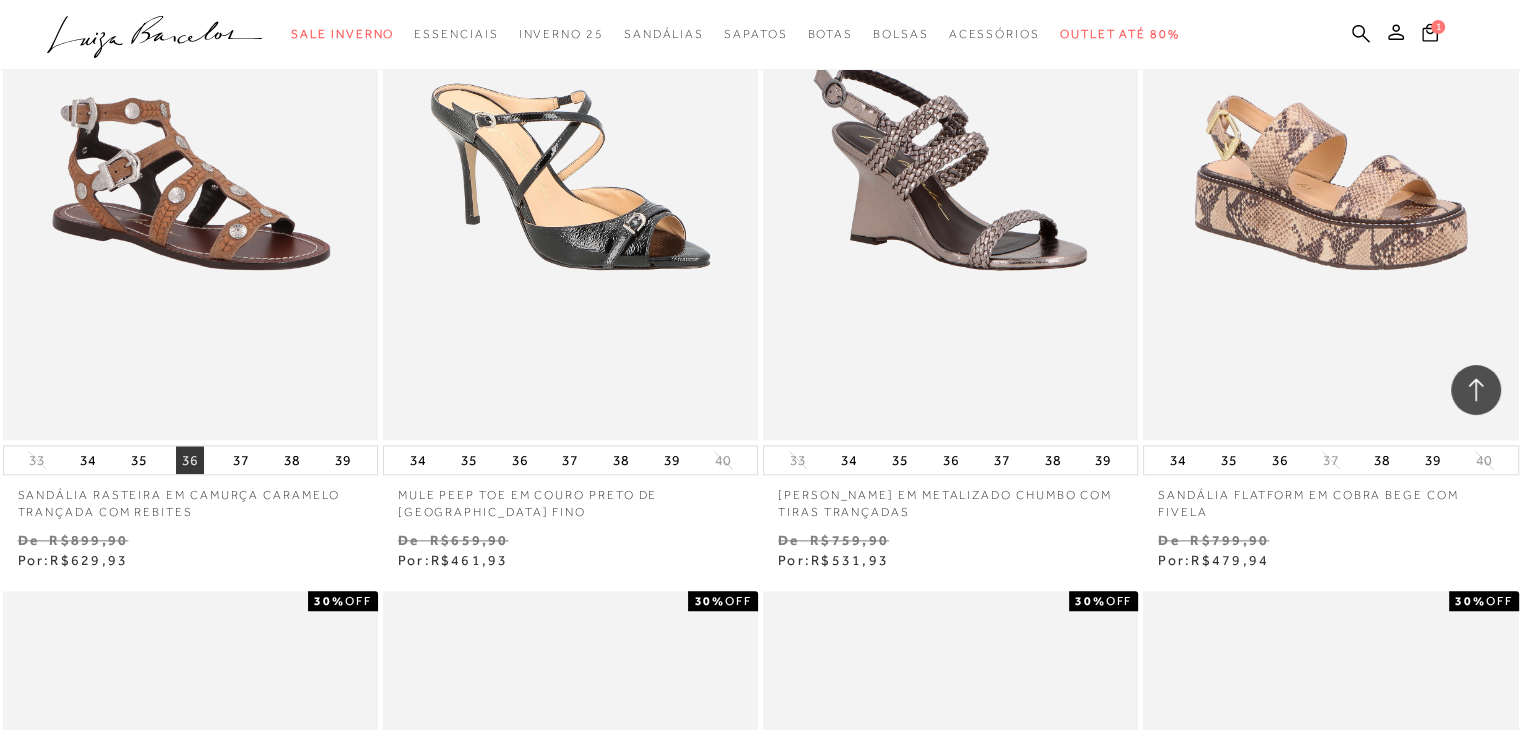 click on "36" at bounding box center (190, 460) 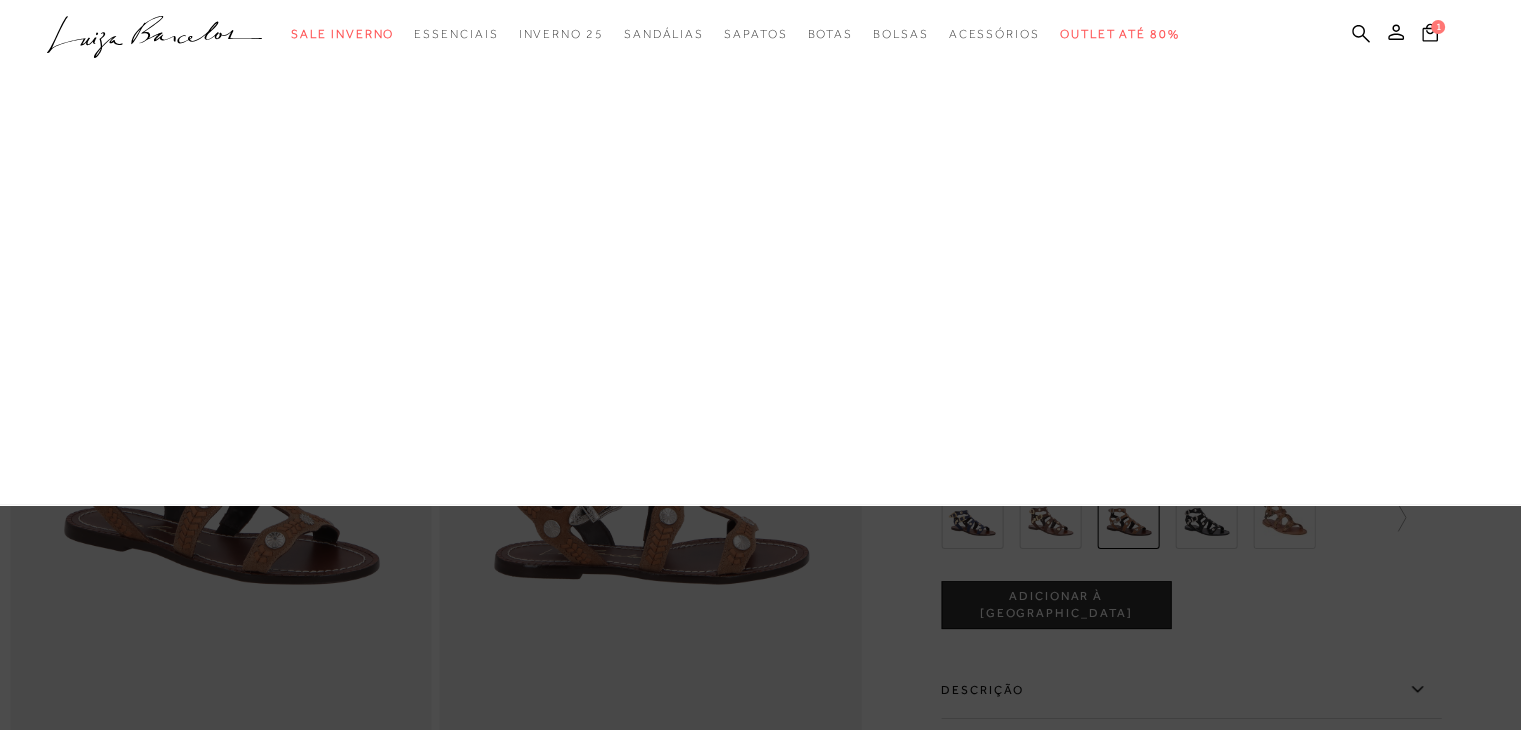 scroll, scrollTop: 0, scrollLeft: 0, axis: both 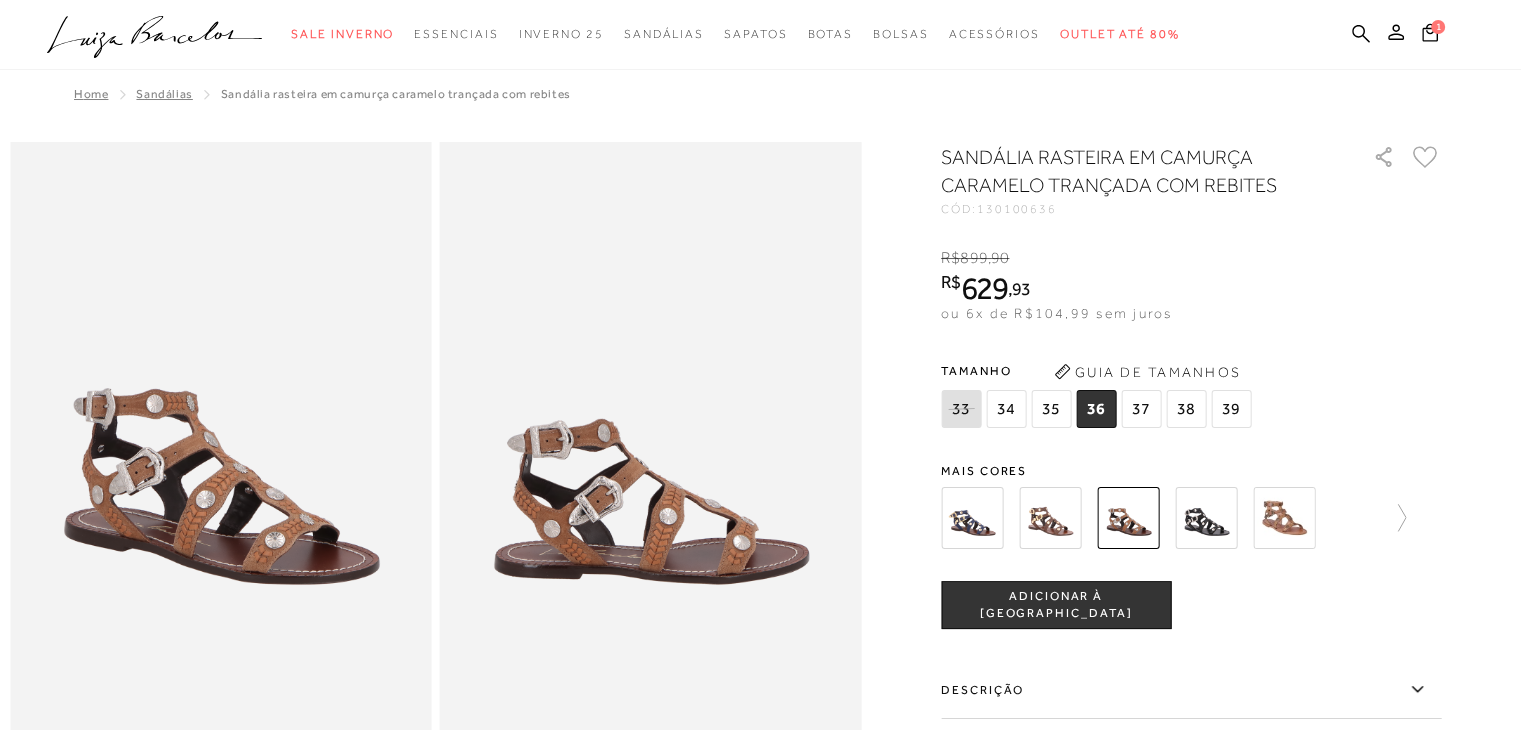 click on "ADICIONAR À SACOLA" at bounding box center [1056, 605] 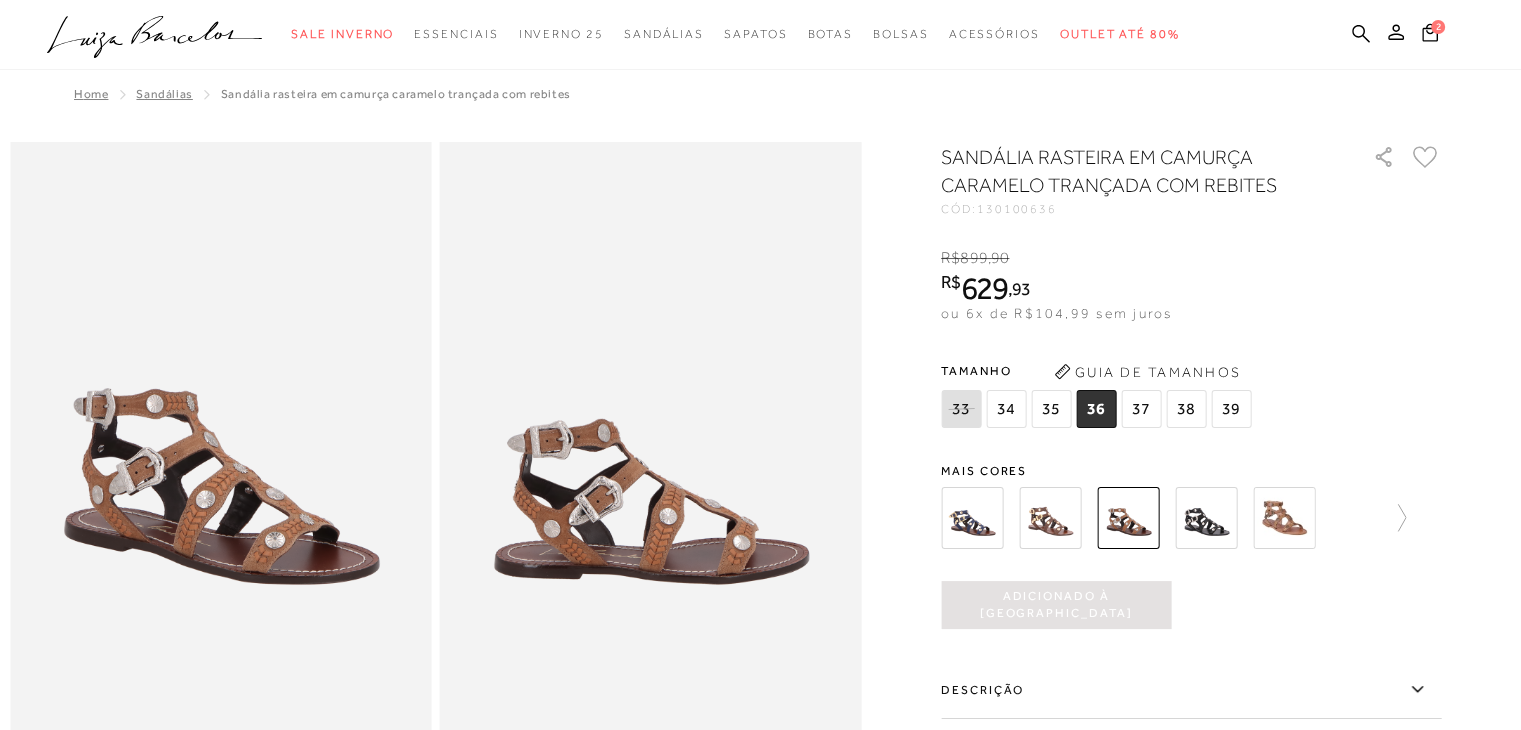 scroll, scrollTop: 0, scrollLeft: 0, axis: both 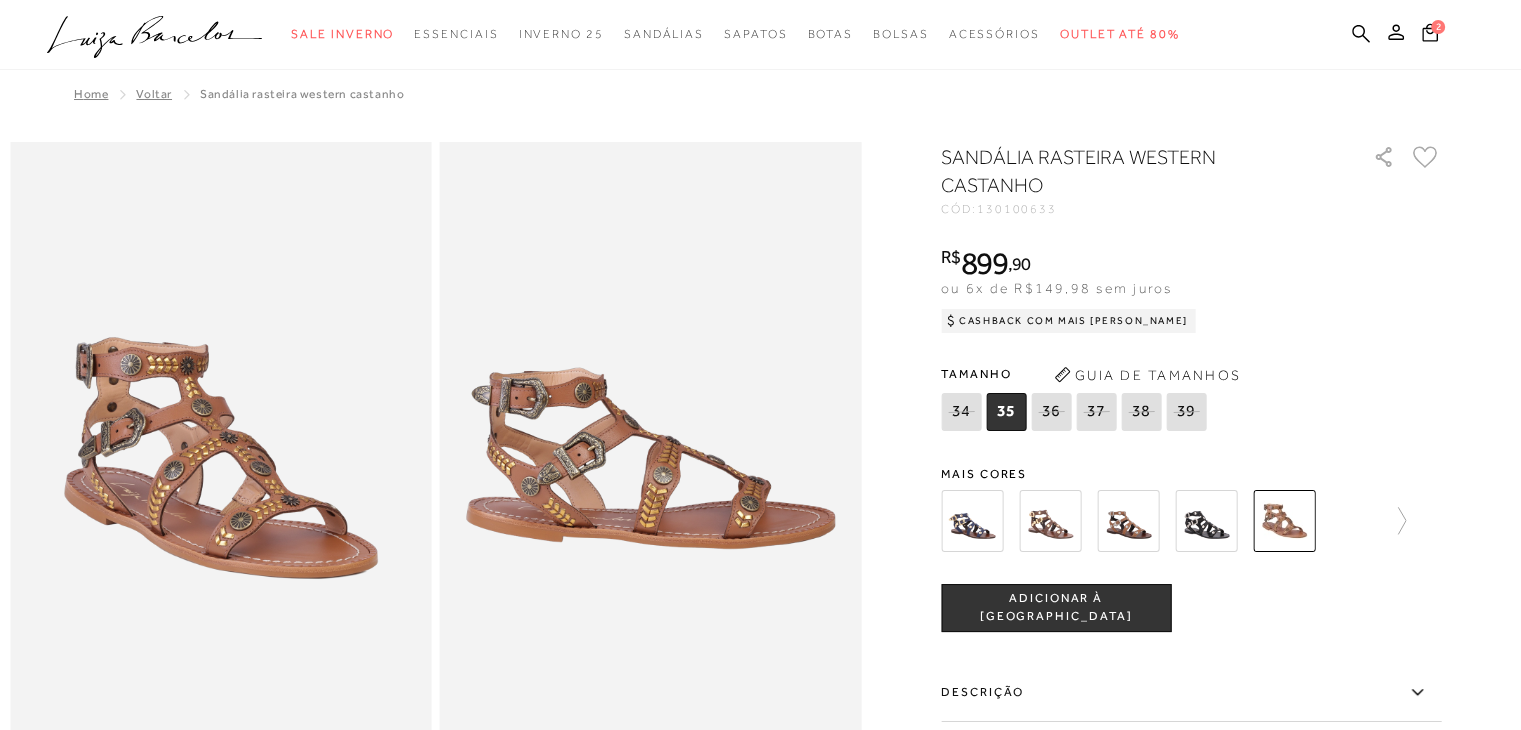 click at bounding box center (1206, 521) 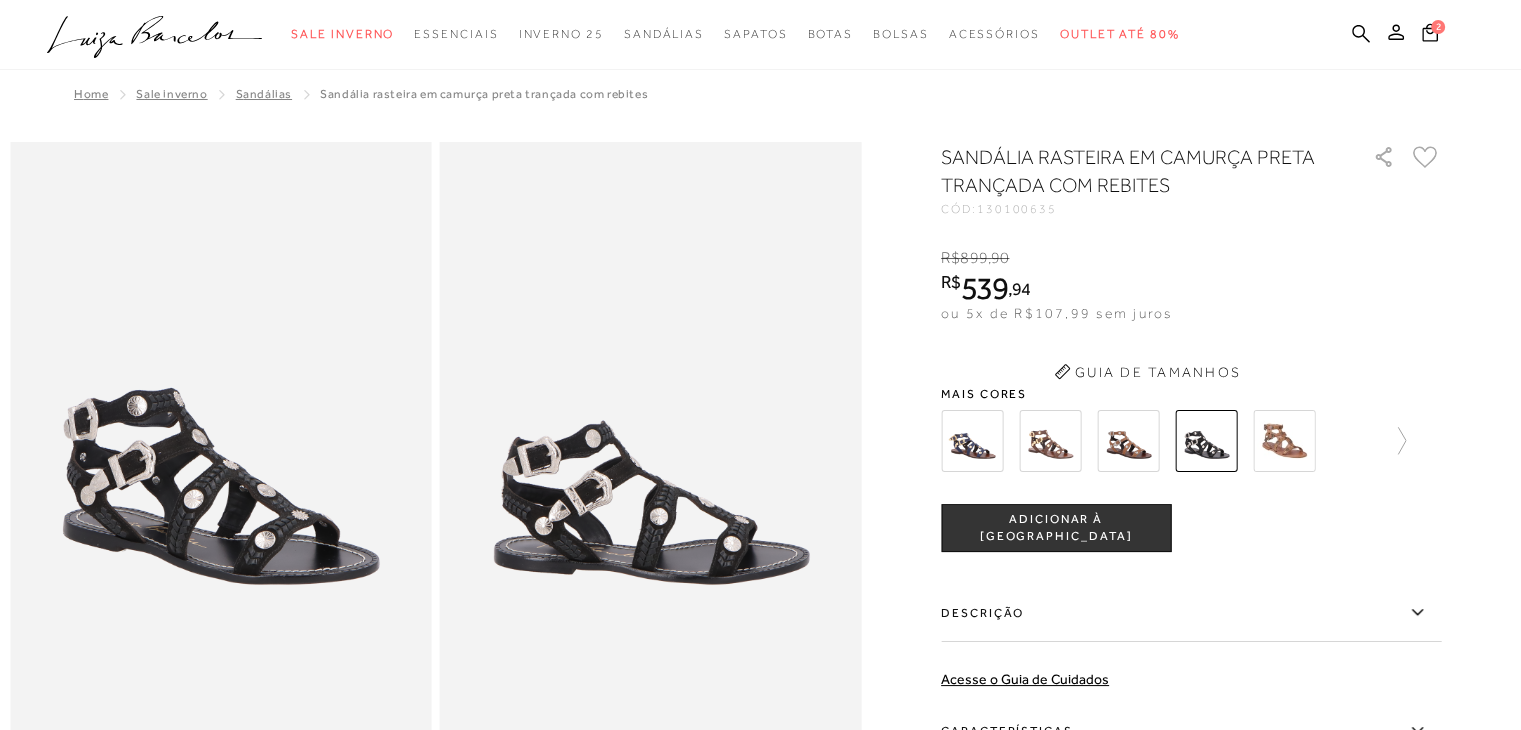 scroll, scrollTop: 0, scrollLeft: 0, axis: both 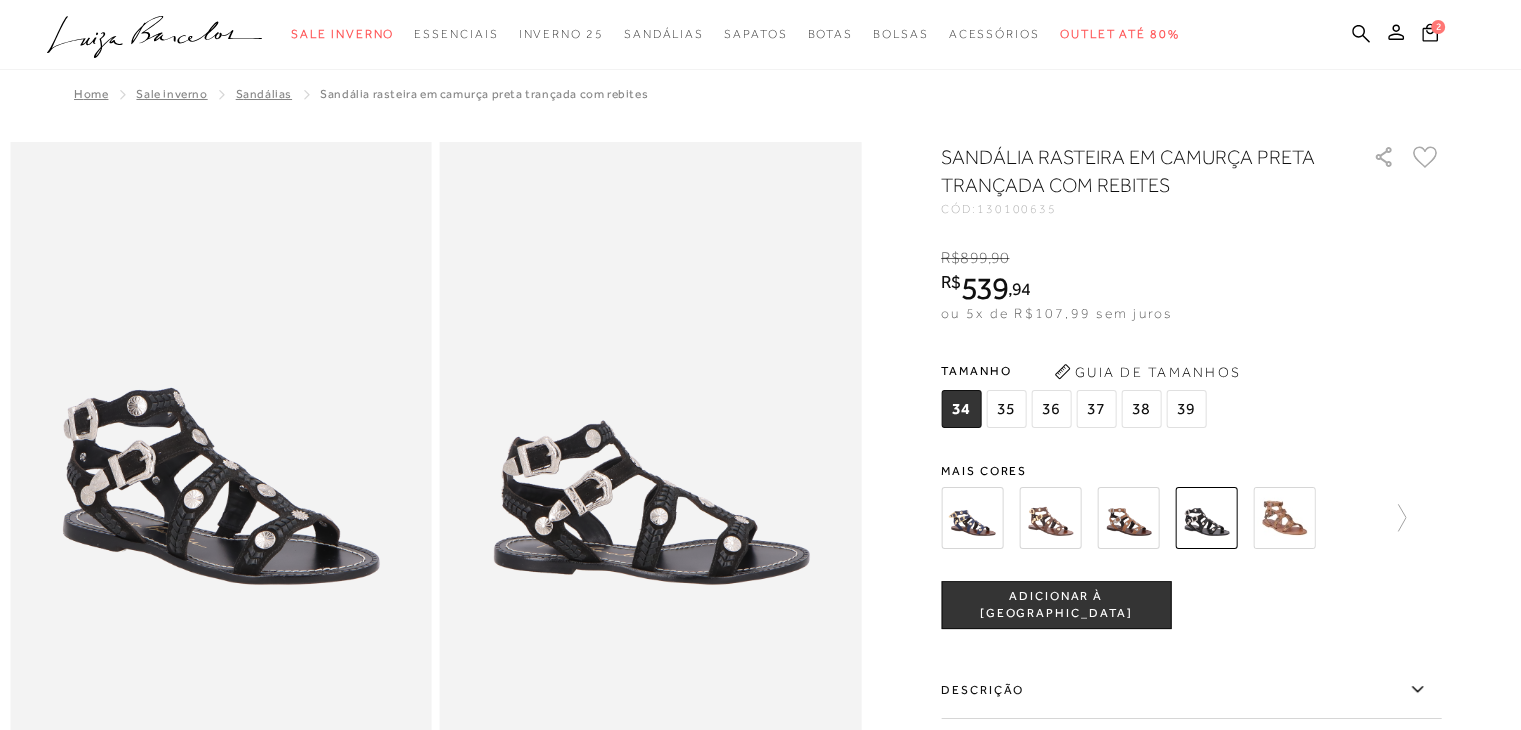 click at bounding box center (1128, 518) 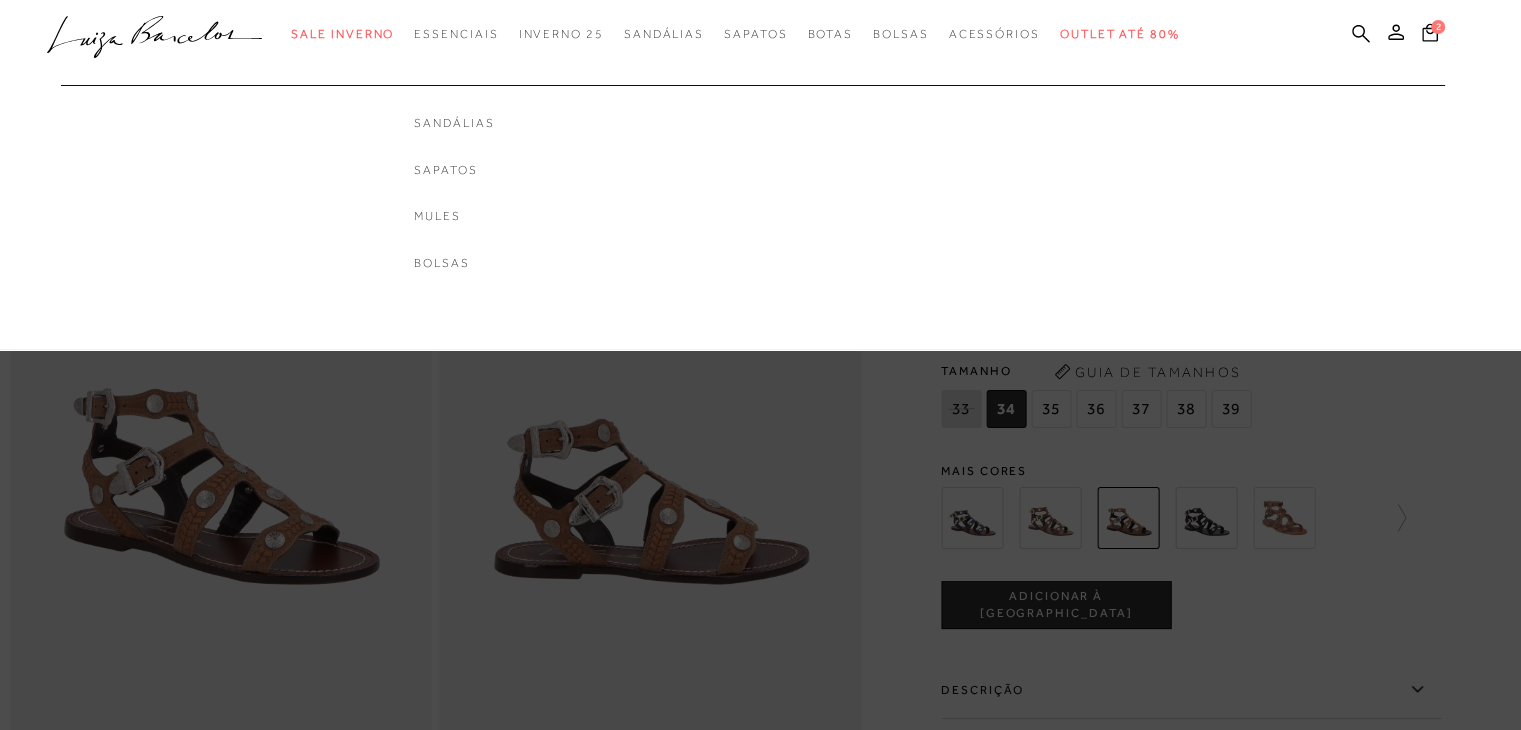 scroll, scrollTop: 0, scrollLeft: 0, axis: both 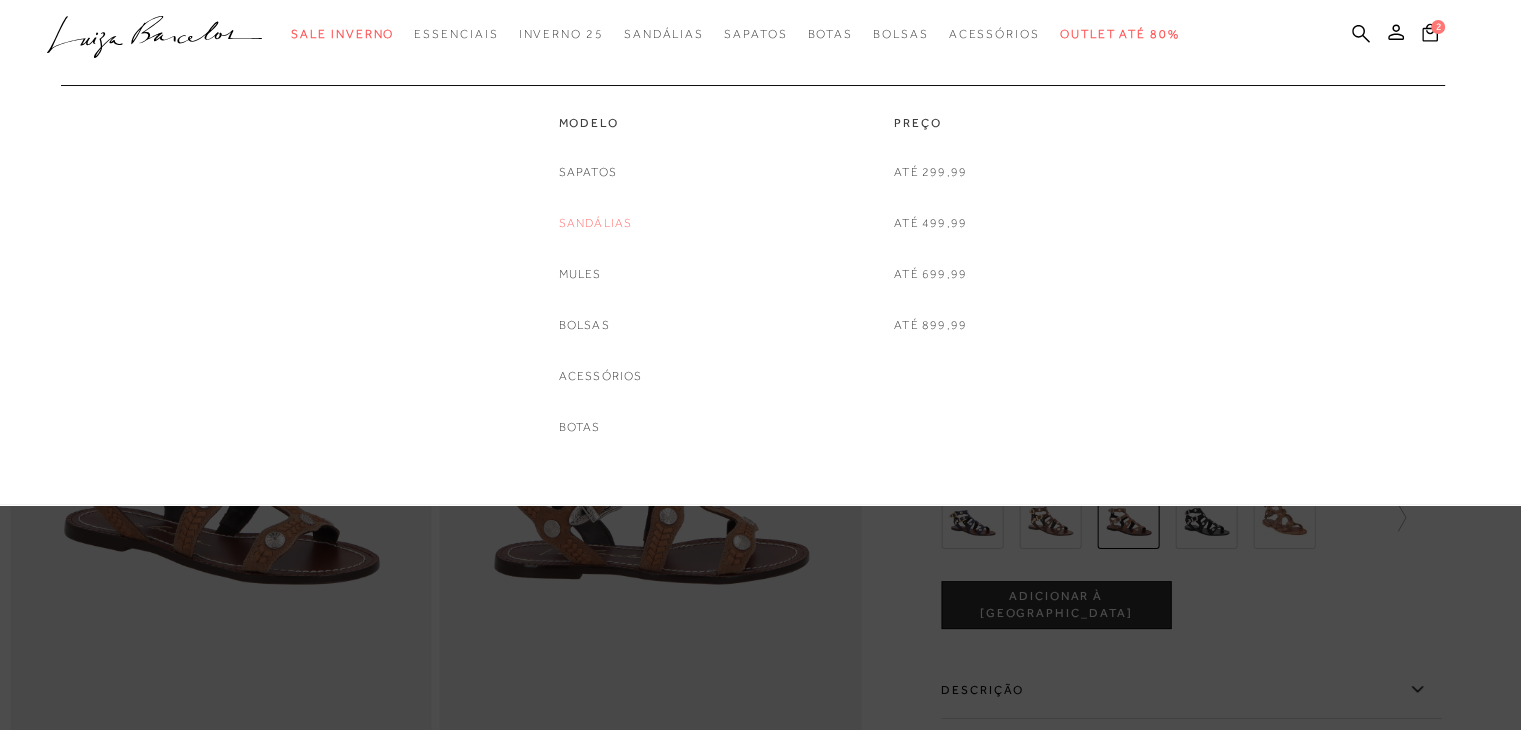 click on "Sandálias" at bounding box center (596, 223) 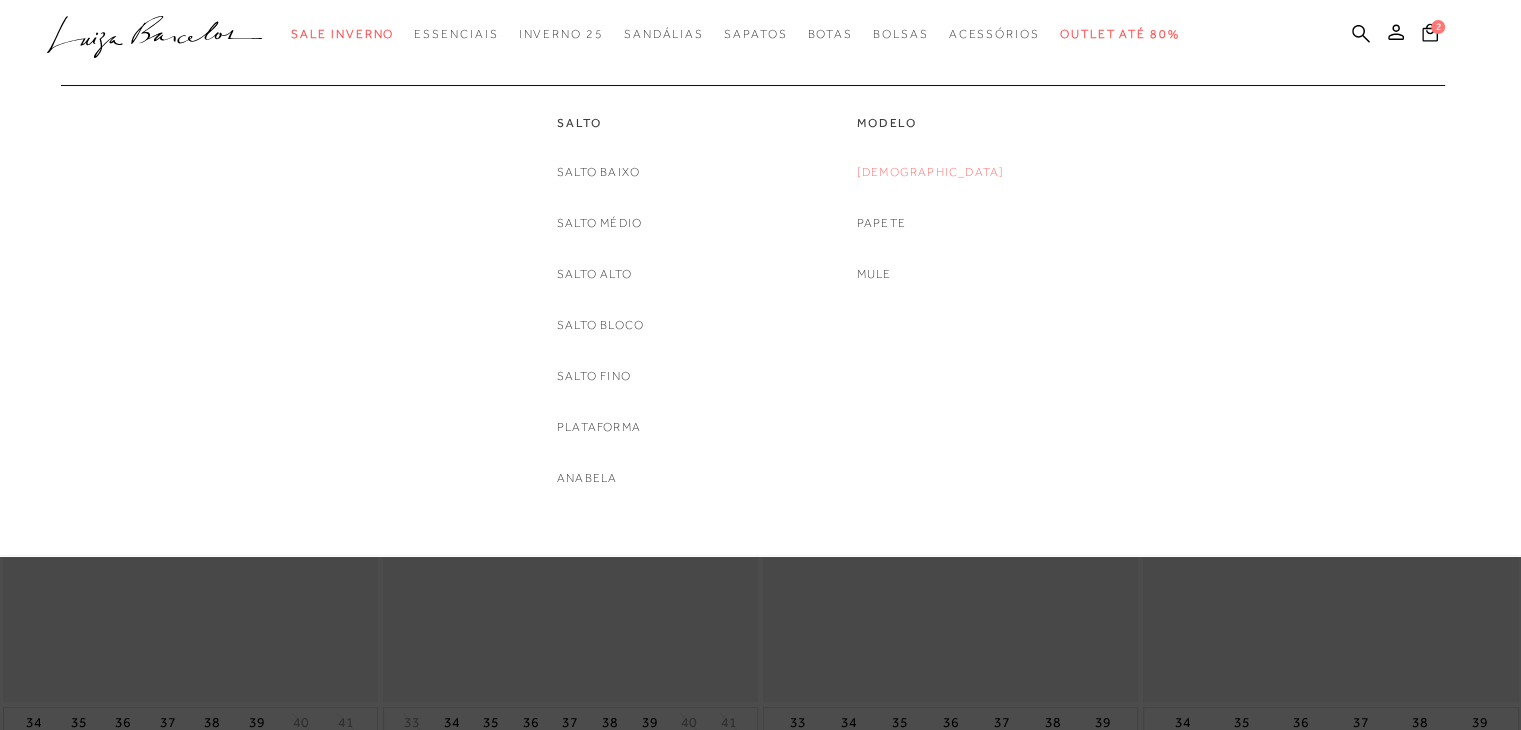 click on "[DEMOGRAPHIC_DATA]" at bounding box center [931, 172] 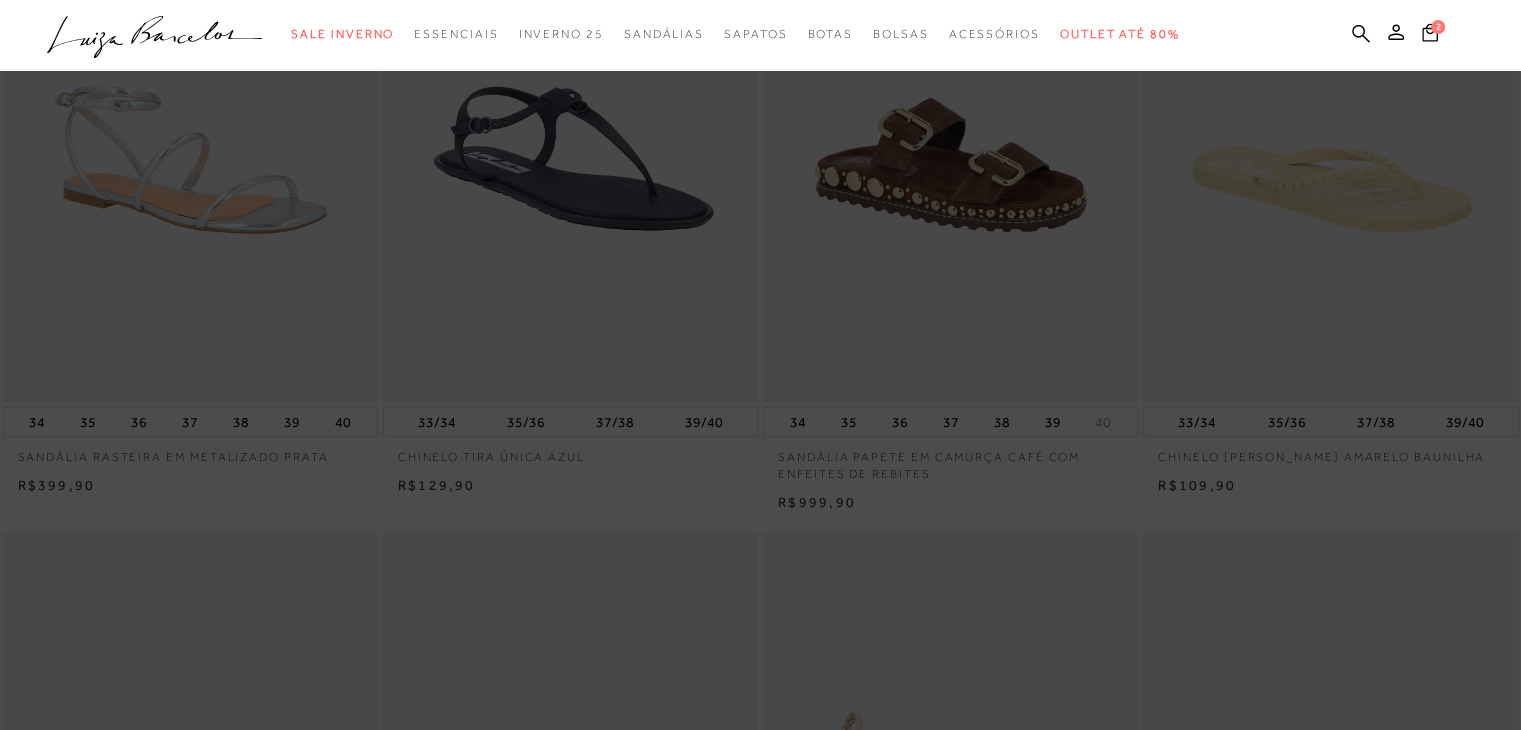 scroll, scrollTop: 300, scrollLeft: 0, axis: vertical 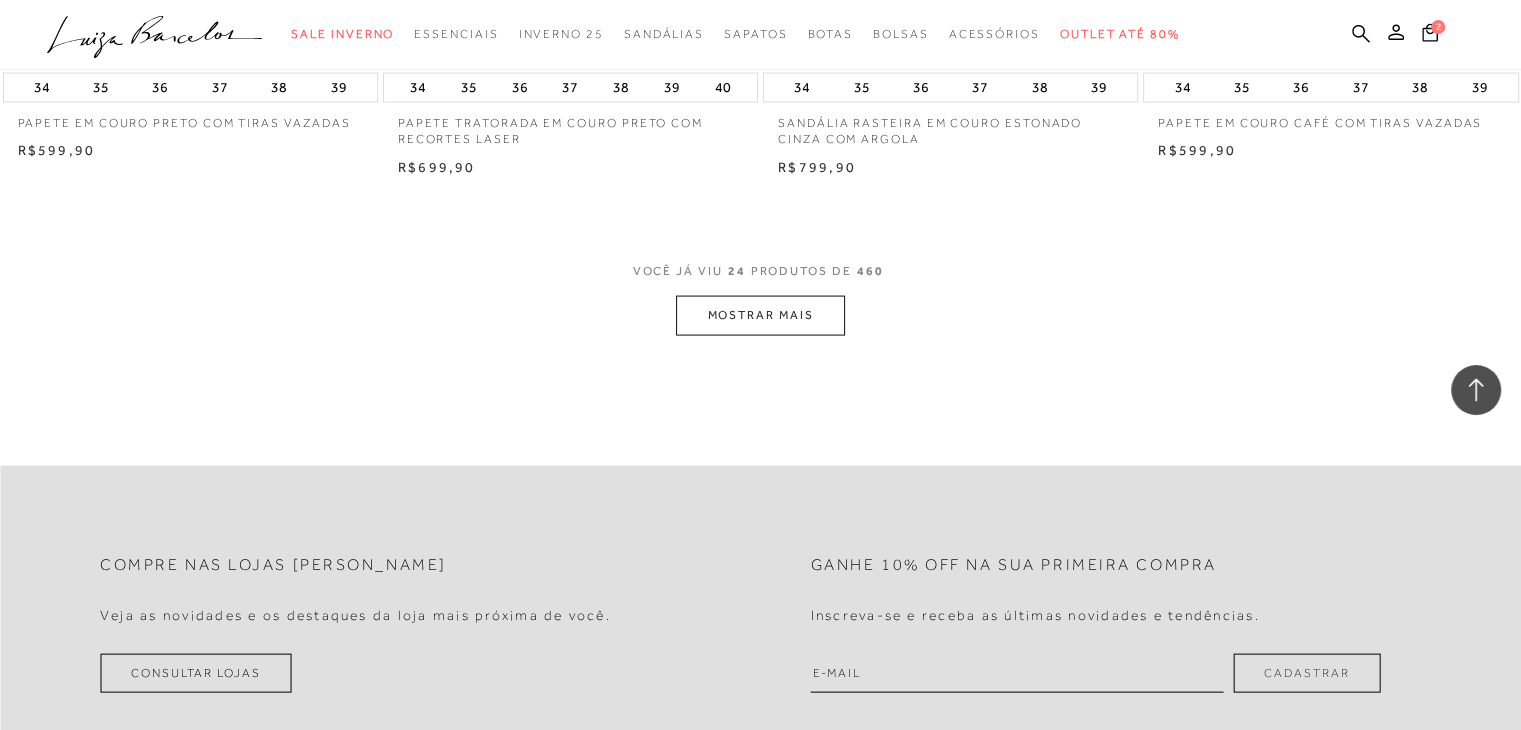click on "MOSTRAR MAIS" at bounding box center (760, 315) 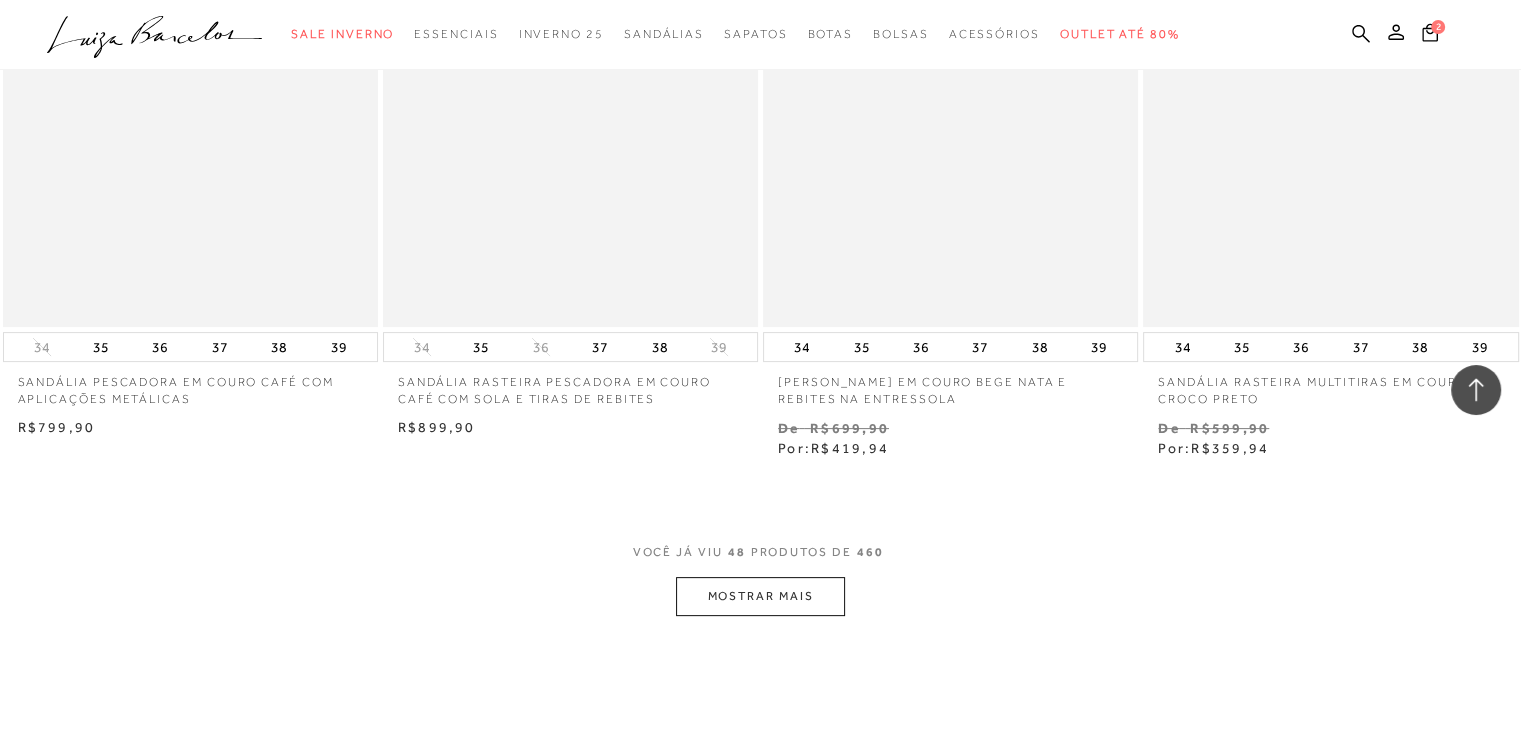 scroll, scrollTop: 8000, scrollLeft: 0, axis: vertical 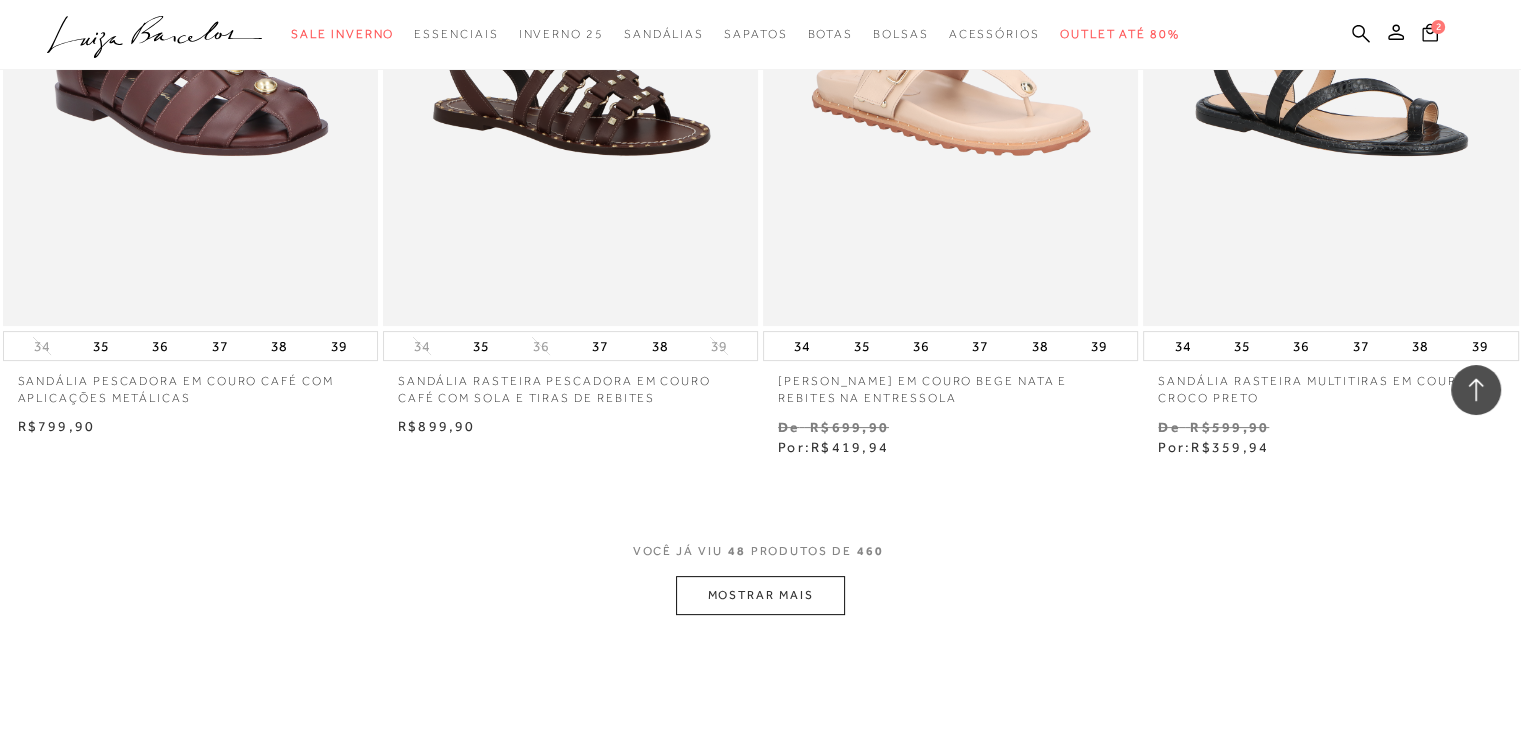 click on "MOSTRAR MAIS" at bounding box center [760, 595] 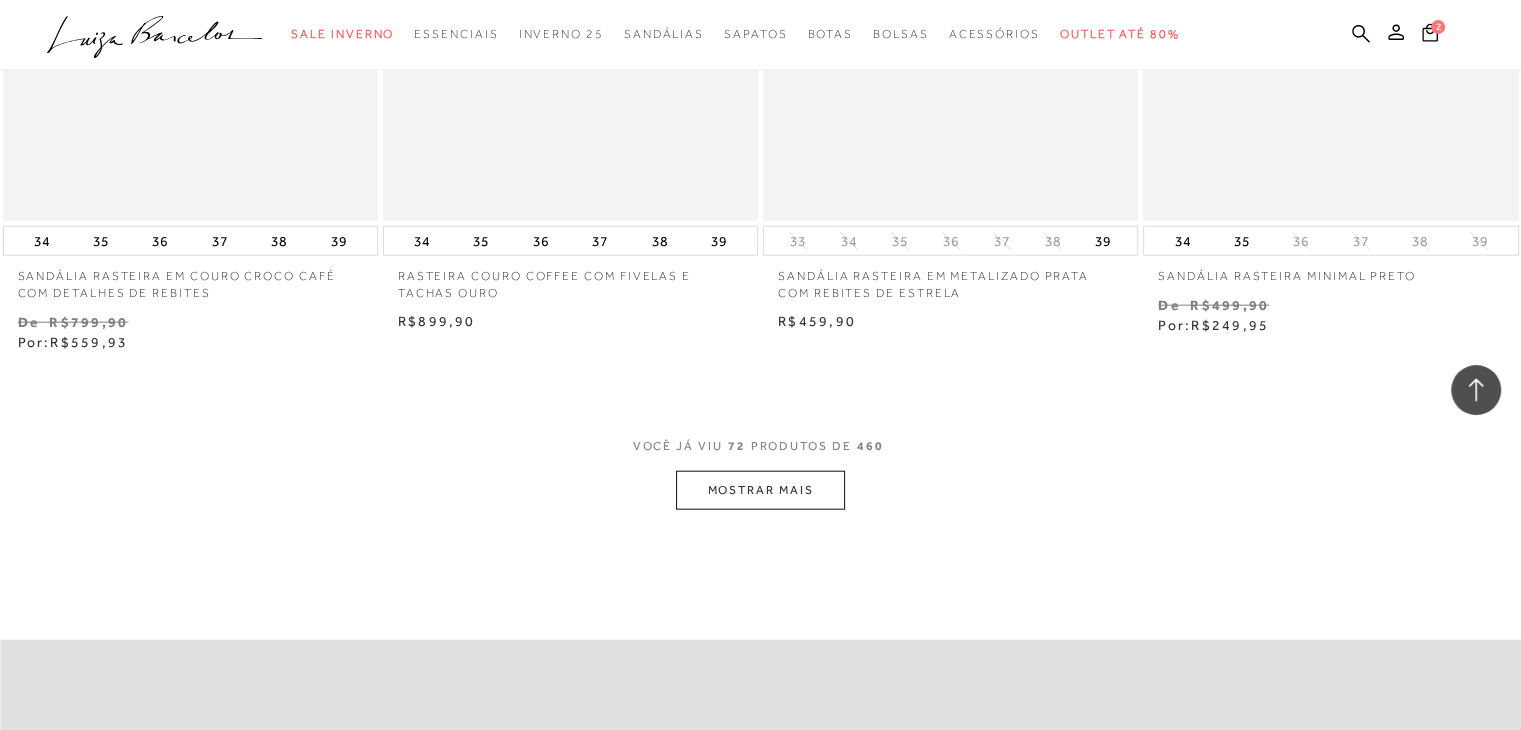 scroll, scrollTop: 12400, scrollLeft: 0, axis: vertical 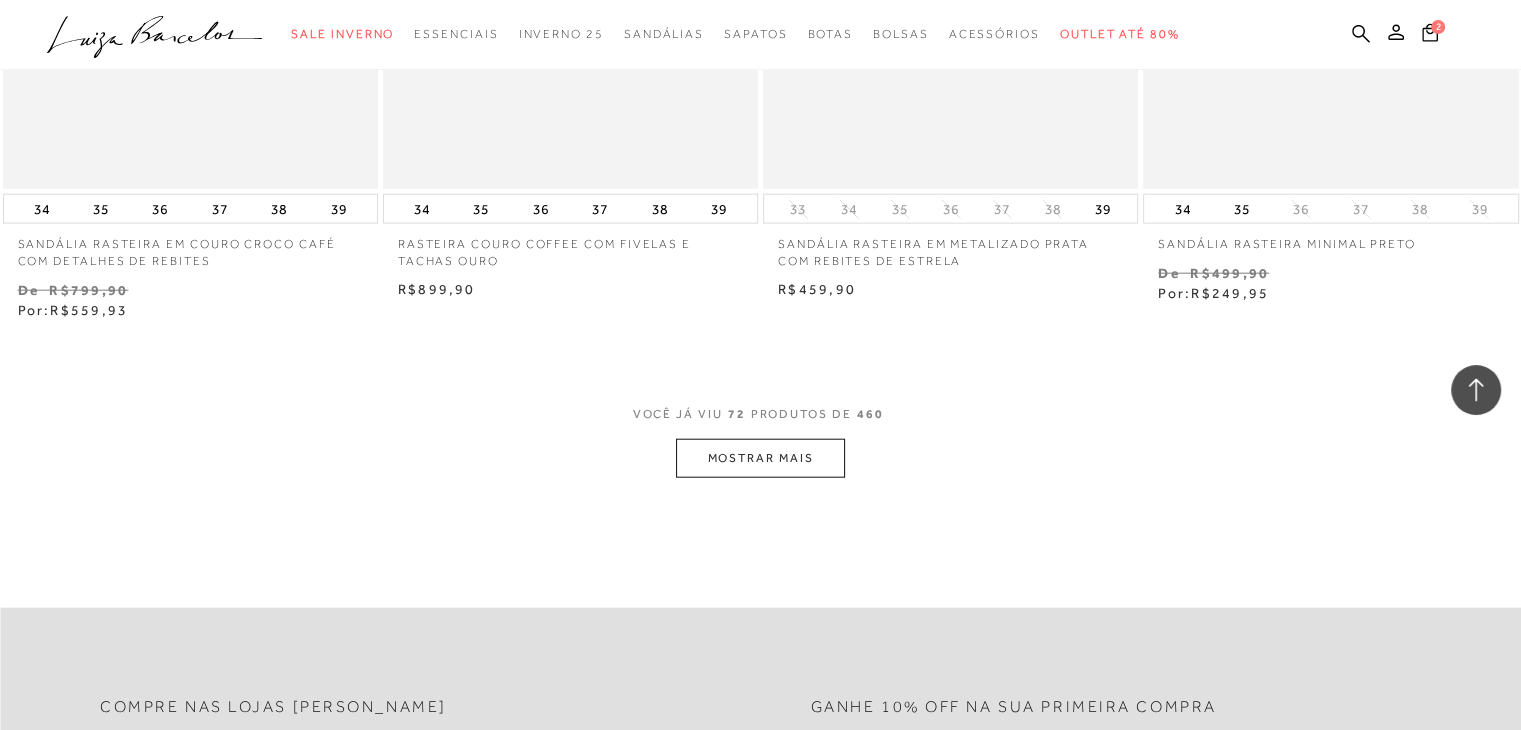 click on "MOSTRAR MAIS" at bounding box center [760, 458] 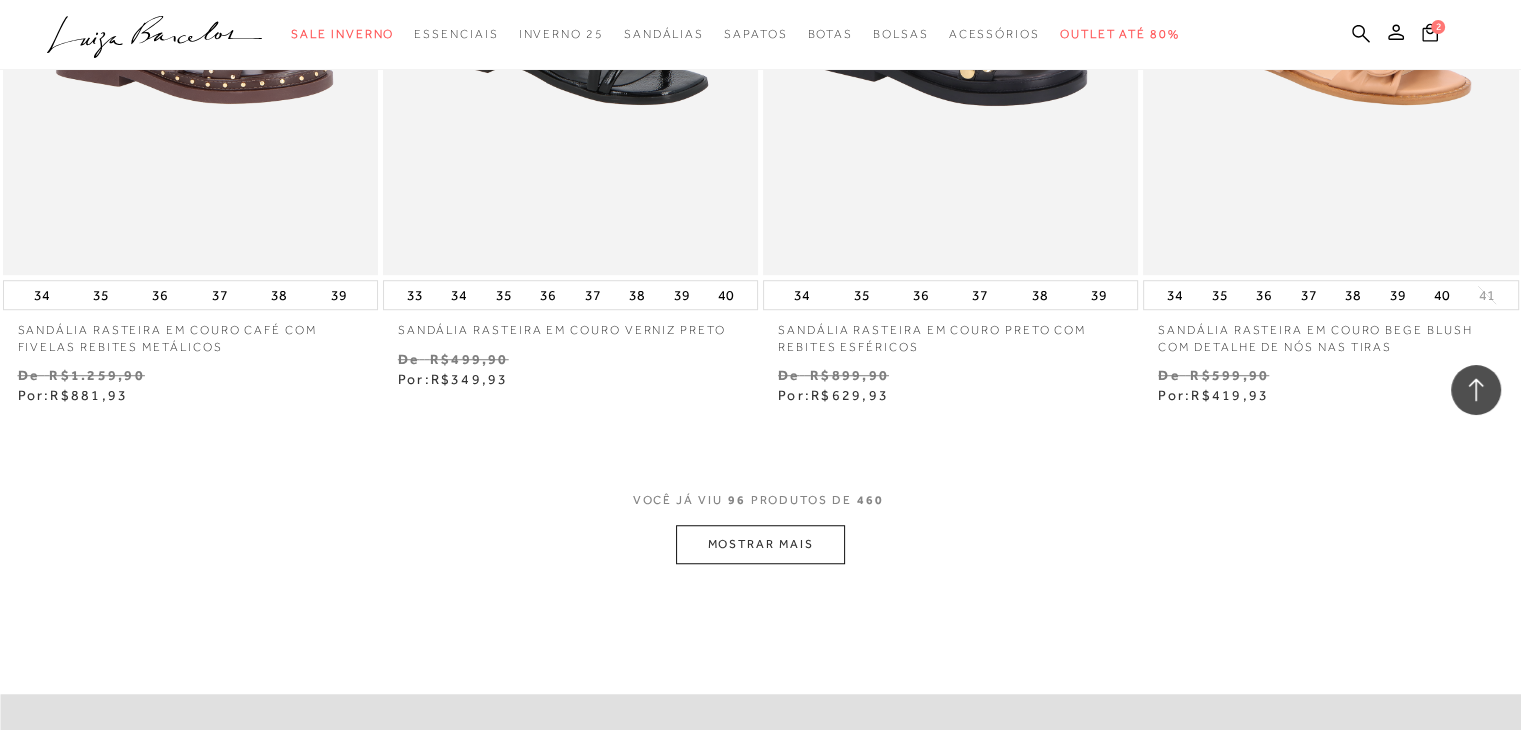scroll, scrollTop: 16600, scrollLeft: 0, axis: vertical 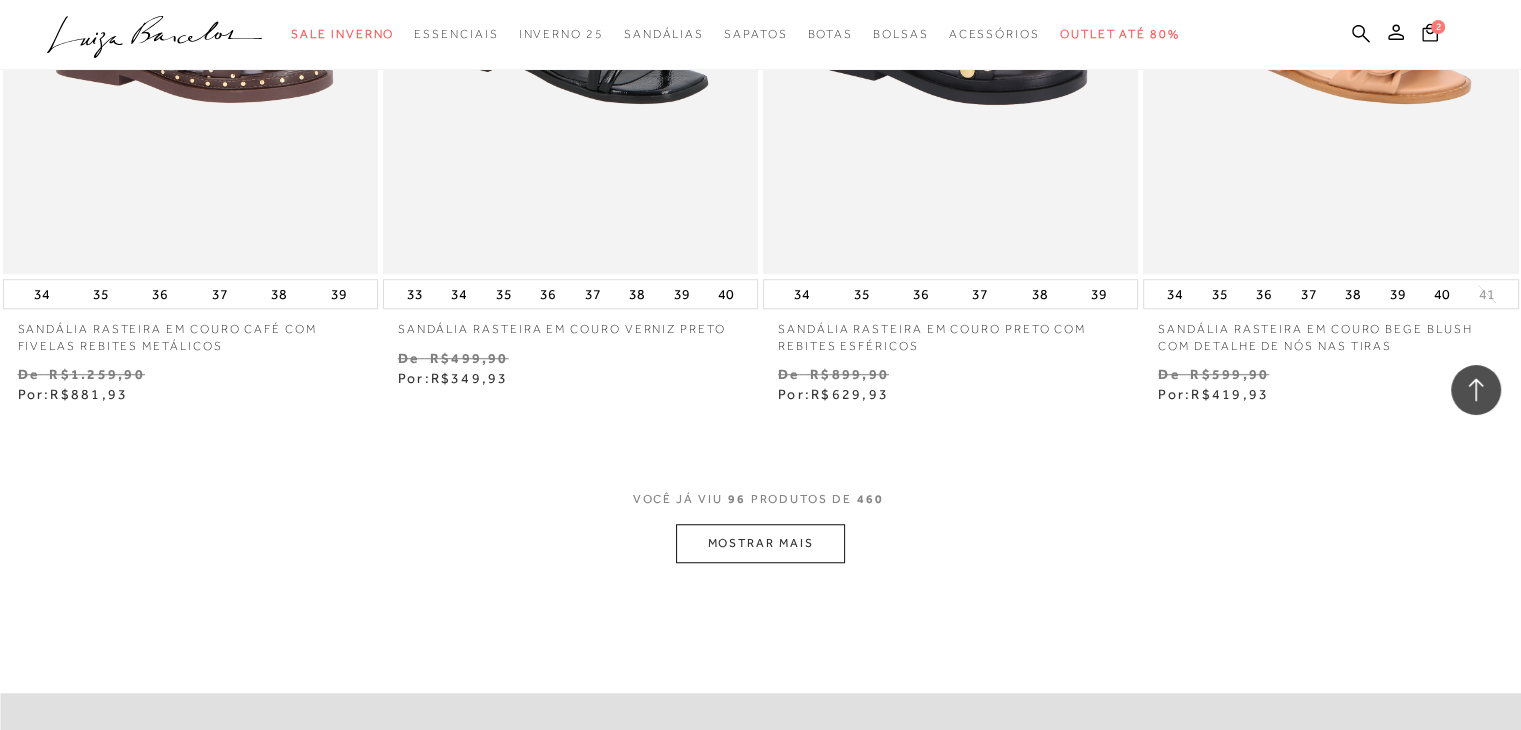 click on "MOSTRAR MAIS" at bounding box center (760, 543) 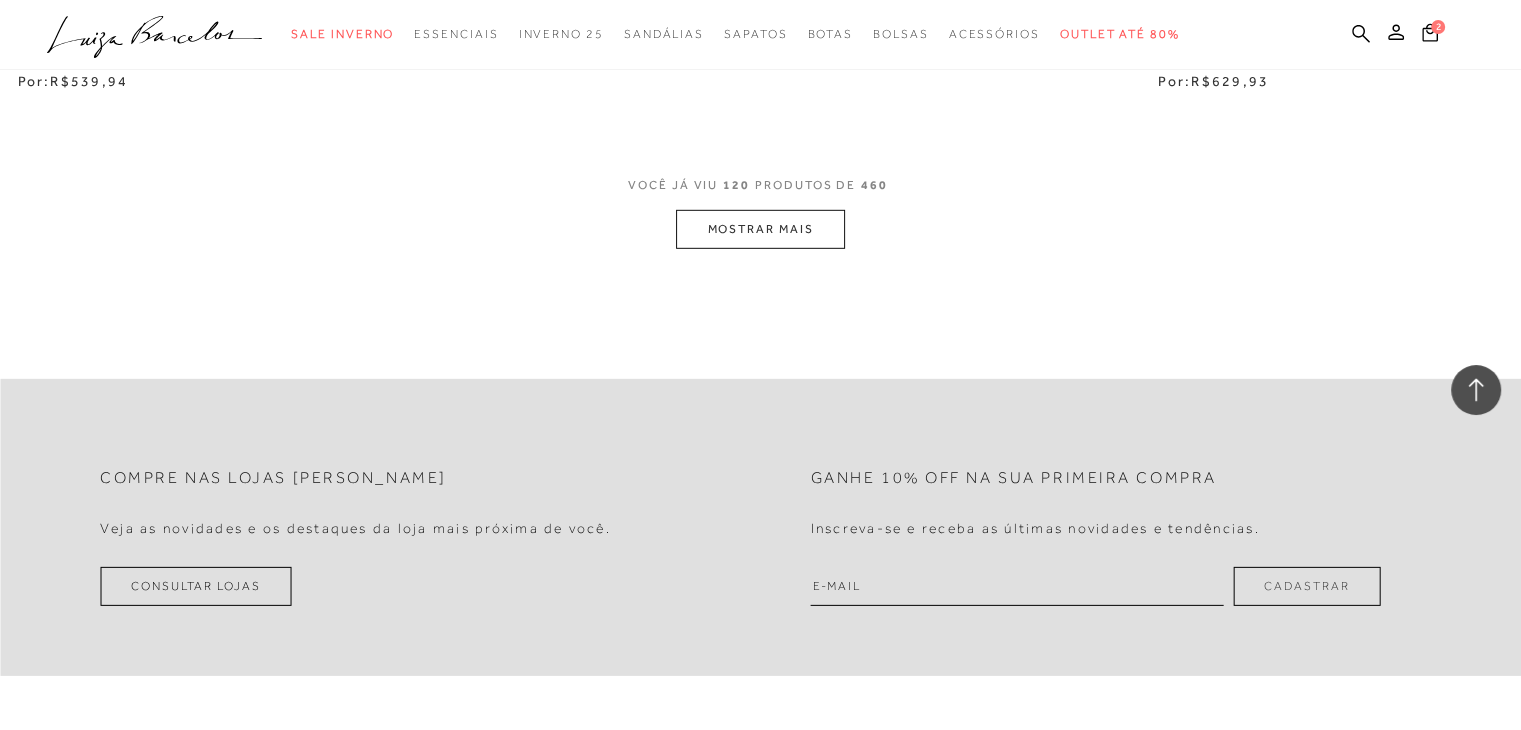 scroll, scrollTop: 21200, scrollLeft: 0, axis: vertical 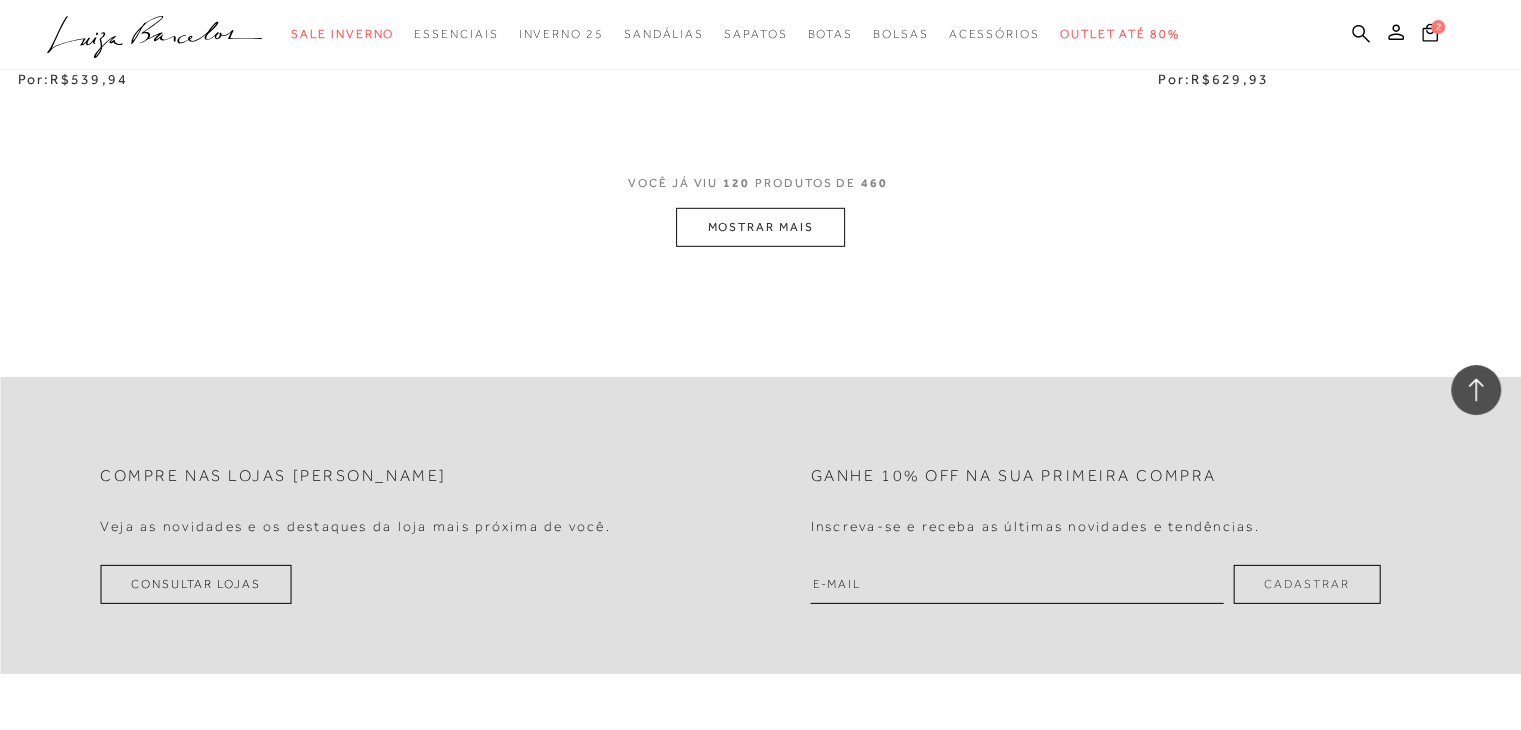 click on "MOSTRAR MAIS" at bounding box center (760, 227) 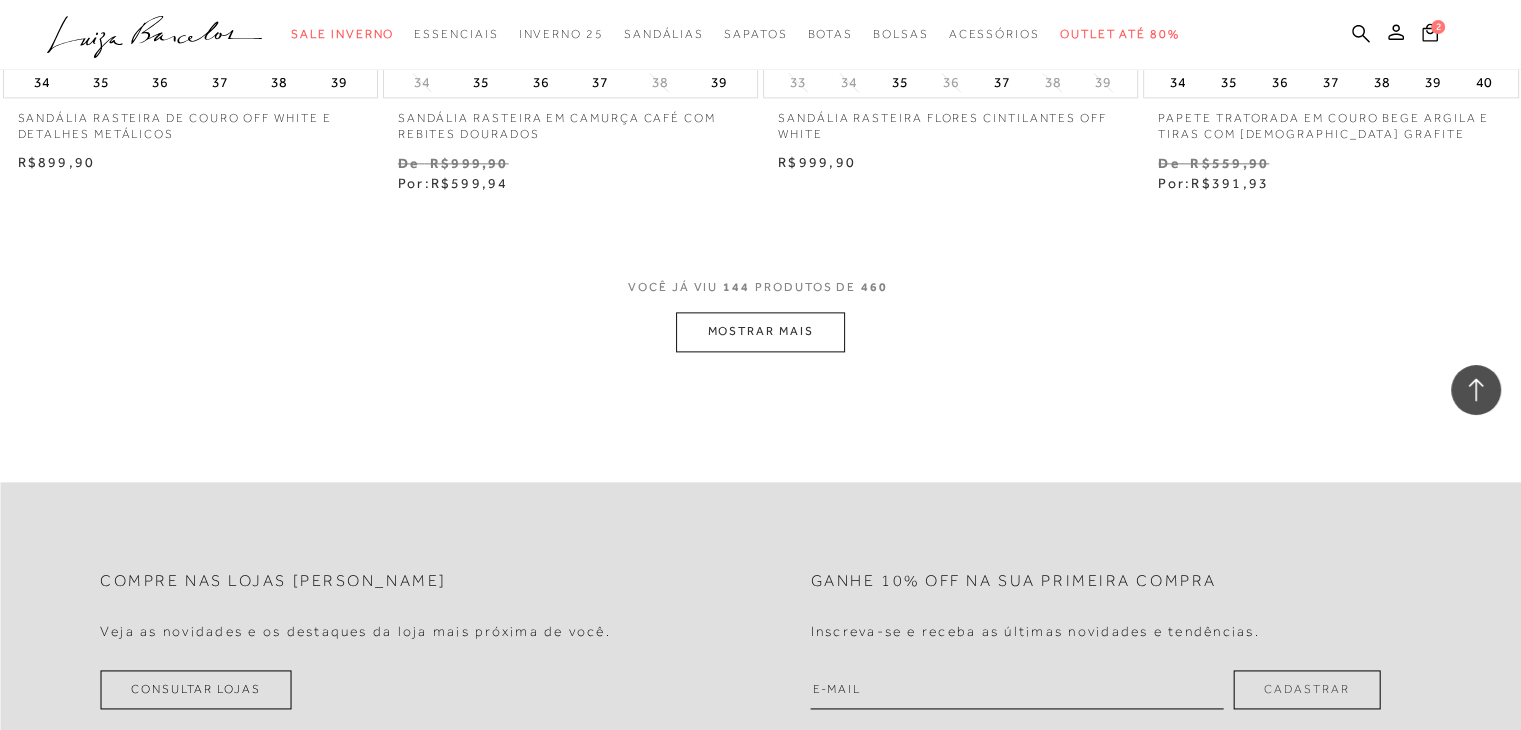 scroll, scrollTop: 25400, scrollLeft: 0, axis: vertical 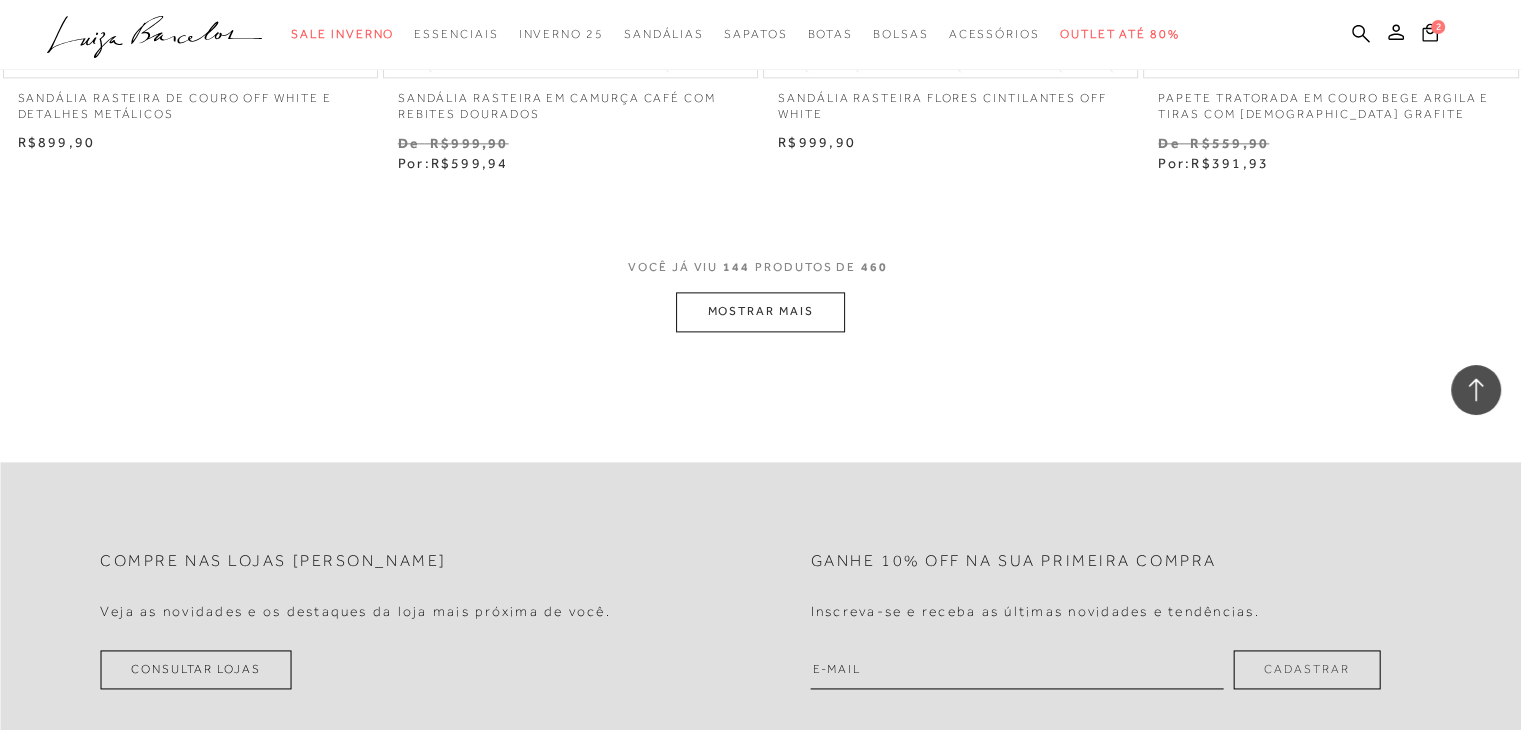 click on "MOSTRAR MAIS" at bounding box center [760, 311] 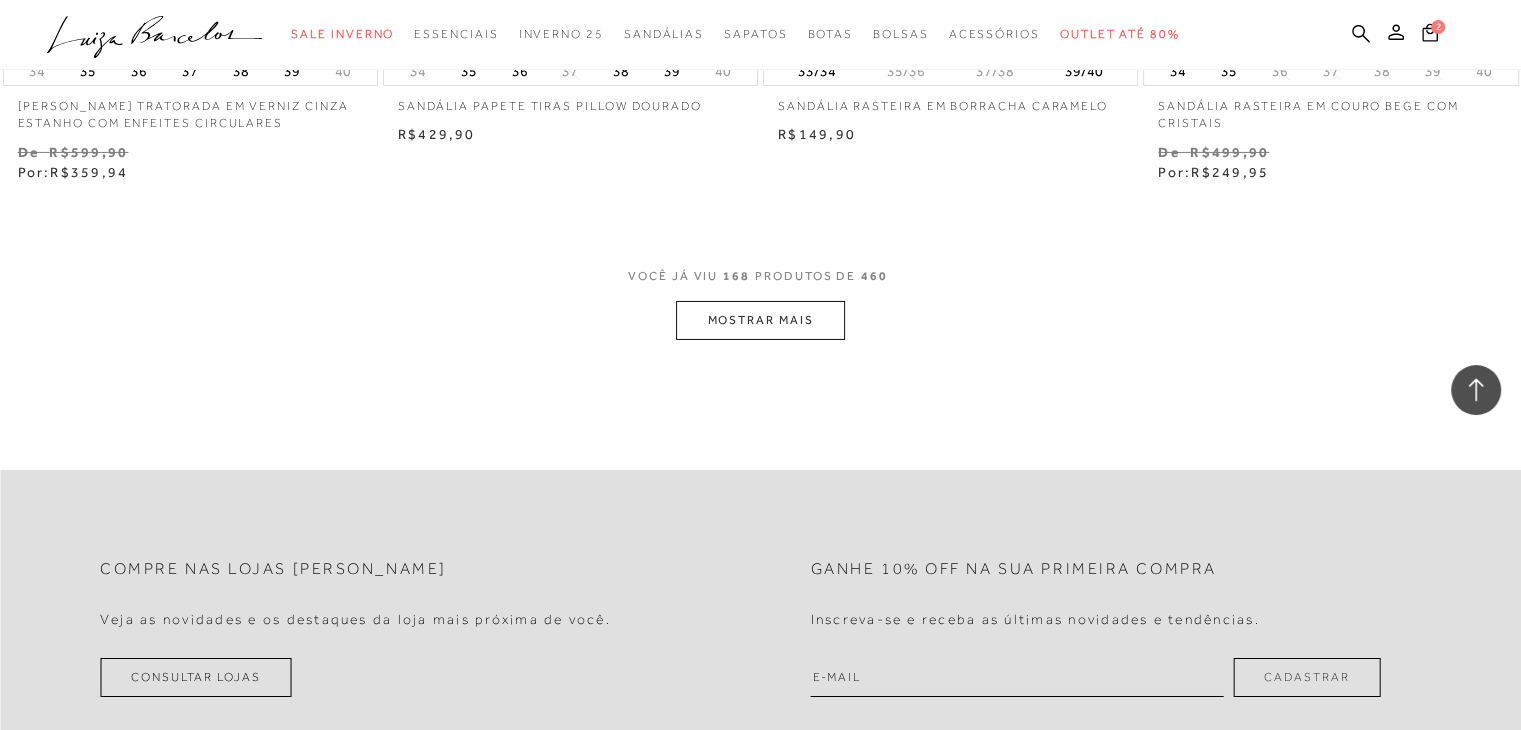 scroll, scrollTop: 29700, scrollLeft: 0, axis: vertical 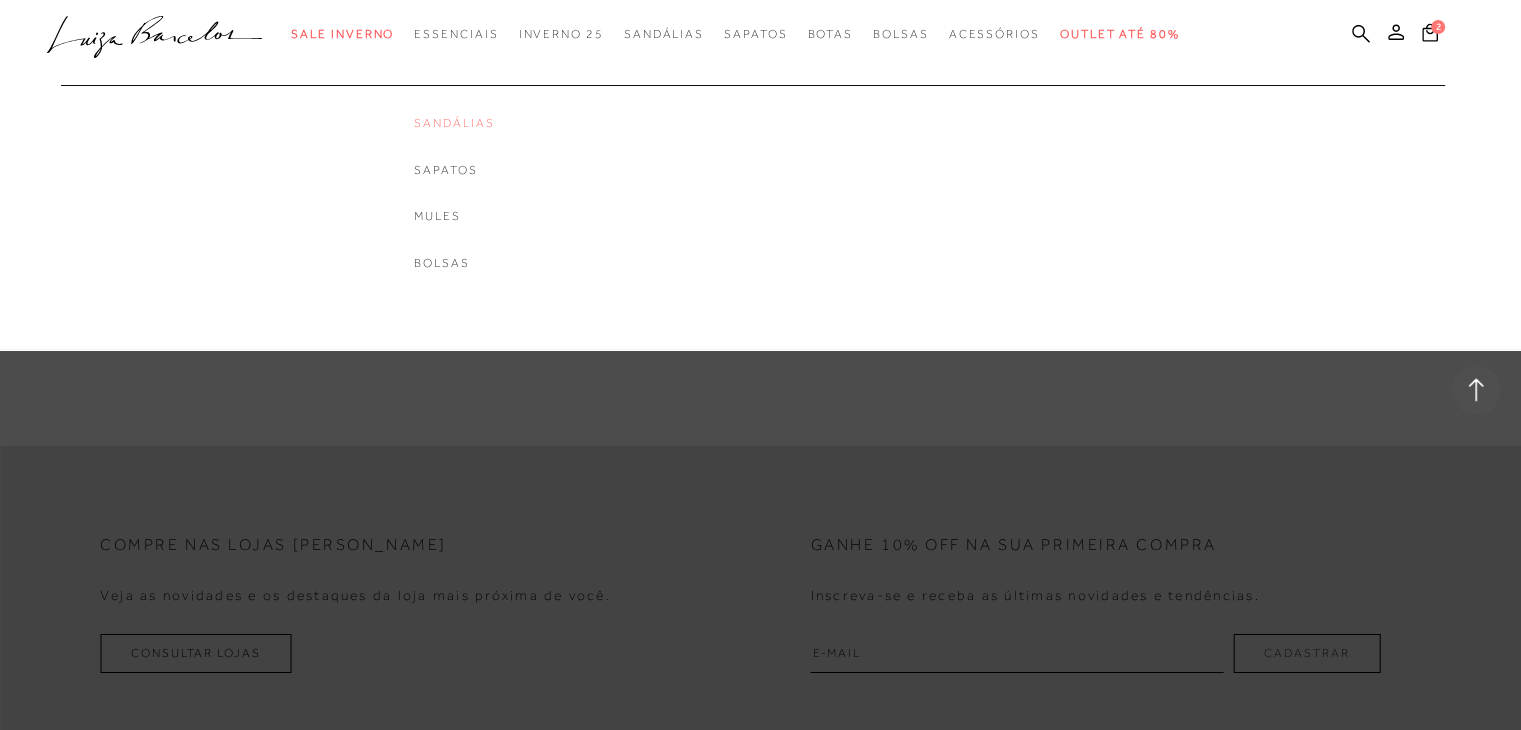 click on "Sandálias" at bounding box center [454, 123] 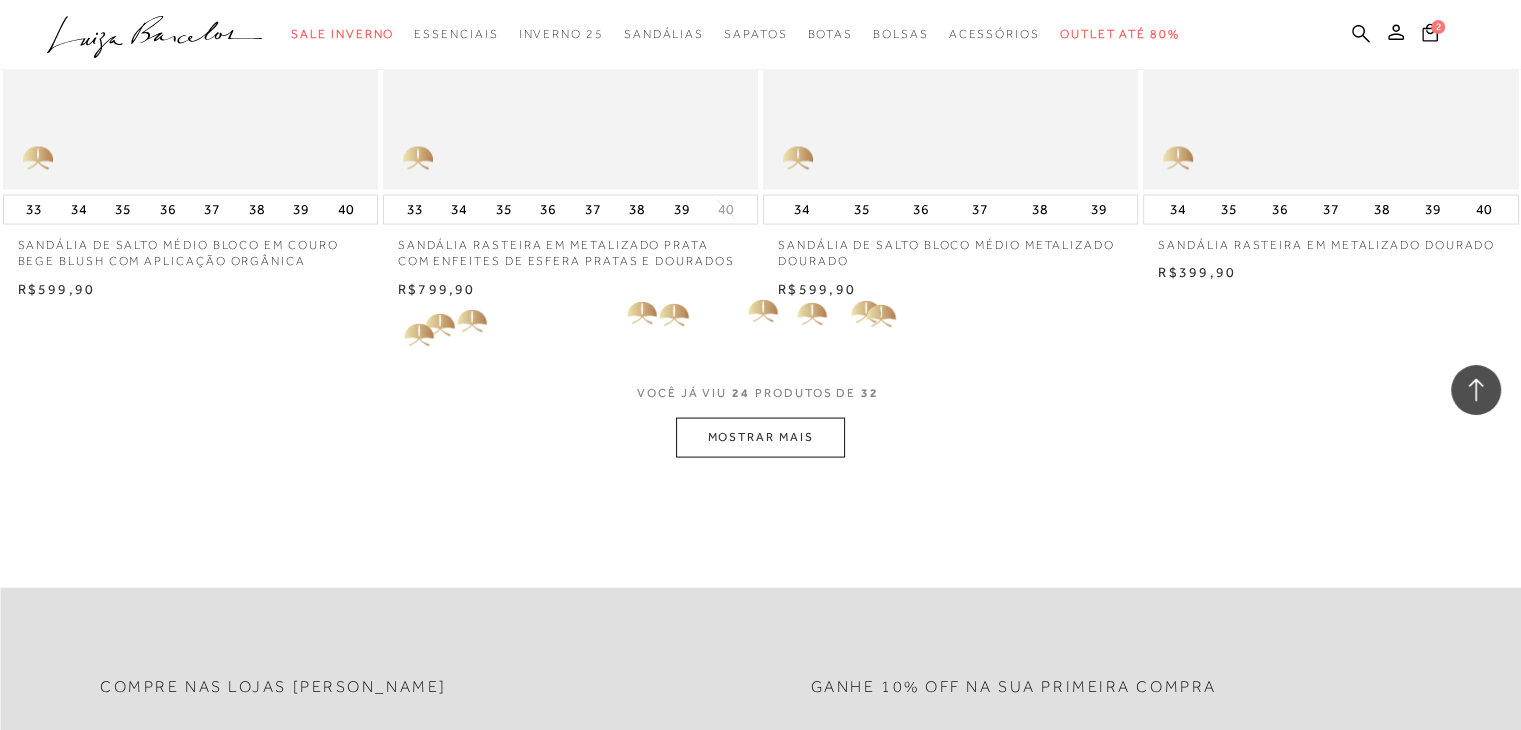 scroll, scrollTop: 4000, scrollLeft: 0, axis: vertical 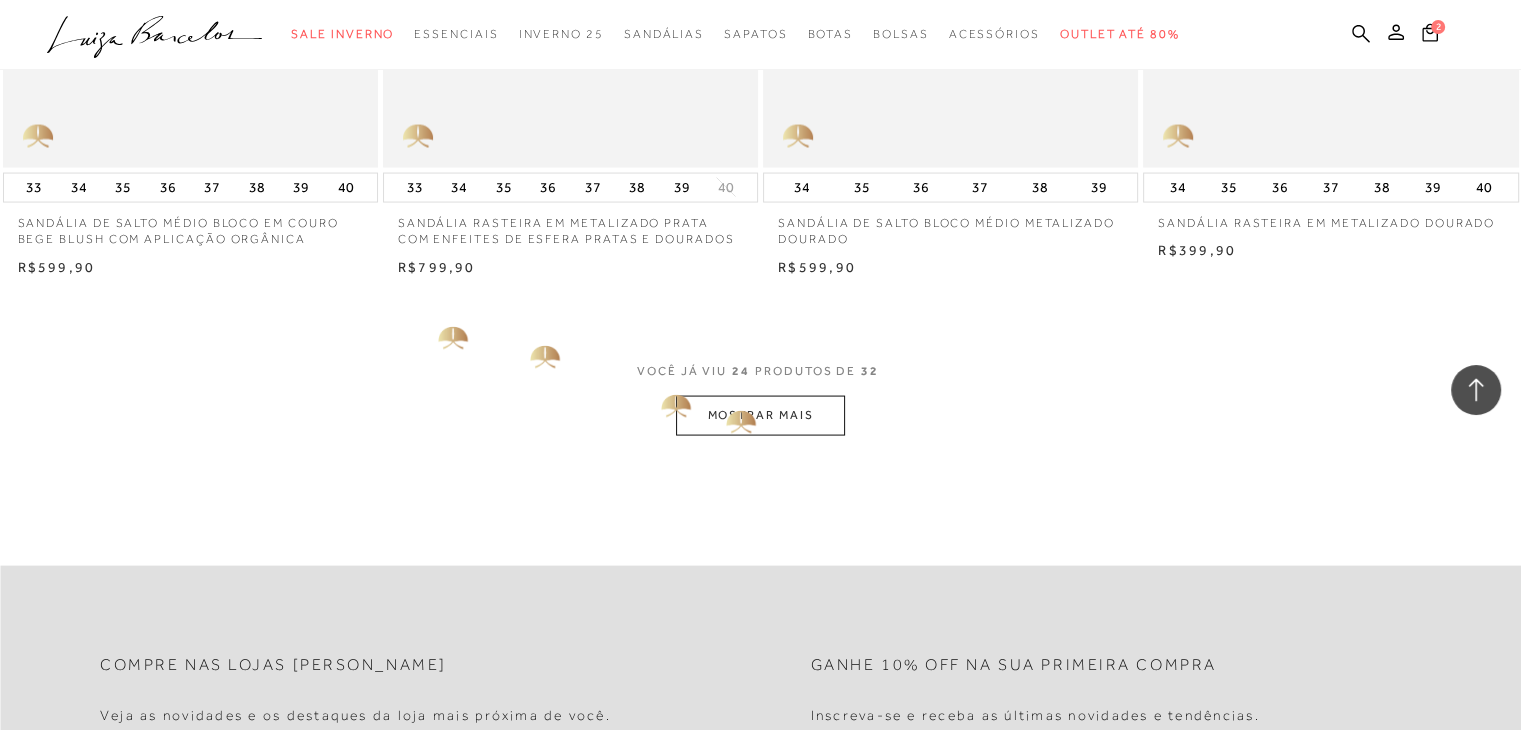 click on "MOSTRAR MAIS" at bounding box center [760, 415] 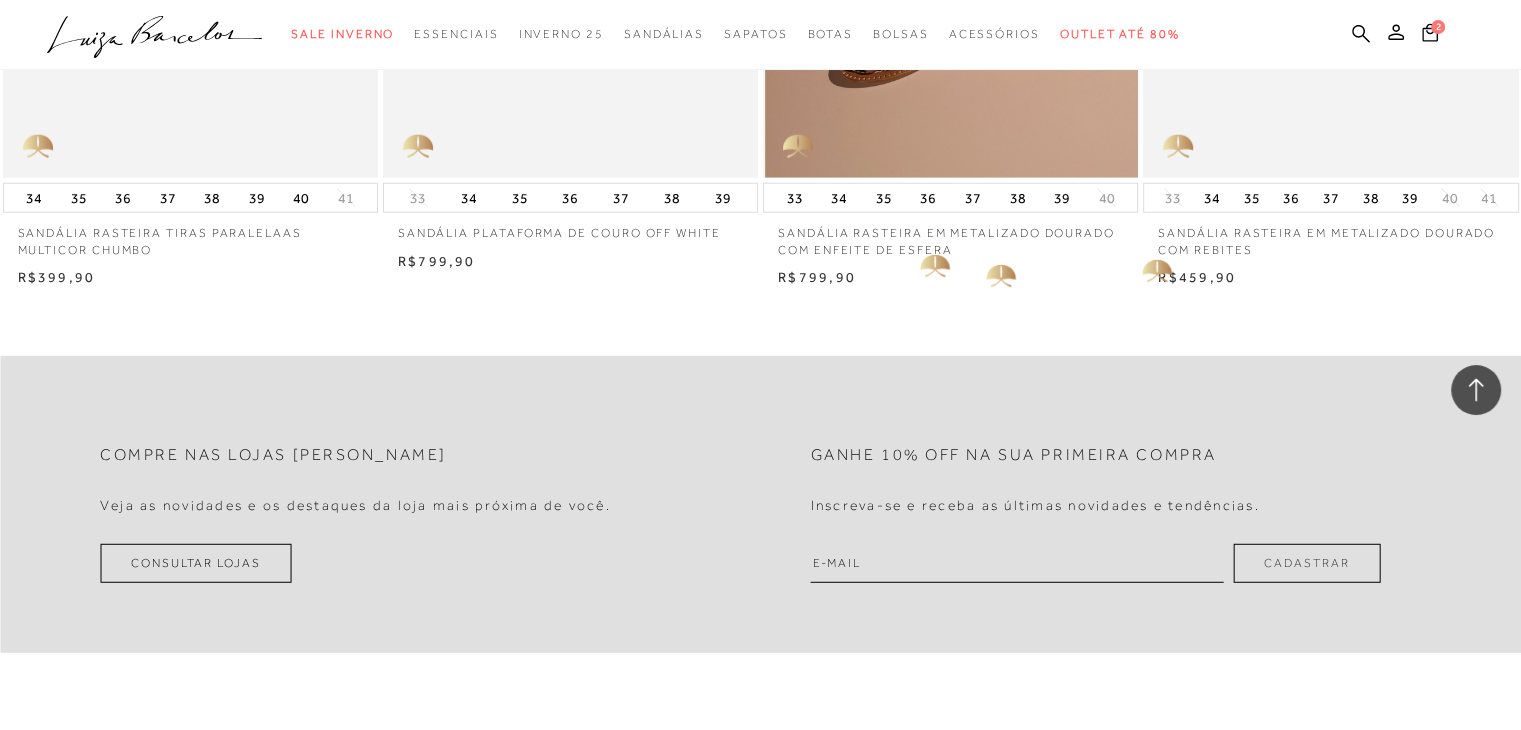 scroll, scrollTop: 5555, scrollLeft: 0, axis: vertical 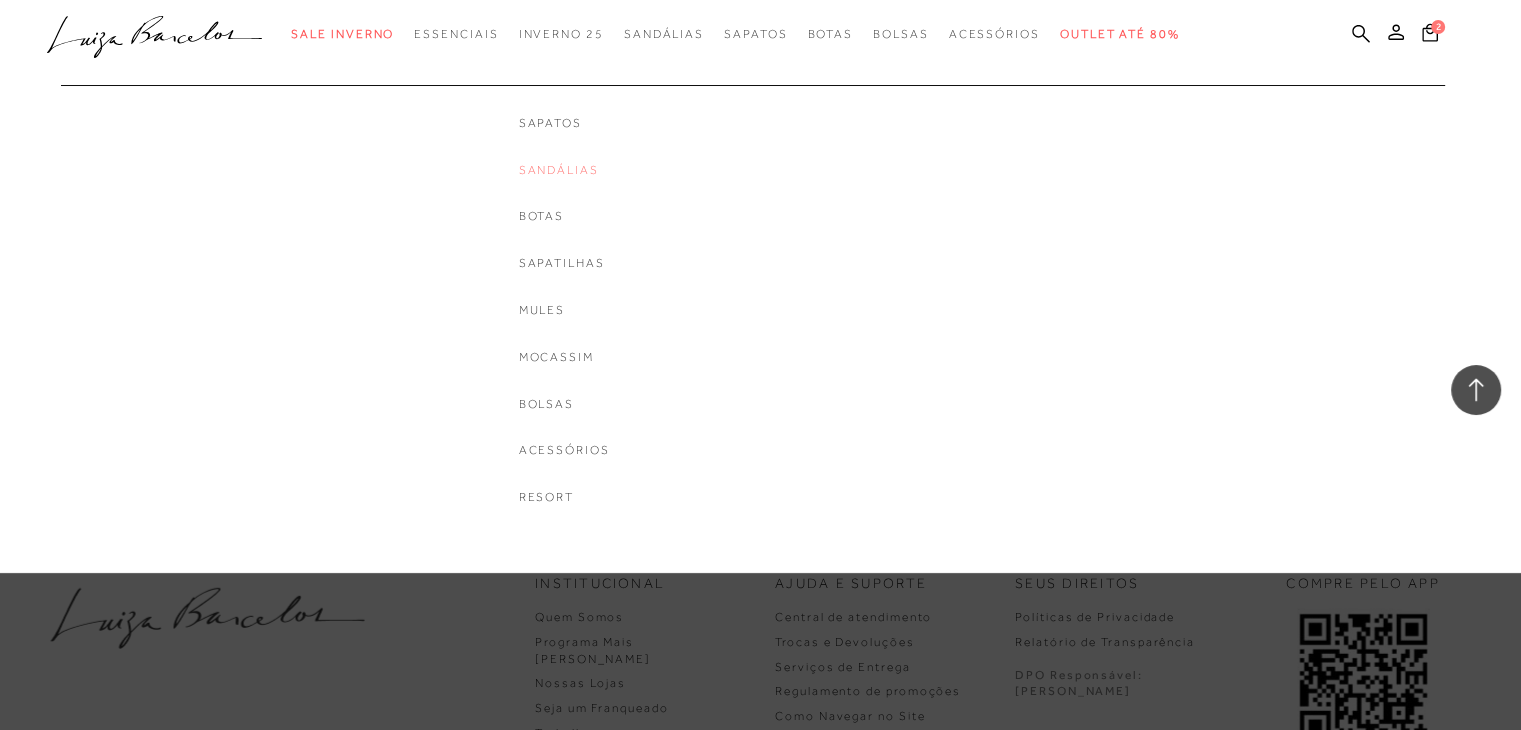 click on "Sandálias" at bounding box center [564, 170] 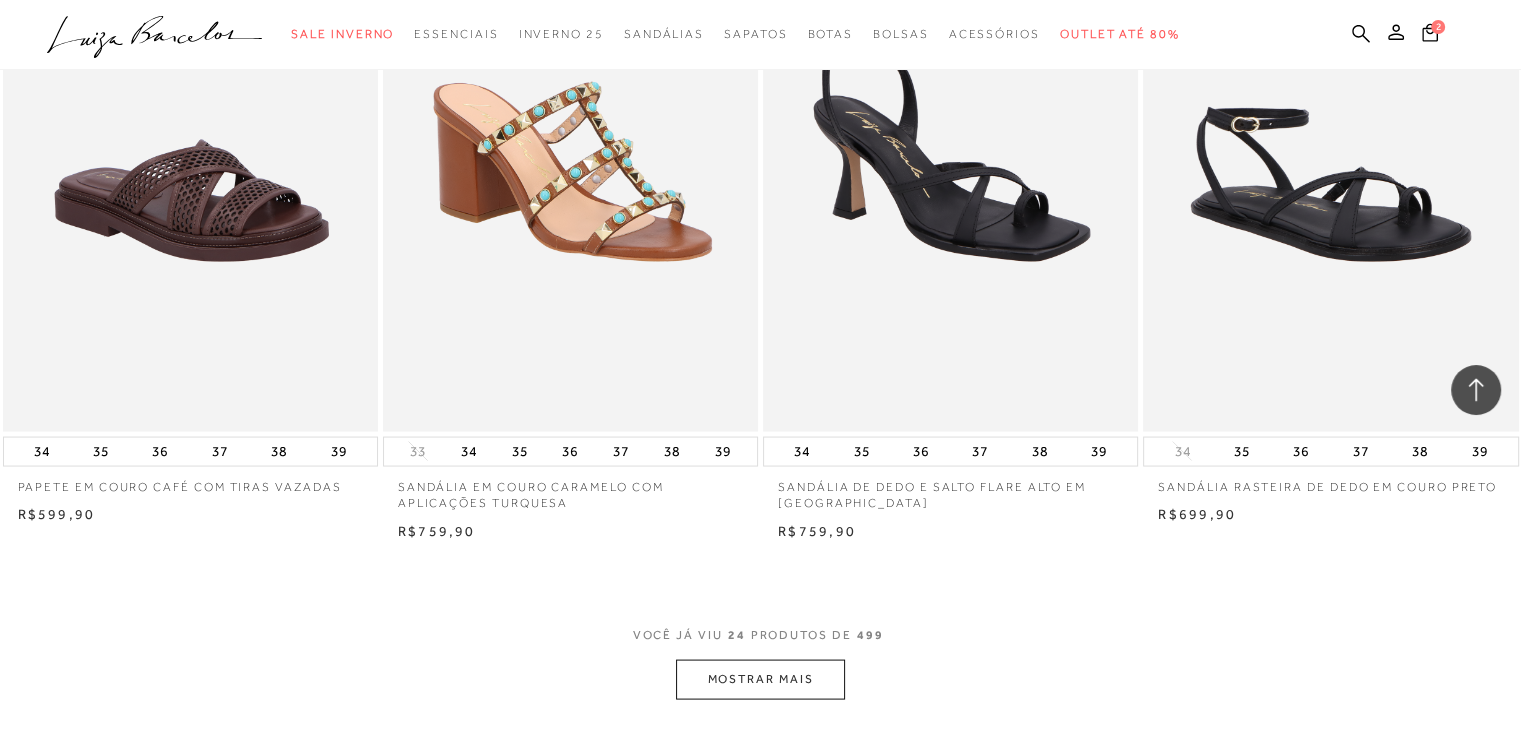 scroll, scrollTop: 3900, scrollLeft: 0, axis: vertical 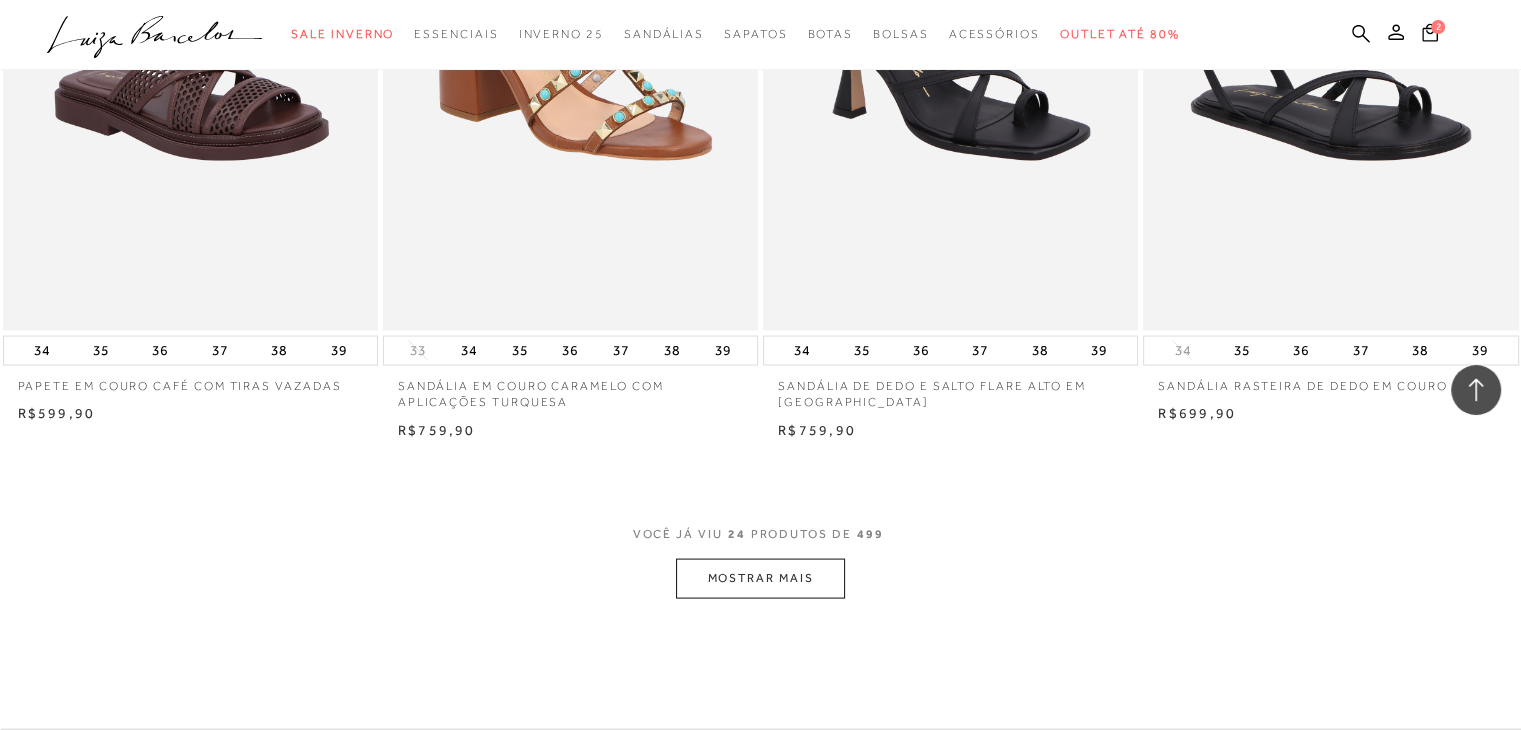 click on "MOSTRAR MAIS" at bounding box center [760, 578] 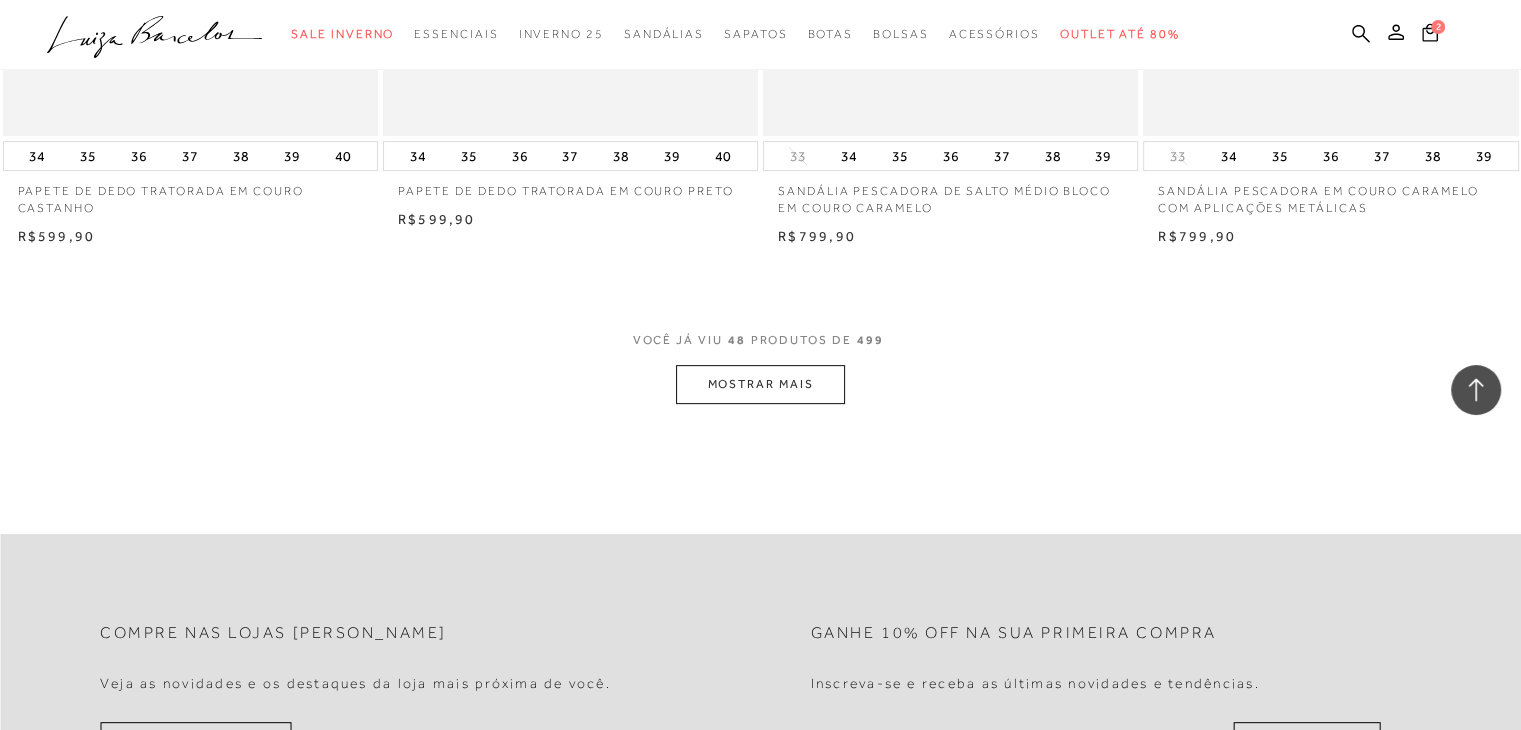 scroll, scrollTop: 8300, scrollLeft: 0, axis: vertical 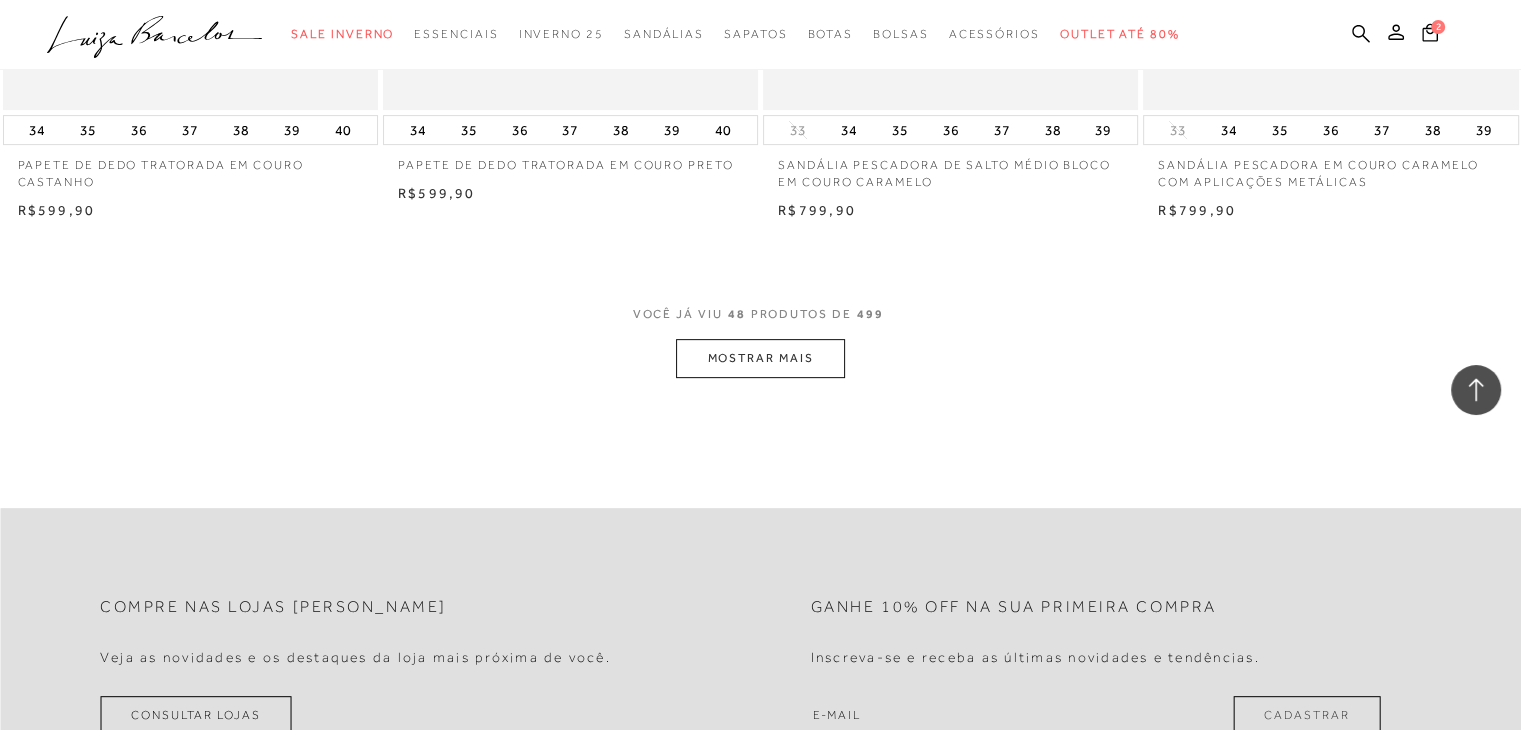 click on "MOSTRAR MAIS" at bounding box center (760, 358) 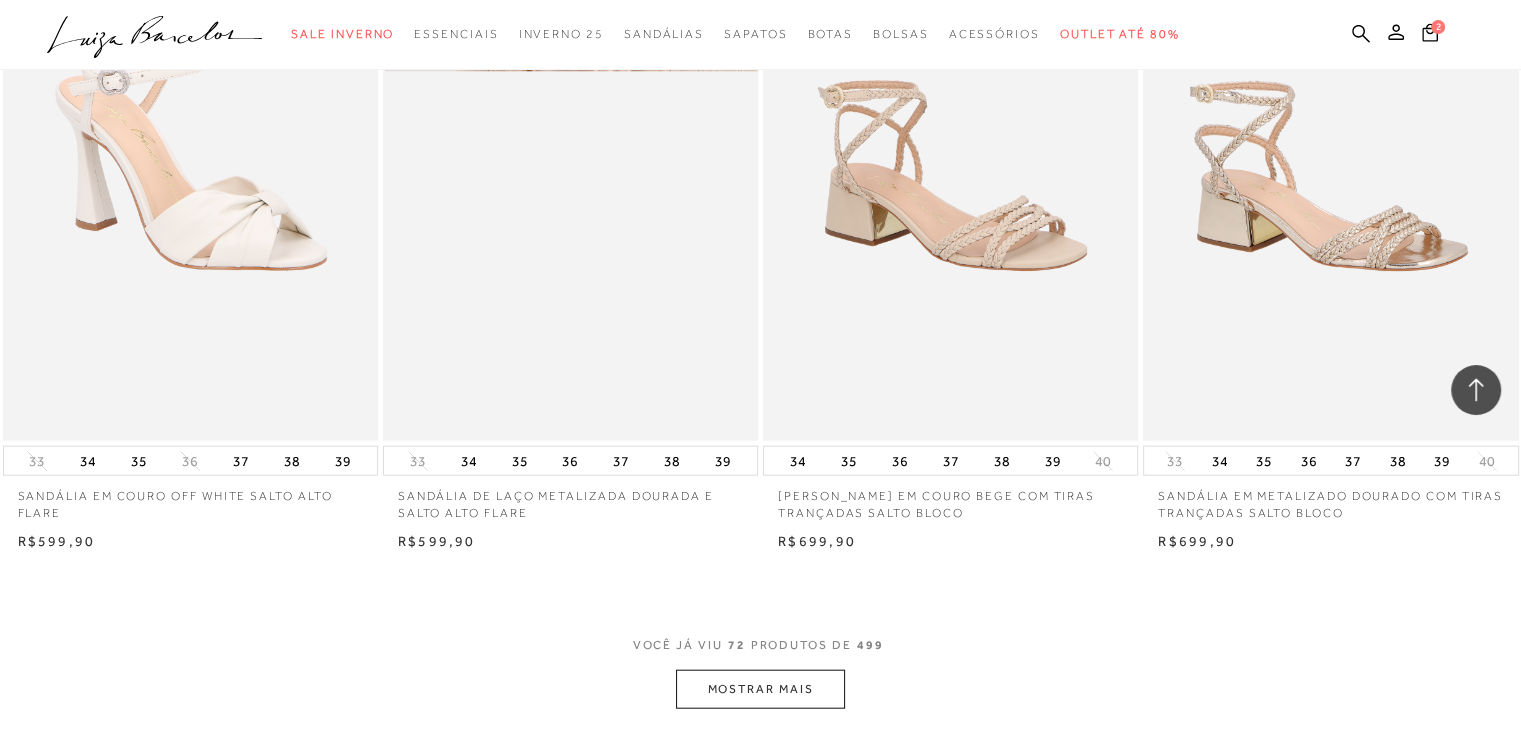 scroll, scrollTop: 12200, scrollLeft: 0, axis: vertical 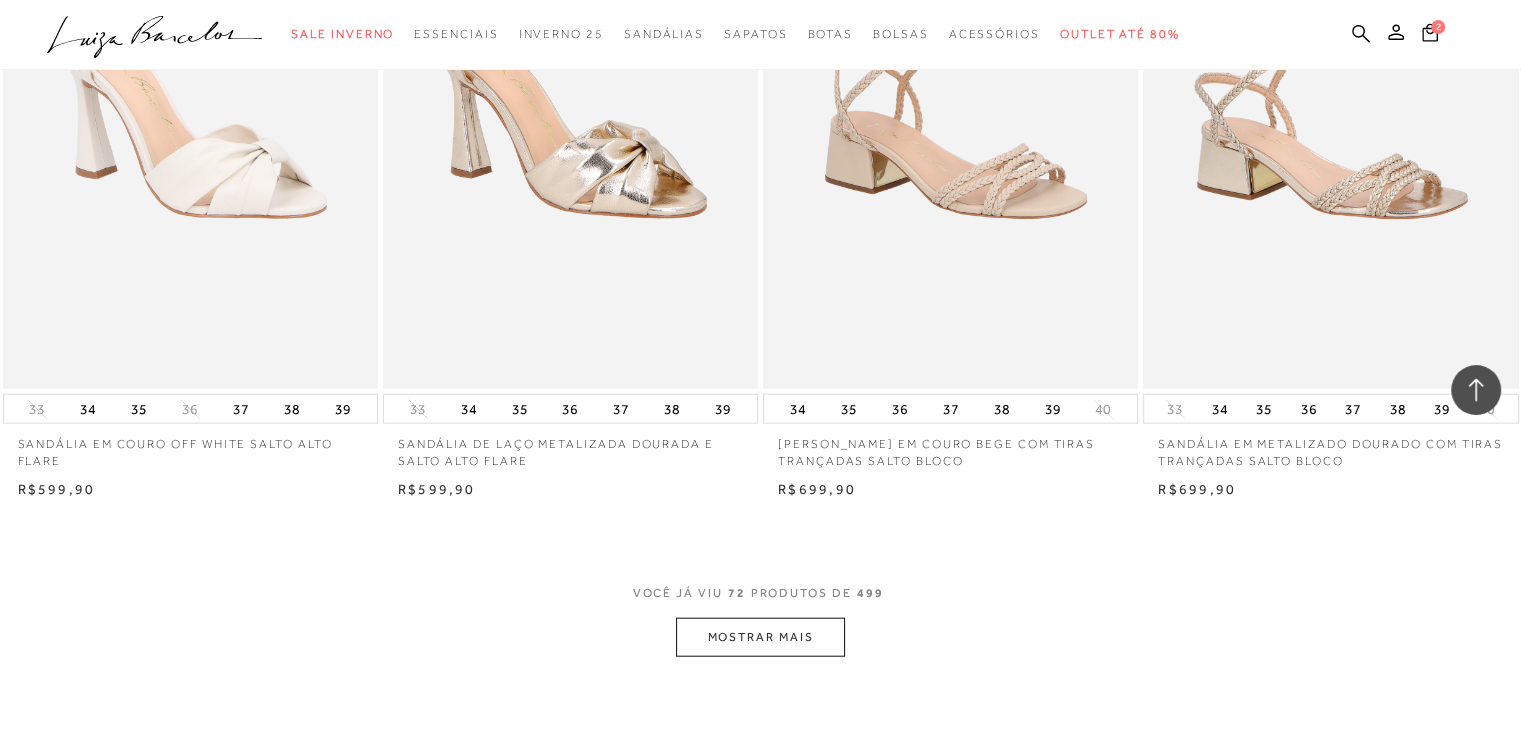 click on "MOSTRAR MAIS" at bounding box center [760, 637] 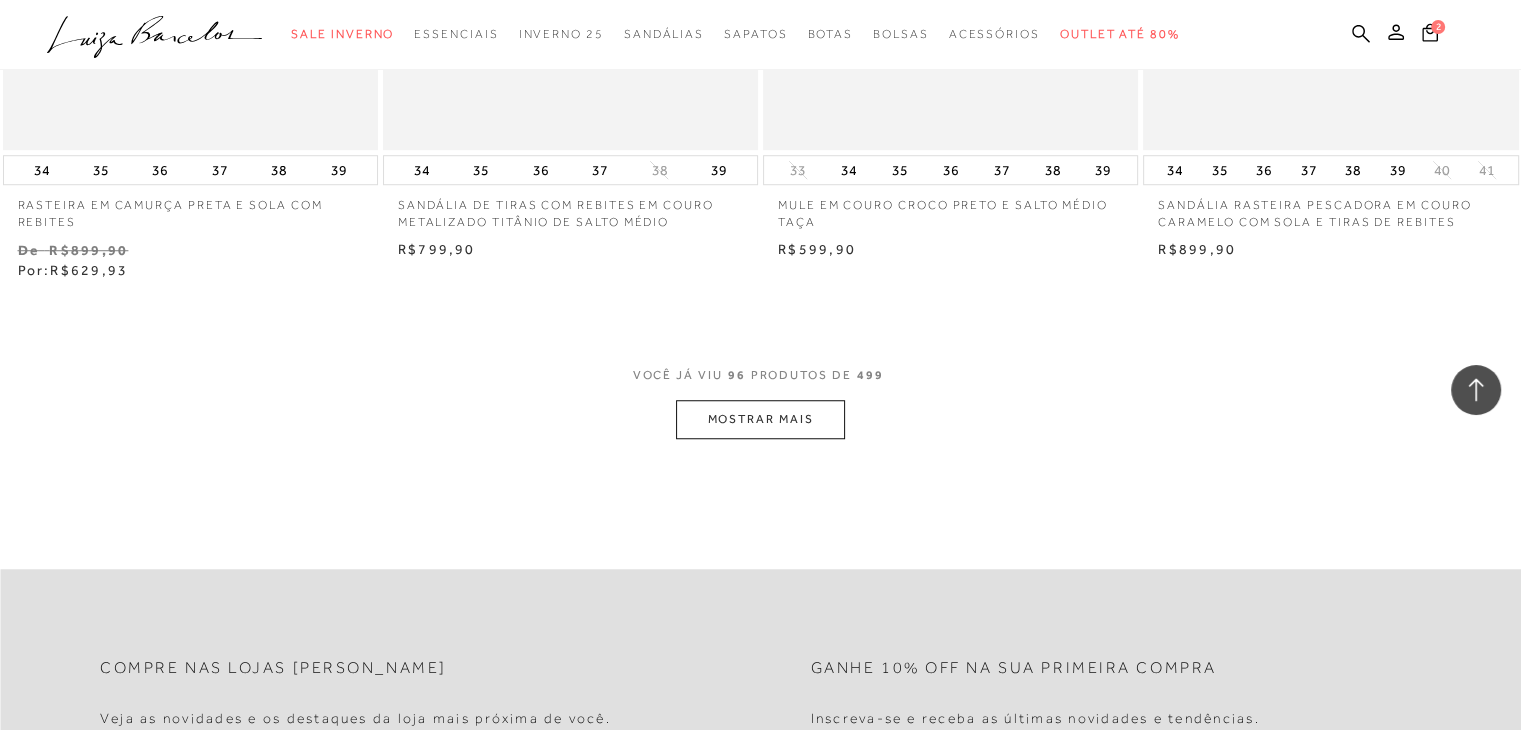 scroll, scrollTop: 16700, scrollLeft: 0, axis: vertical 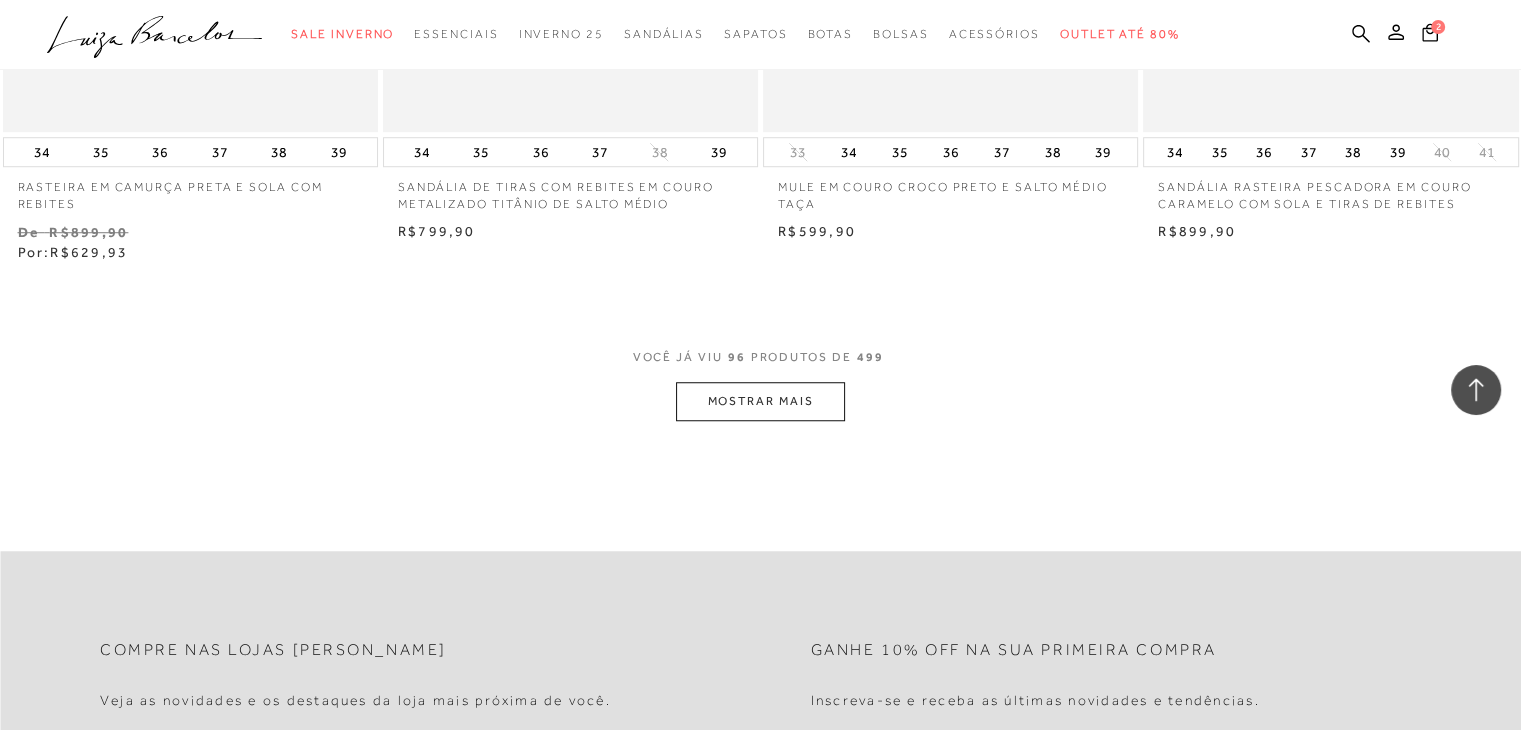 click on "MOSTRAR MAIS" at bounding box center (760, 401) 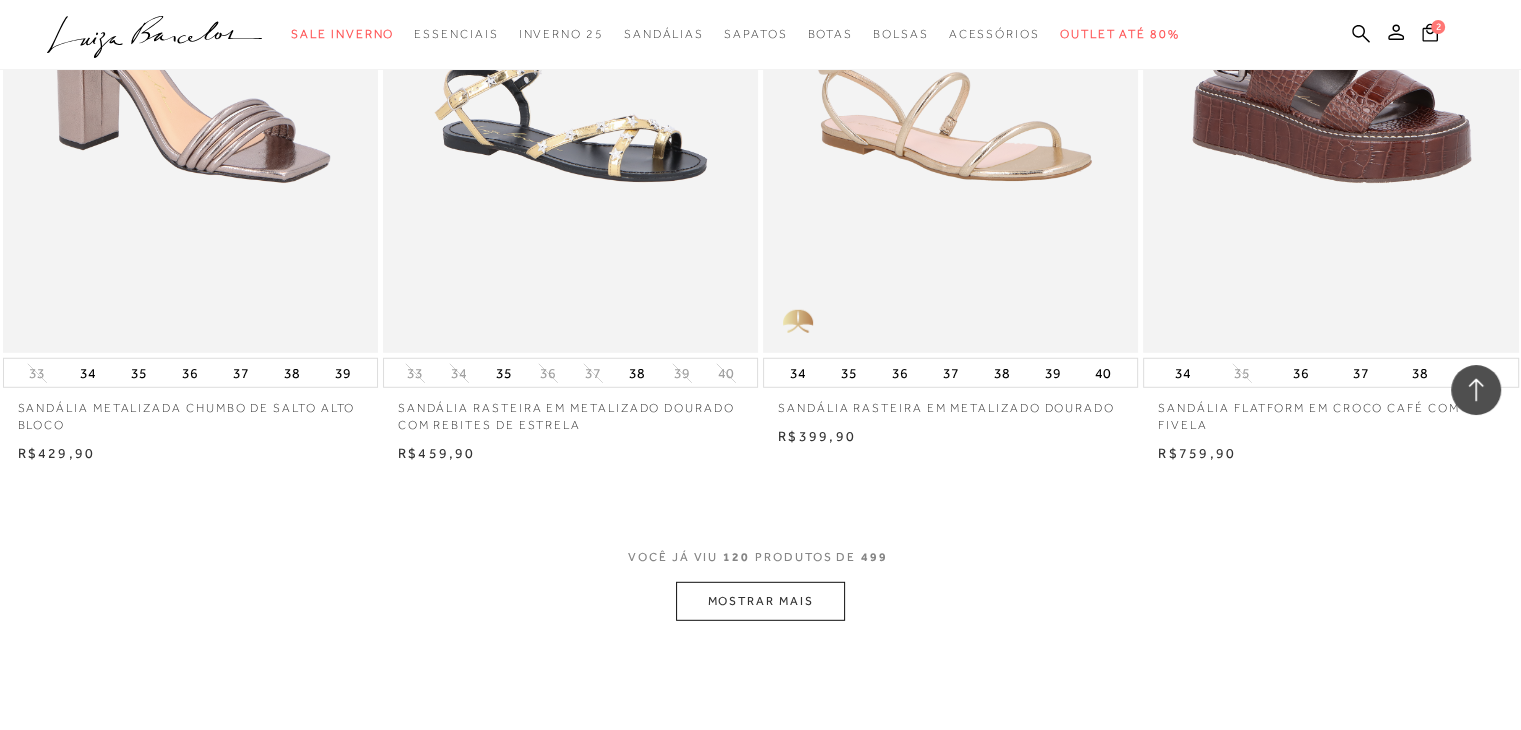scroll, scrollTop: 21000, scrollLeft: 0, axis: vertical 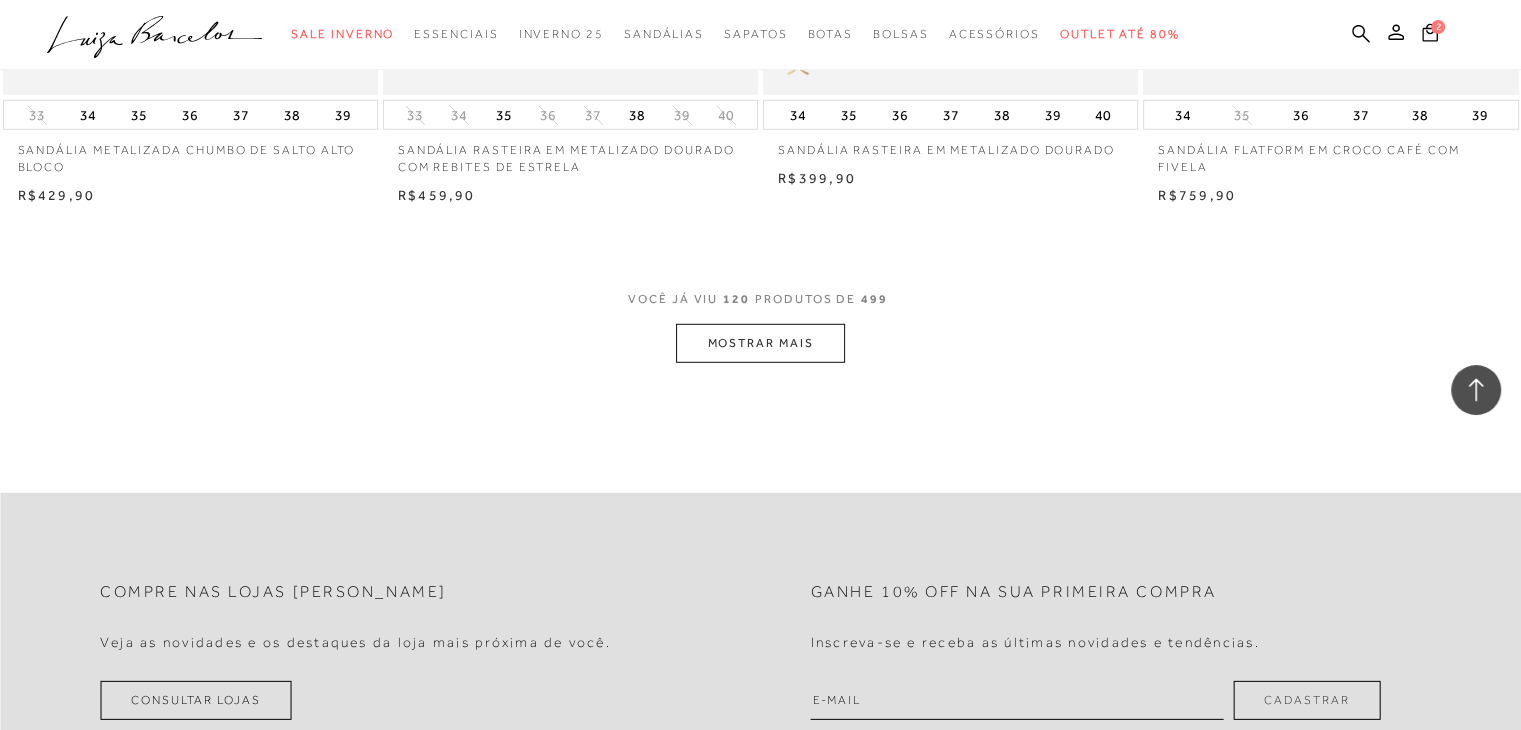 click on "MOSTRAR MAIS" at bounding box center [760, 343] 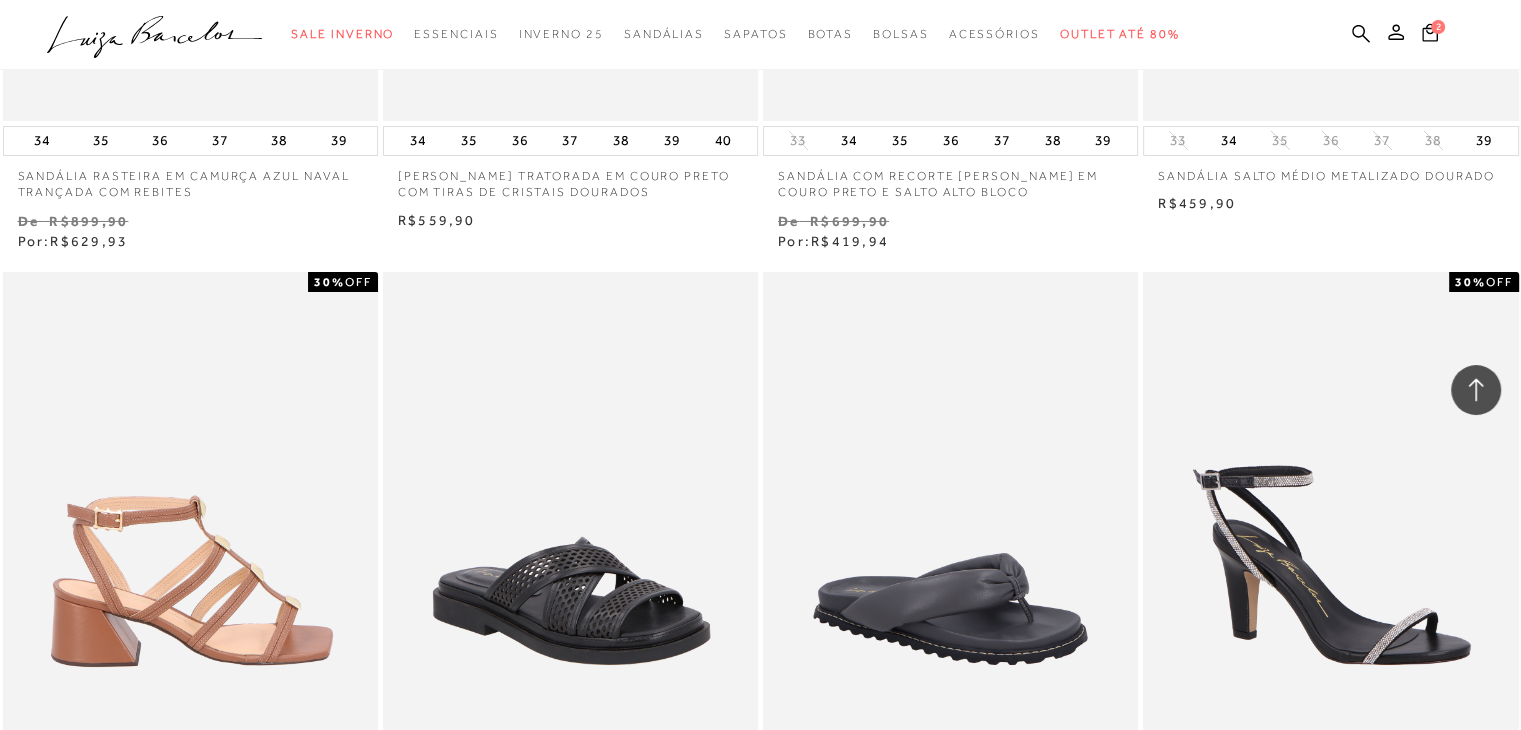 scroll, scrollTop: 22600, scrollLeft: 0, axis: vertical 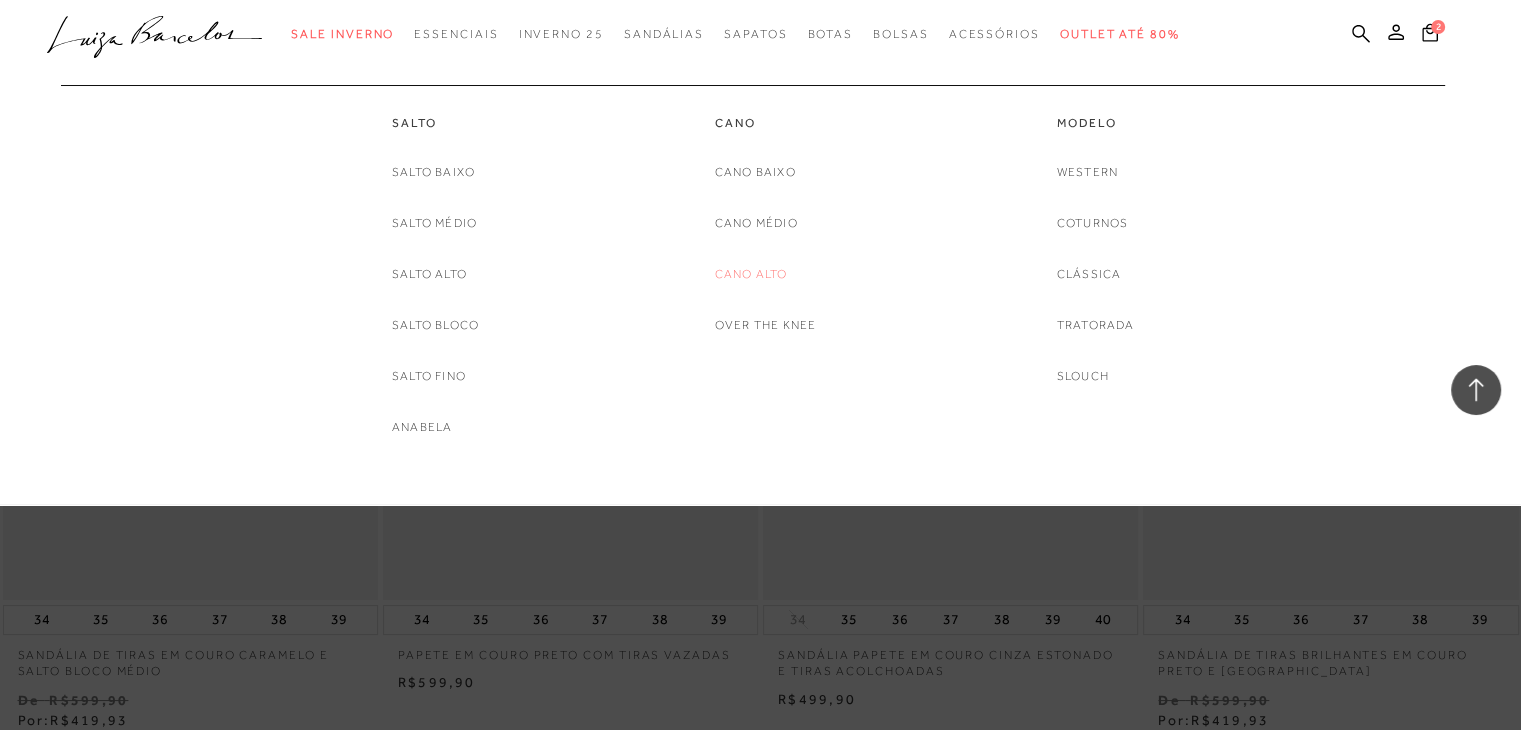 click on "Cano Alto" at bounding box center (751, 274) 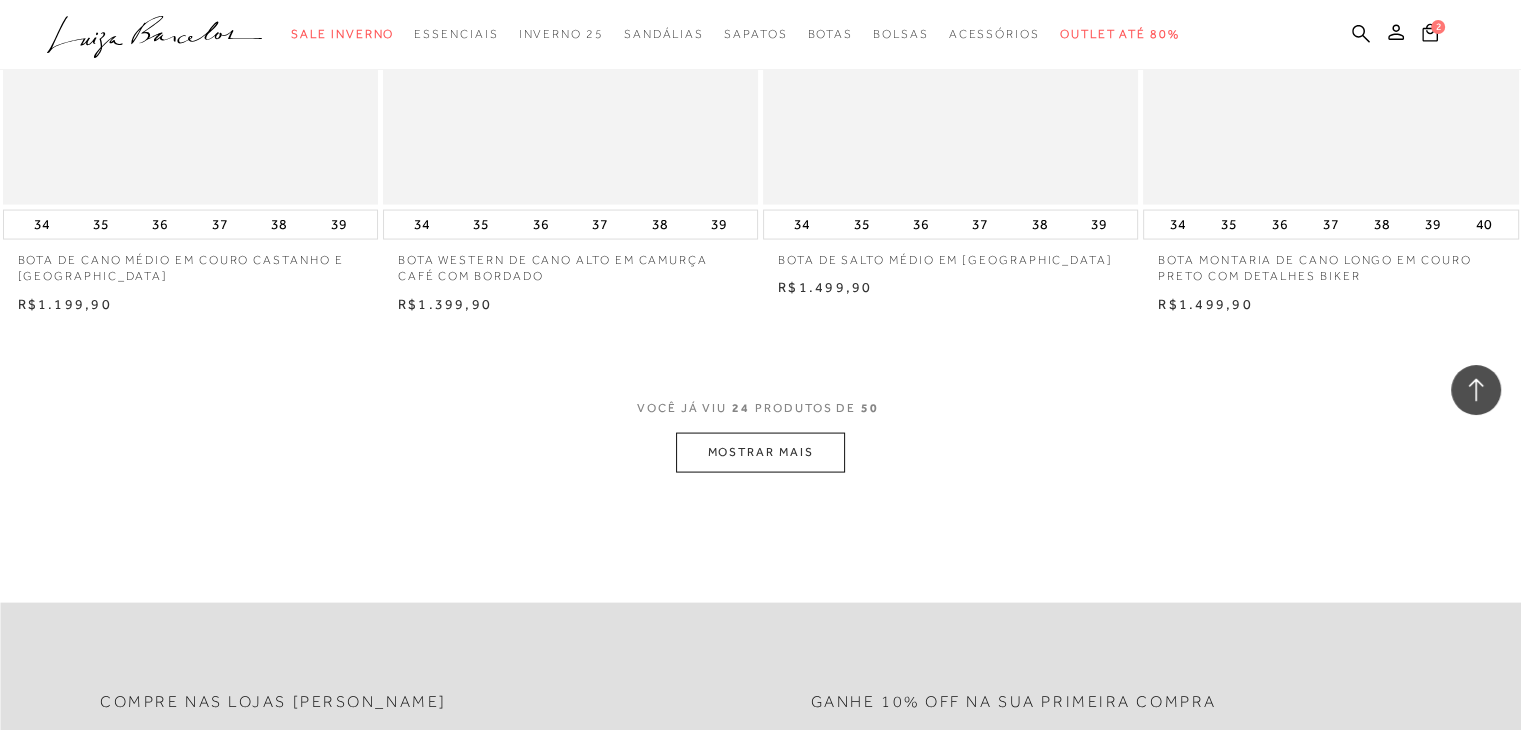 scroll, scrollTop: 4000, scrollLeft: 0, axis: vertical 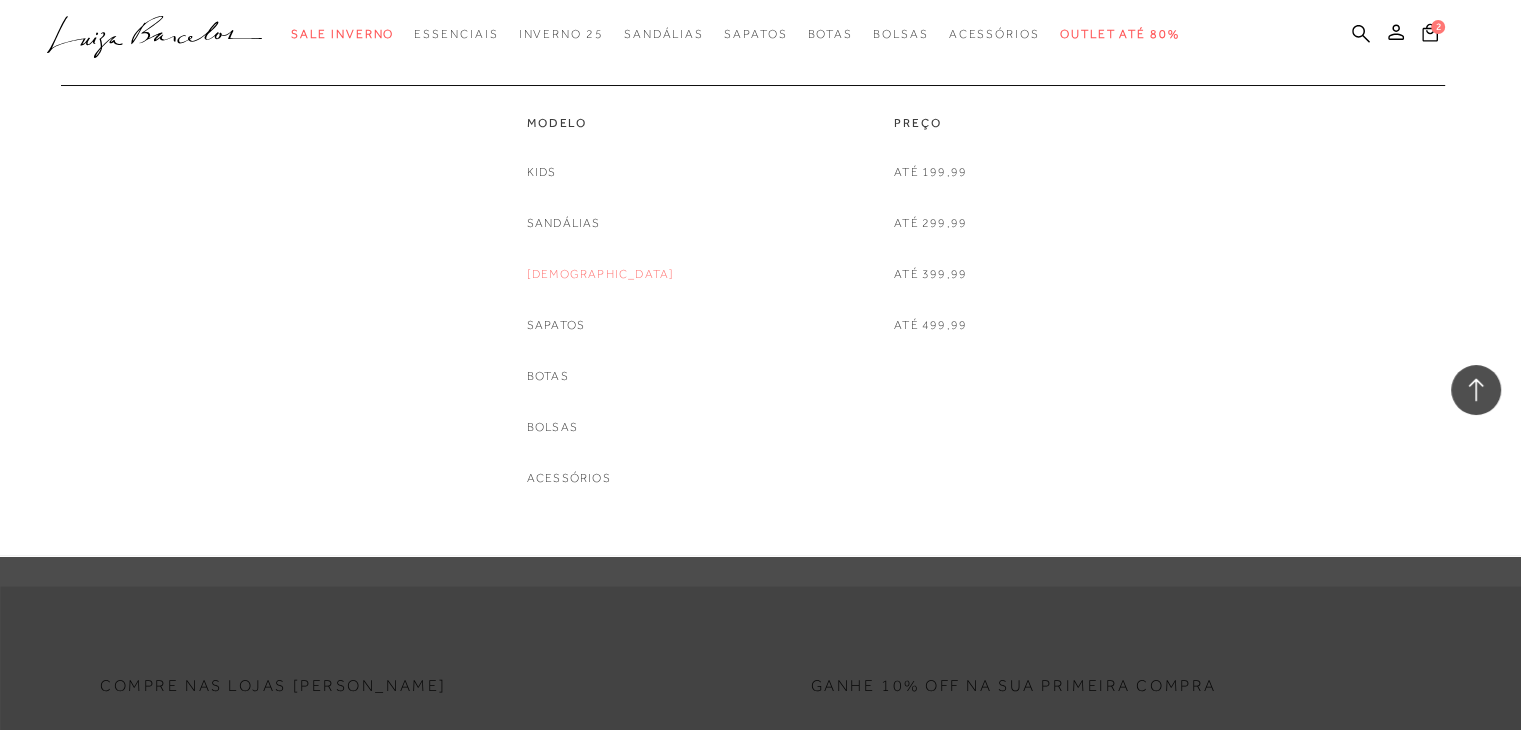 click on "[DEMOGRAPHIC_DATA]" at bounding box center [601, 274] 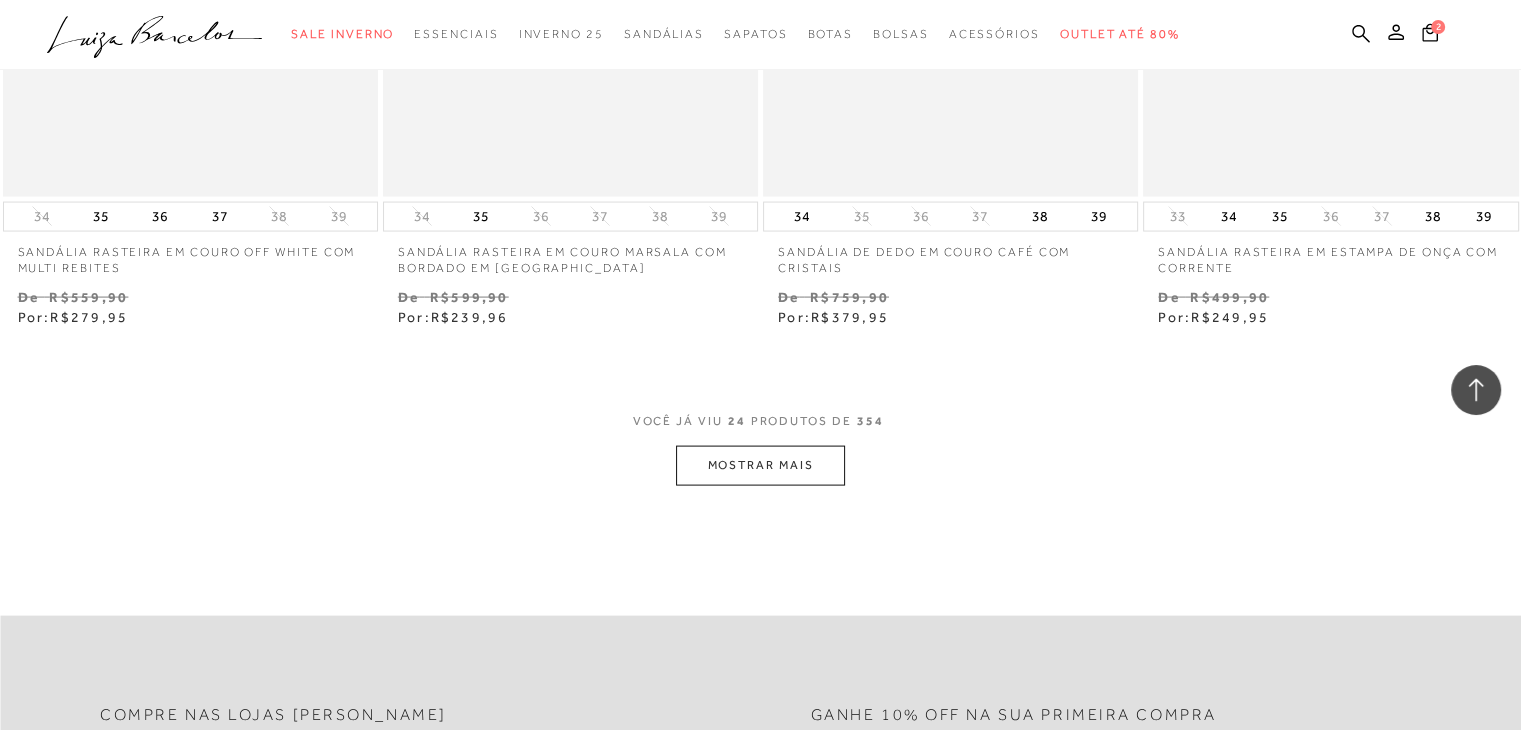 scroll, scrollTop: 4200, scrollLeft: 0, axis: vertical 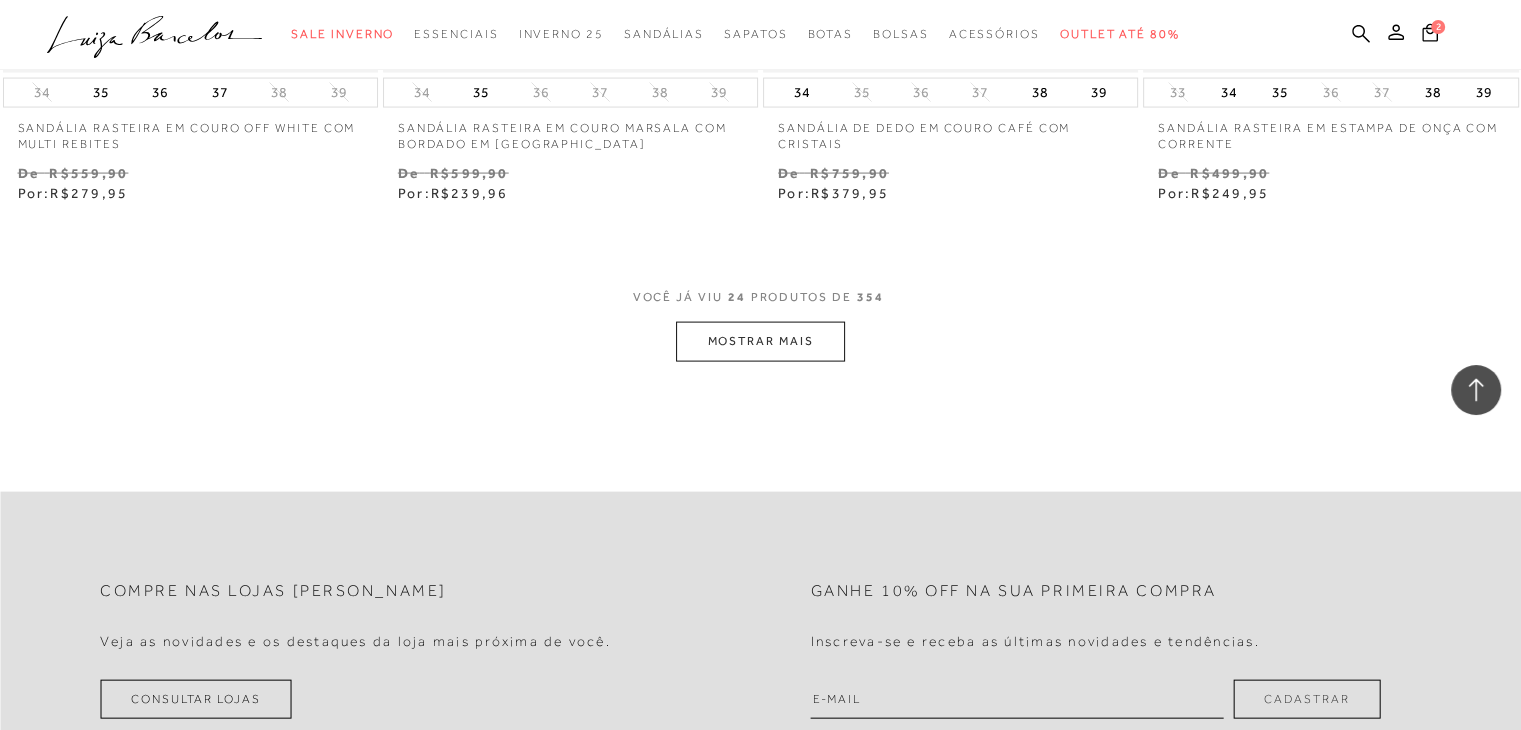 click on "MOSTRAR MAIS" at bounding box center (760, 341) 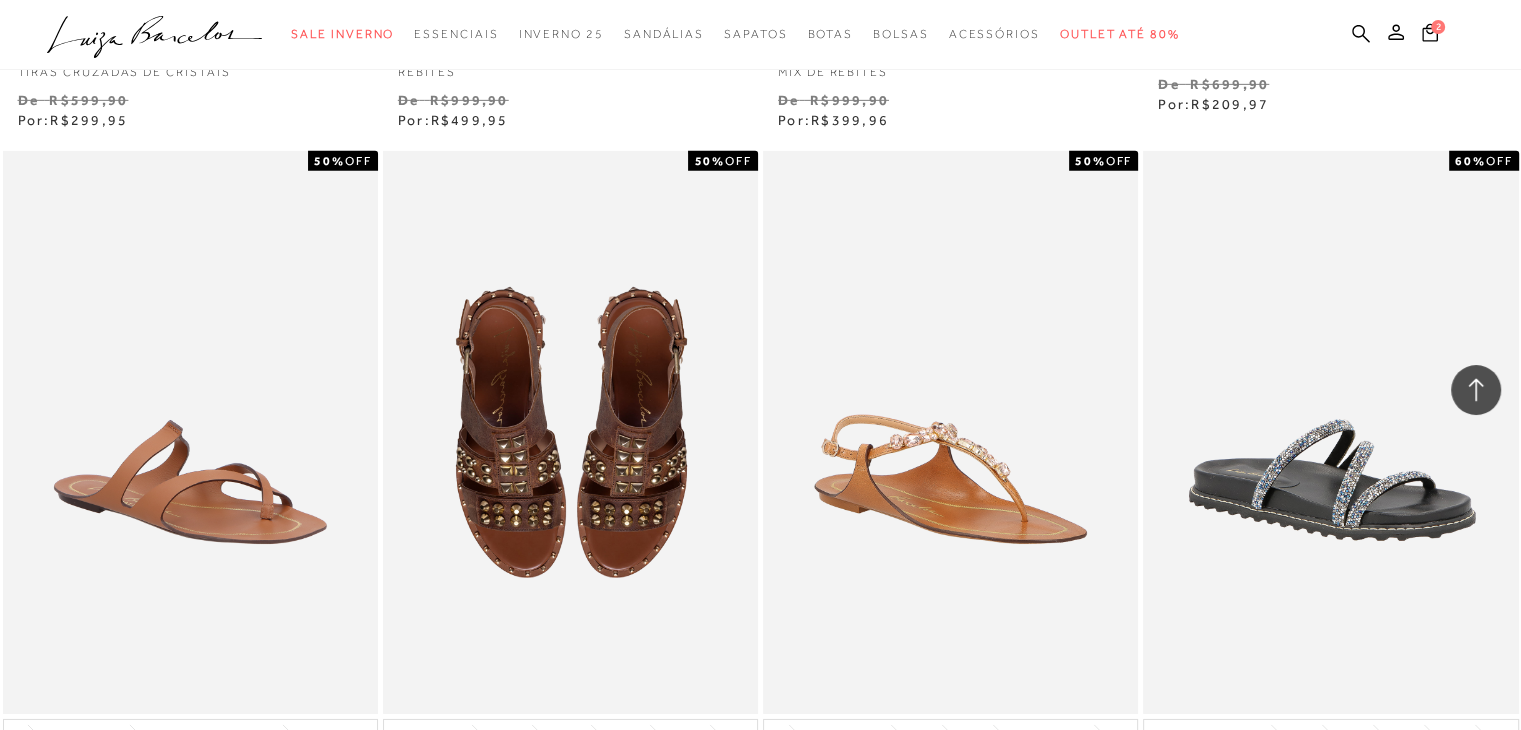 scroll, scrollTop: 6500, scrollLeft: 0, axis: vertical 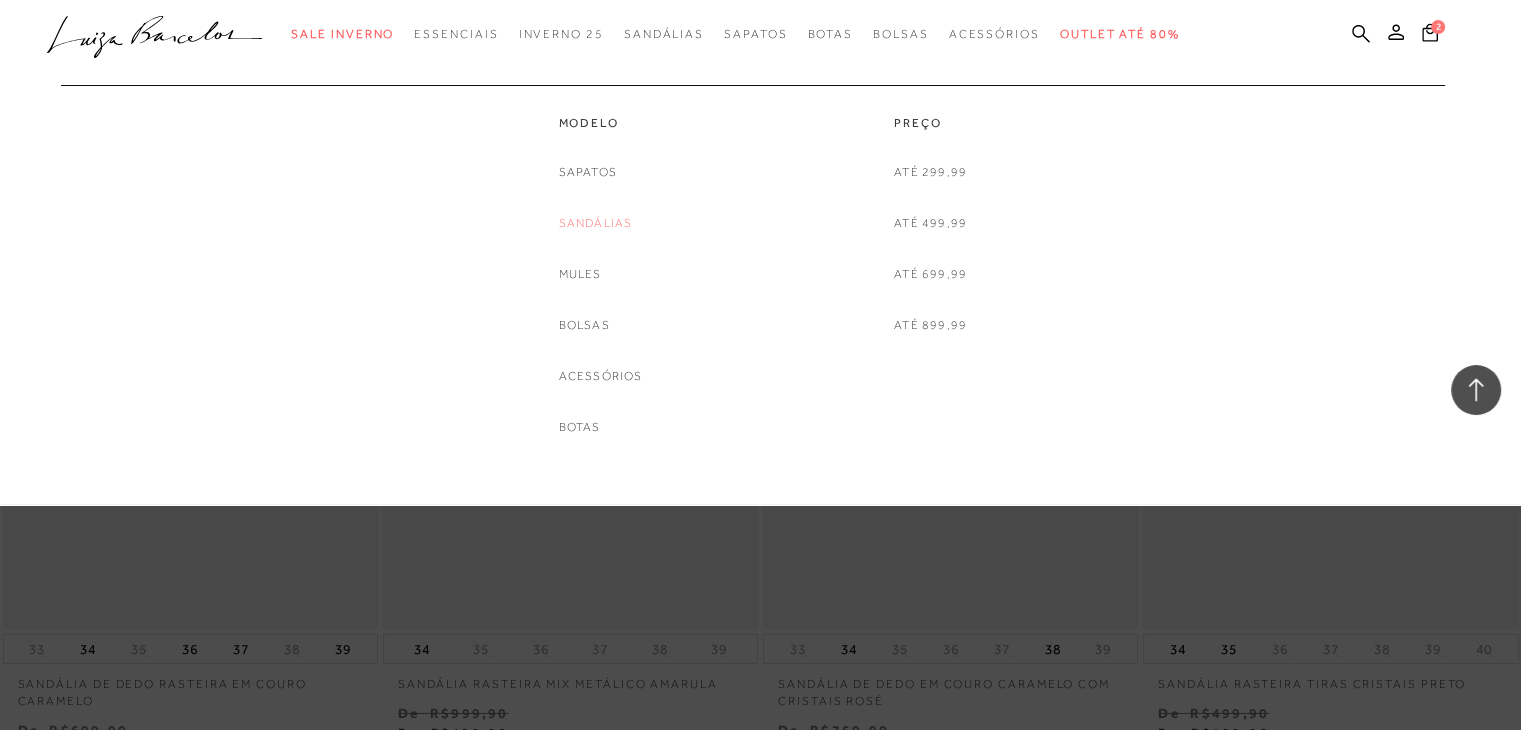 click on "Sandálias" at bounding box center (596, 223) 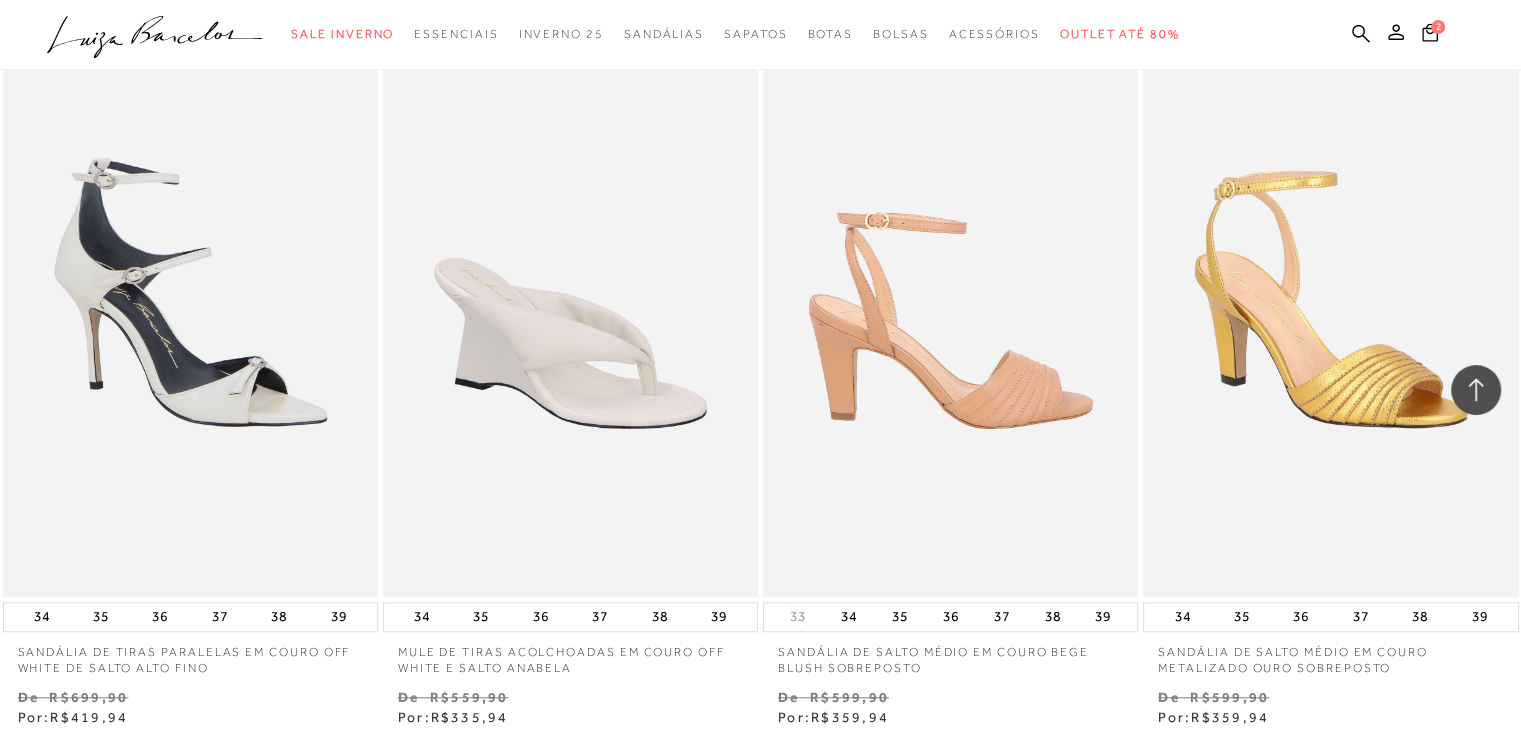 scroll, scrollTop: 1800, scrollLeft: 0, axis: vertical 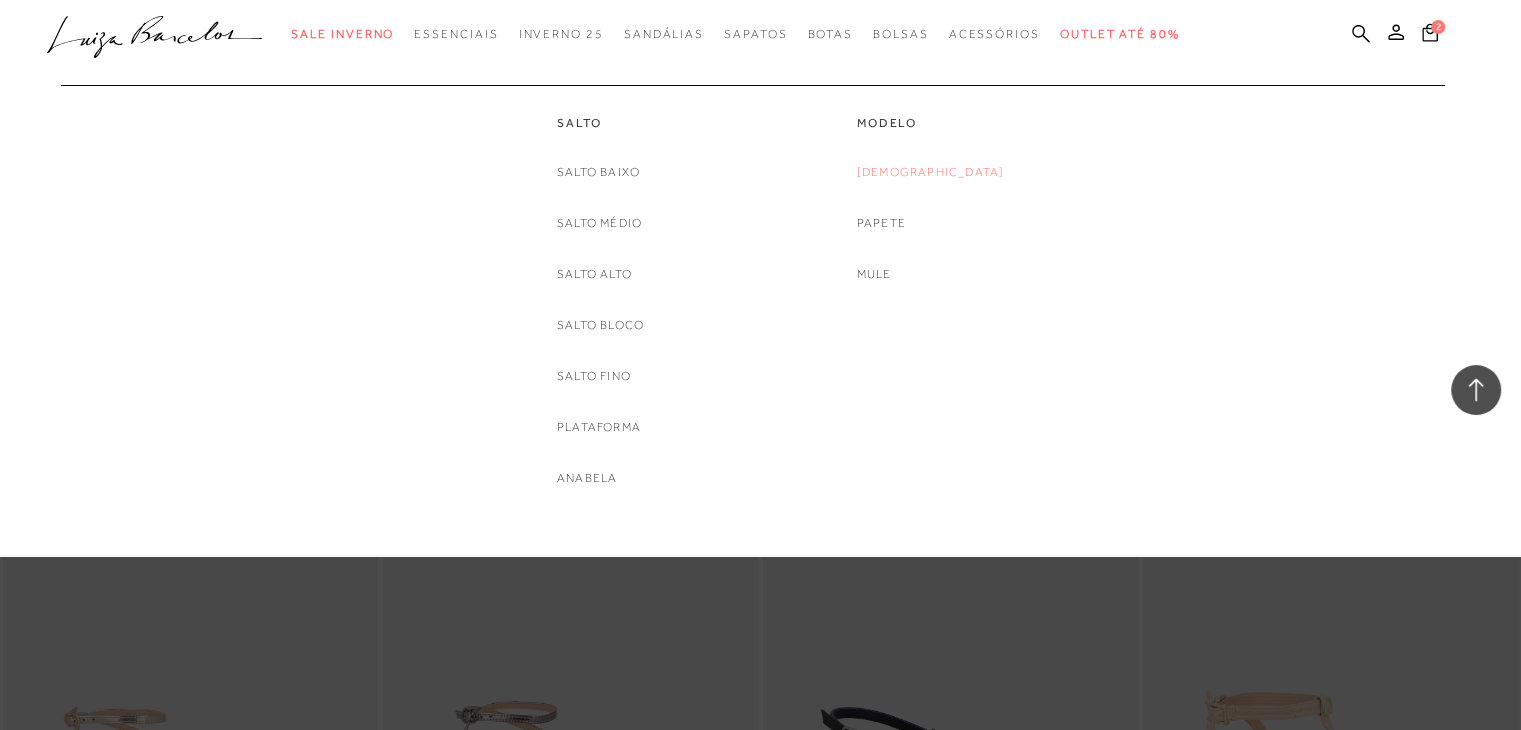 click on "[DEMOGRAPHIC_DATA]" at bounding box center [931, 172] 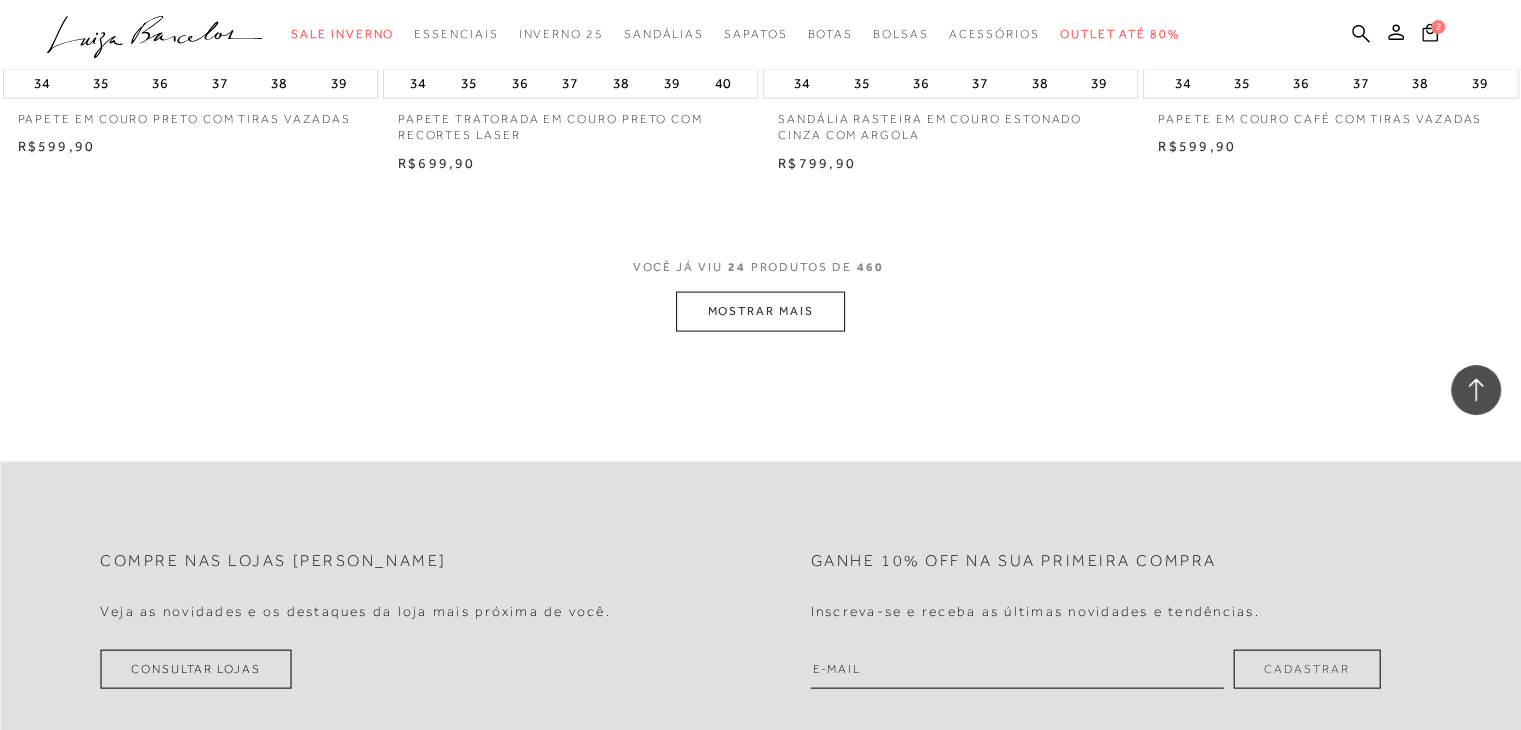 scroll, scrollTop: 4100, scrollLeft: 0, axis: vertical 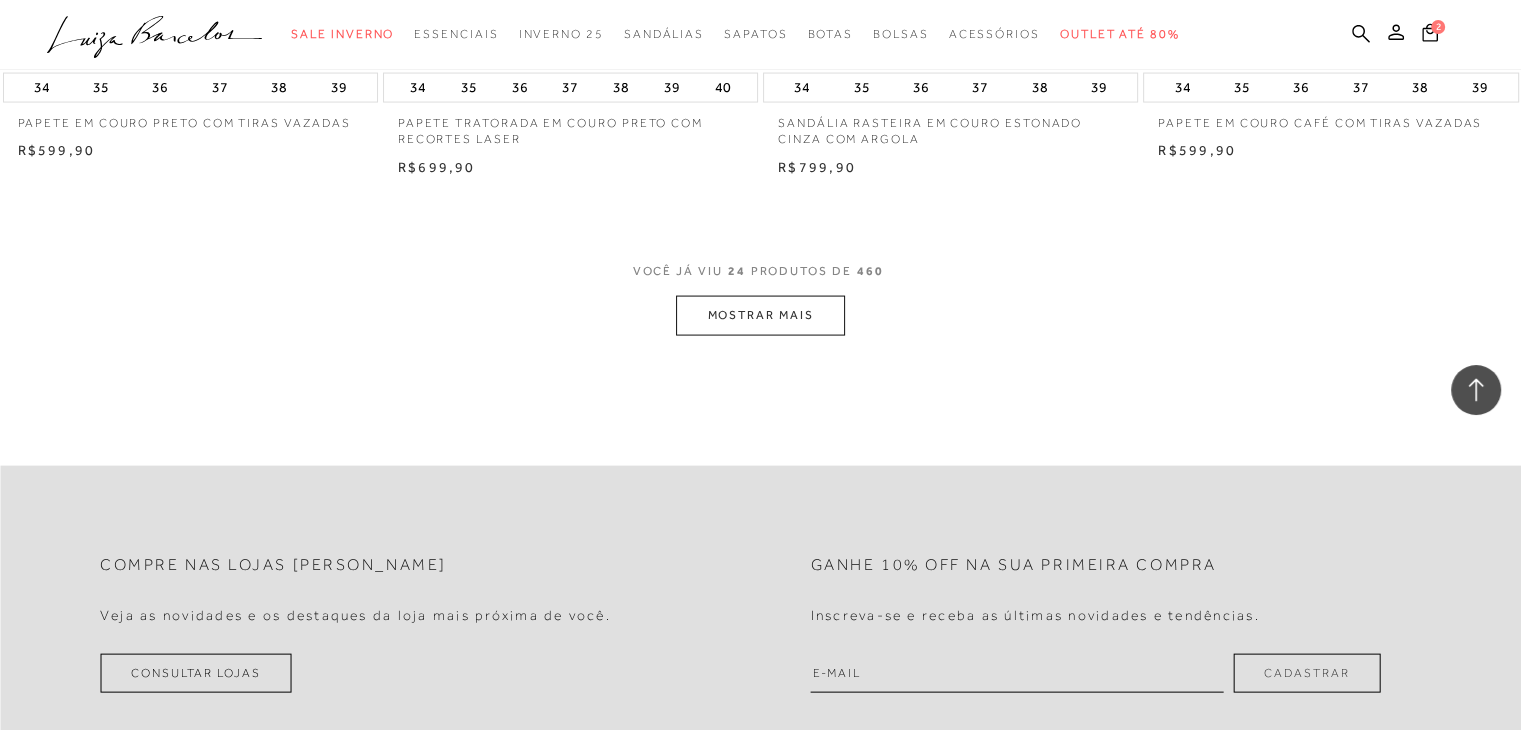 click on "MOSTRAR MAIS" at bounding box center [760, 315] 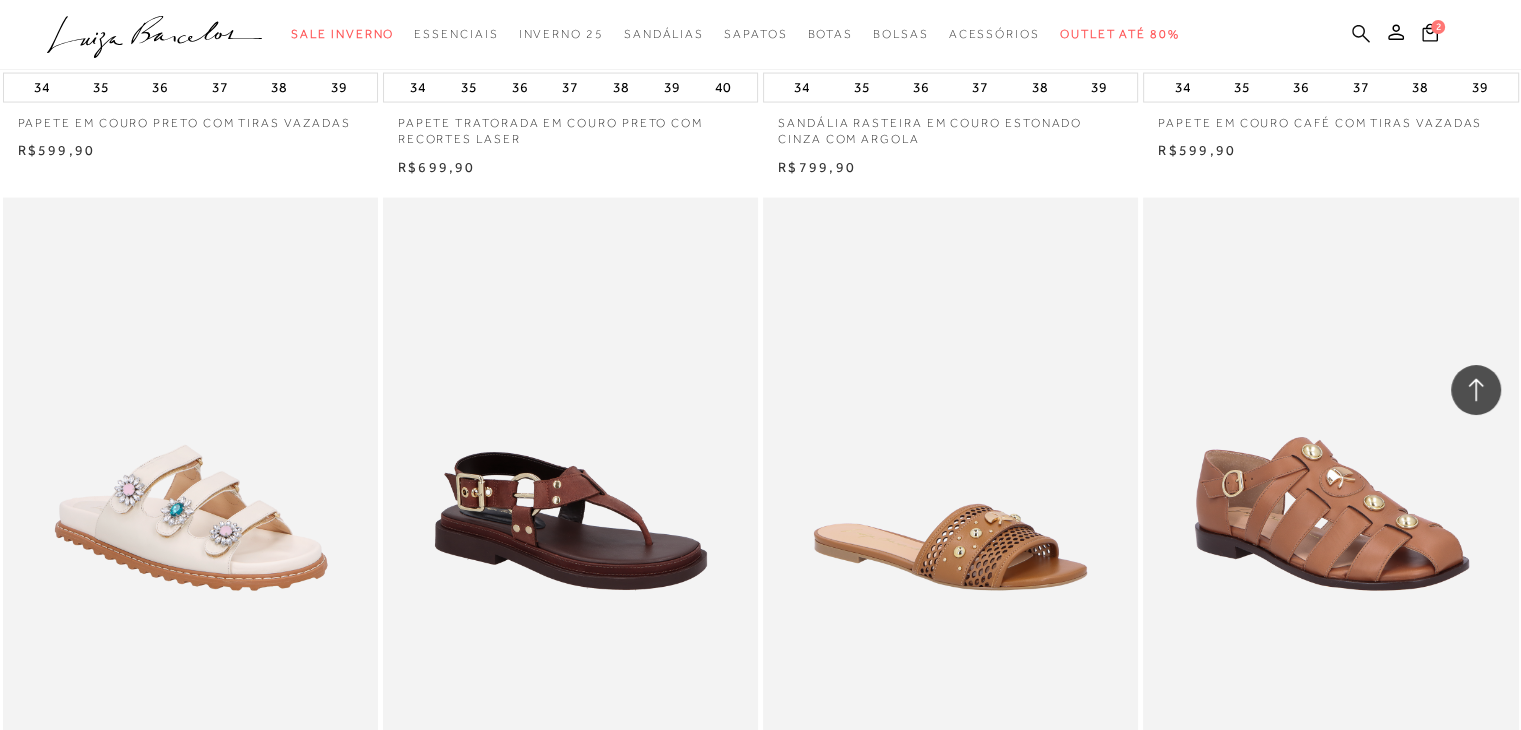 click 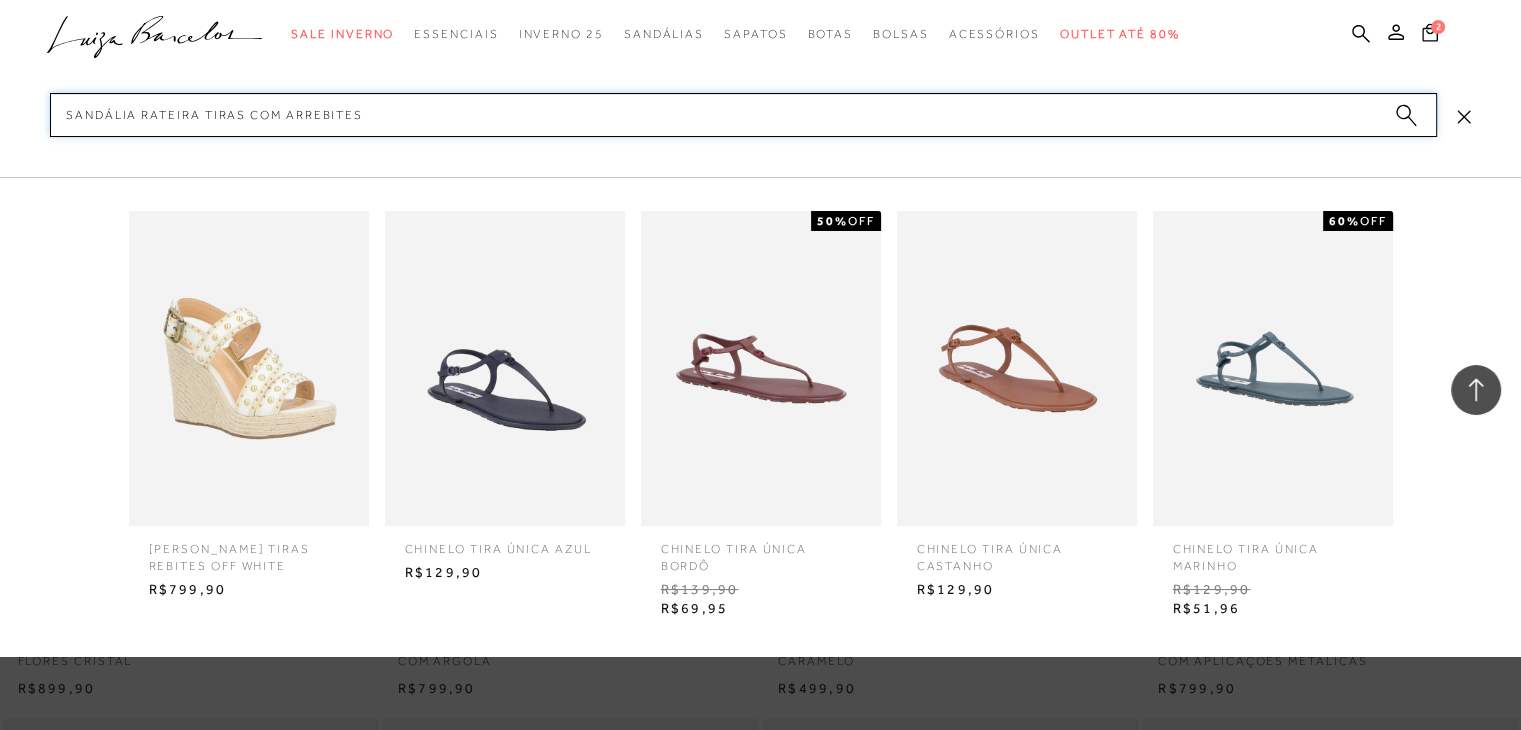 scroll, scrollTop: 4500, scrollLeft: 0, axis: vertical 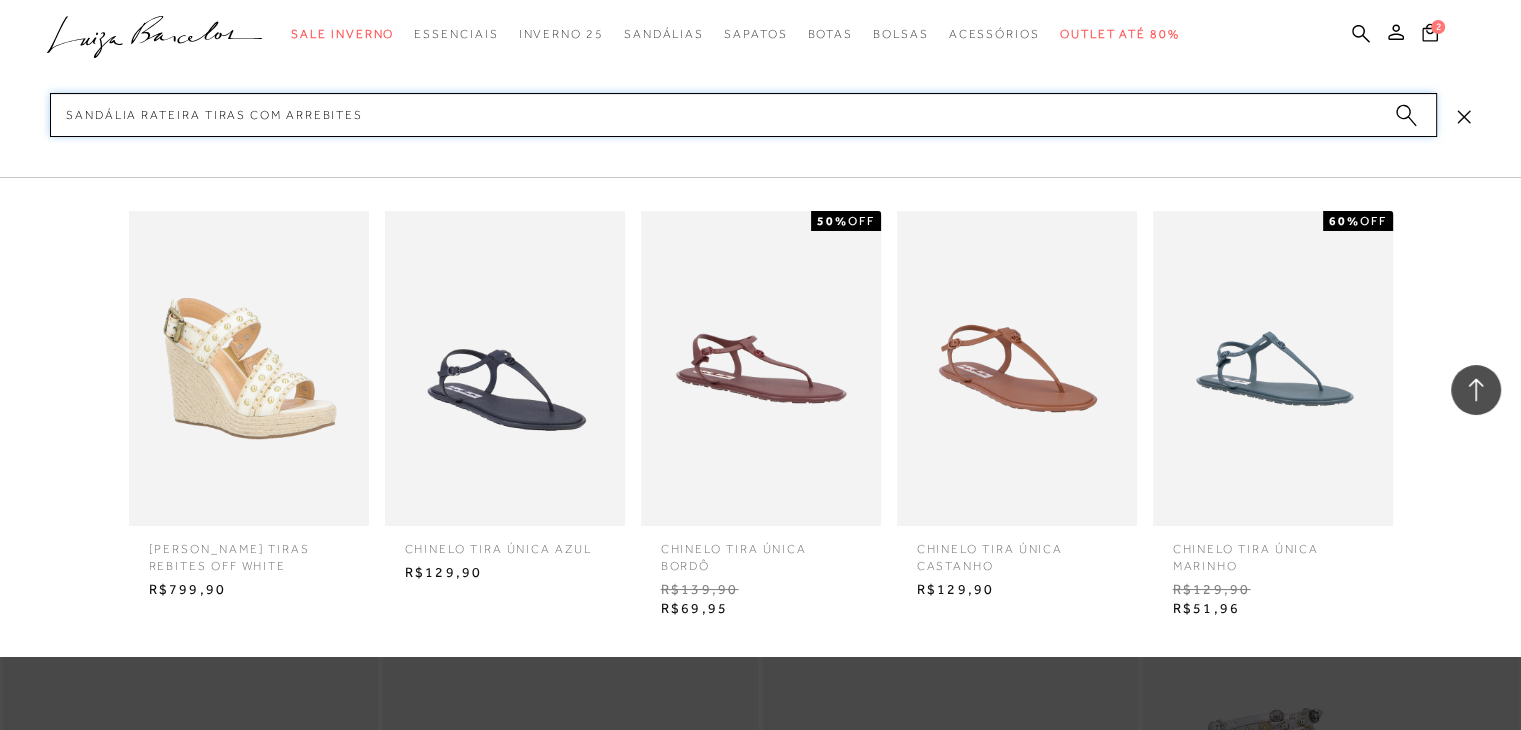 type on "sandália rateira tiras com arrebites" 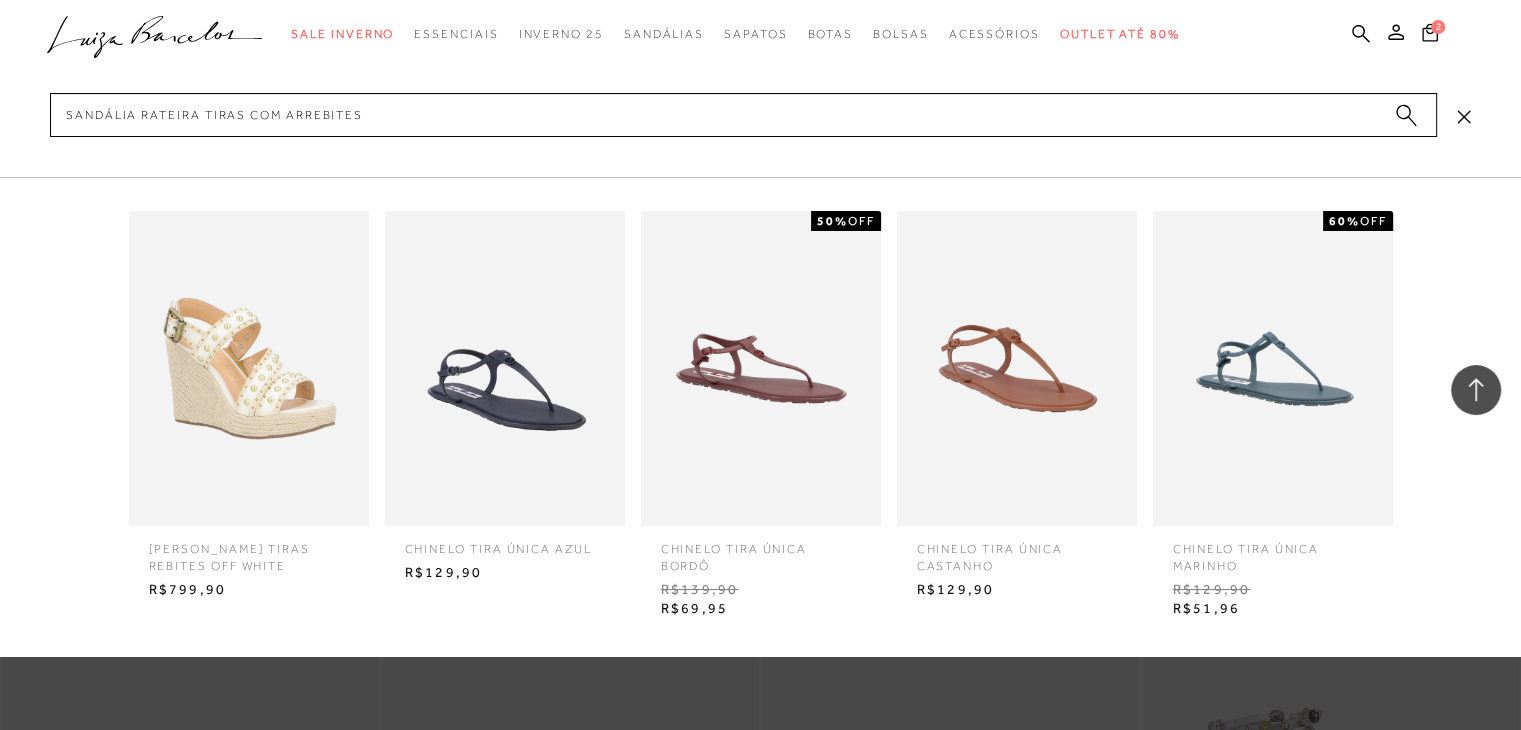 click 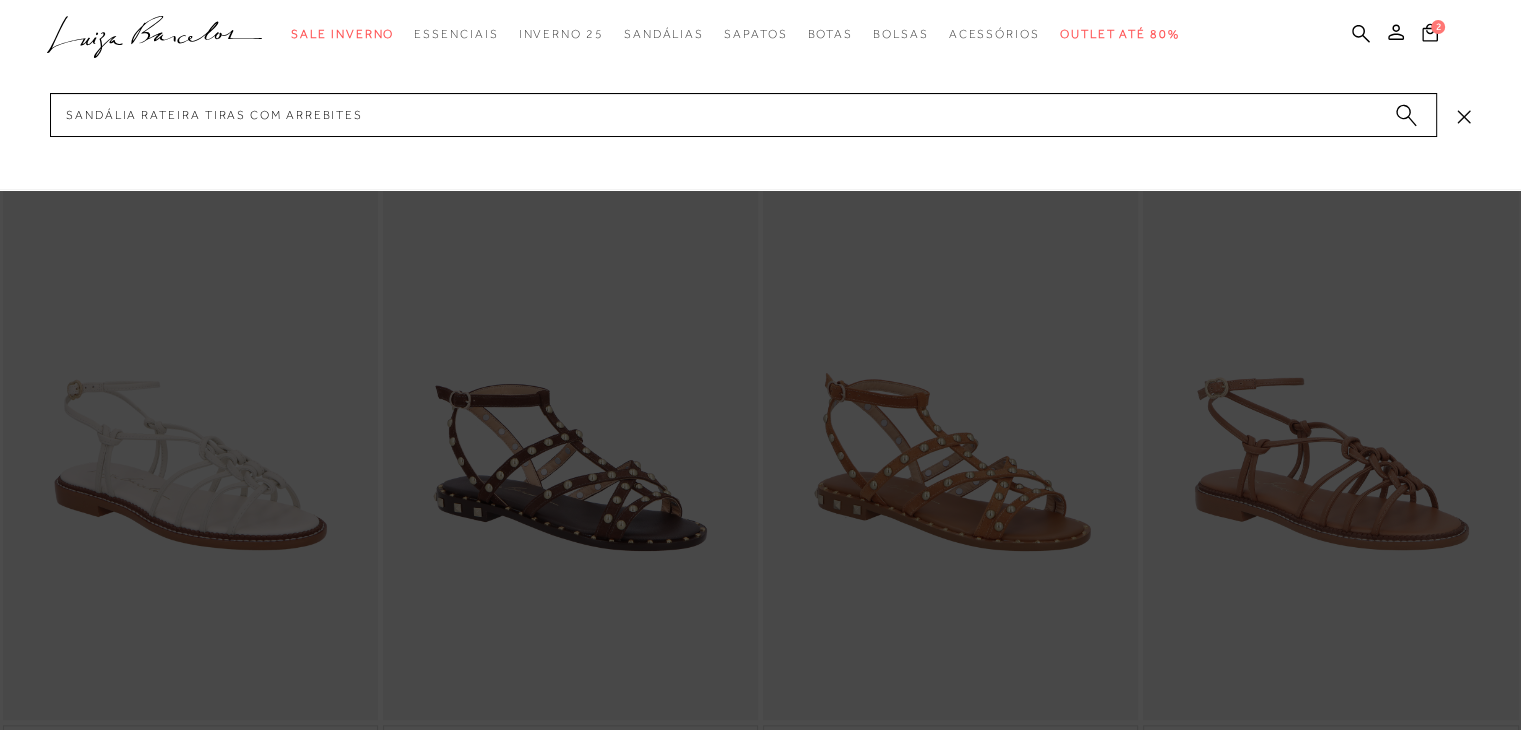scroll, scrollTop: 0, scrollLeft: 0, axis: both 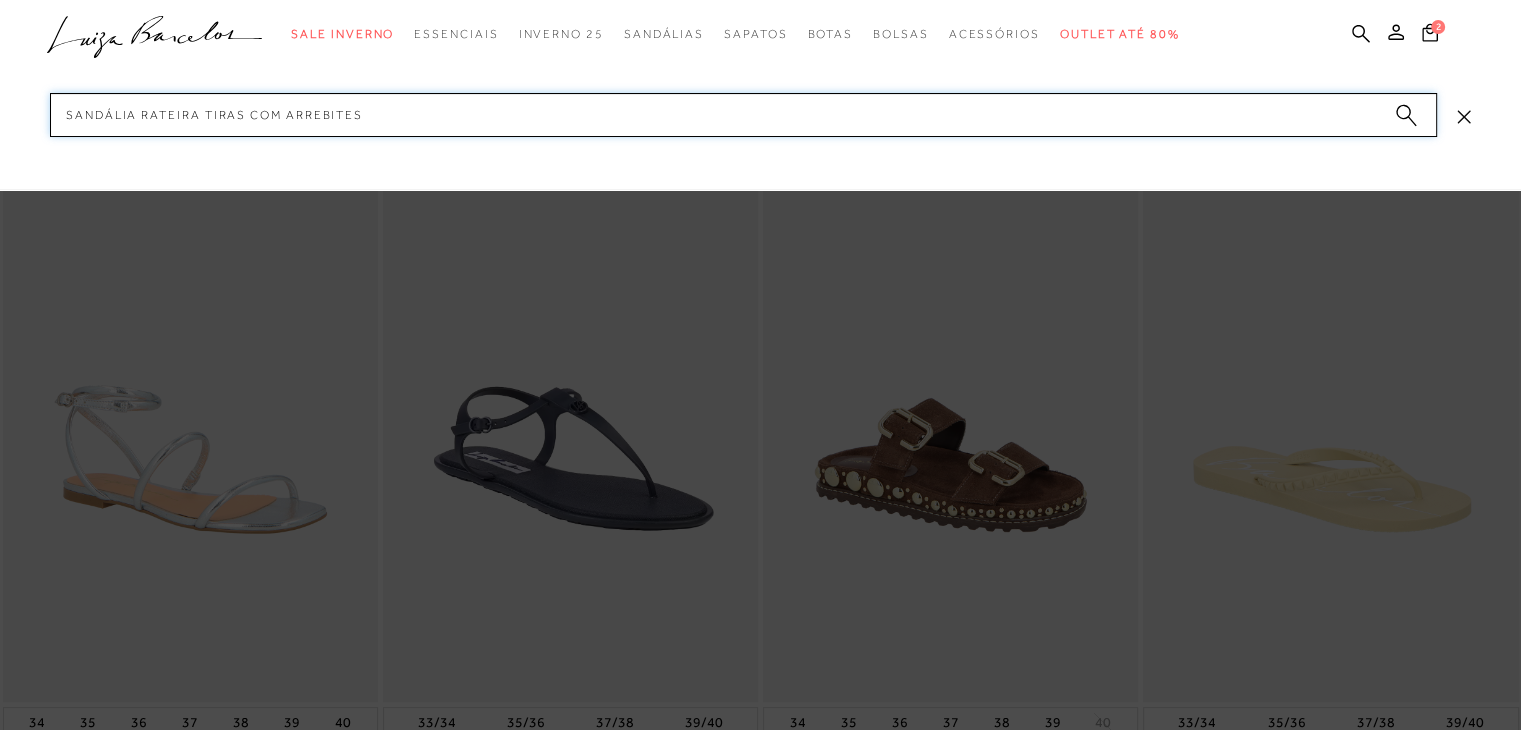 click on "sandália rateira tiras com arrebites" at bounding box center [743, 115] 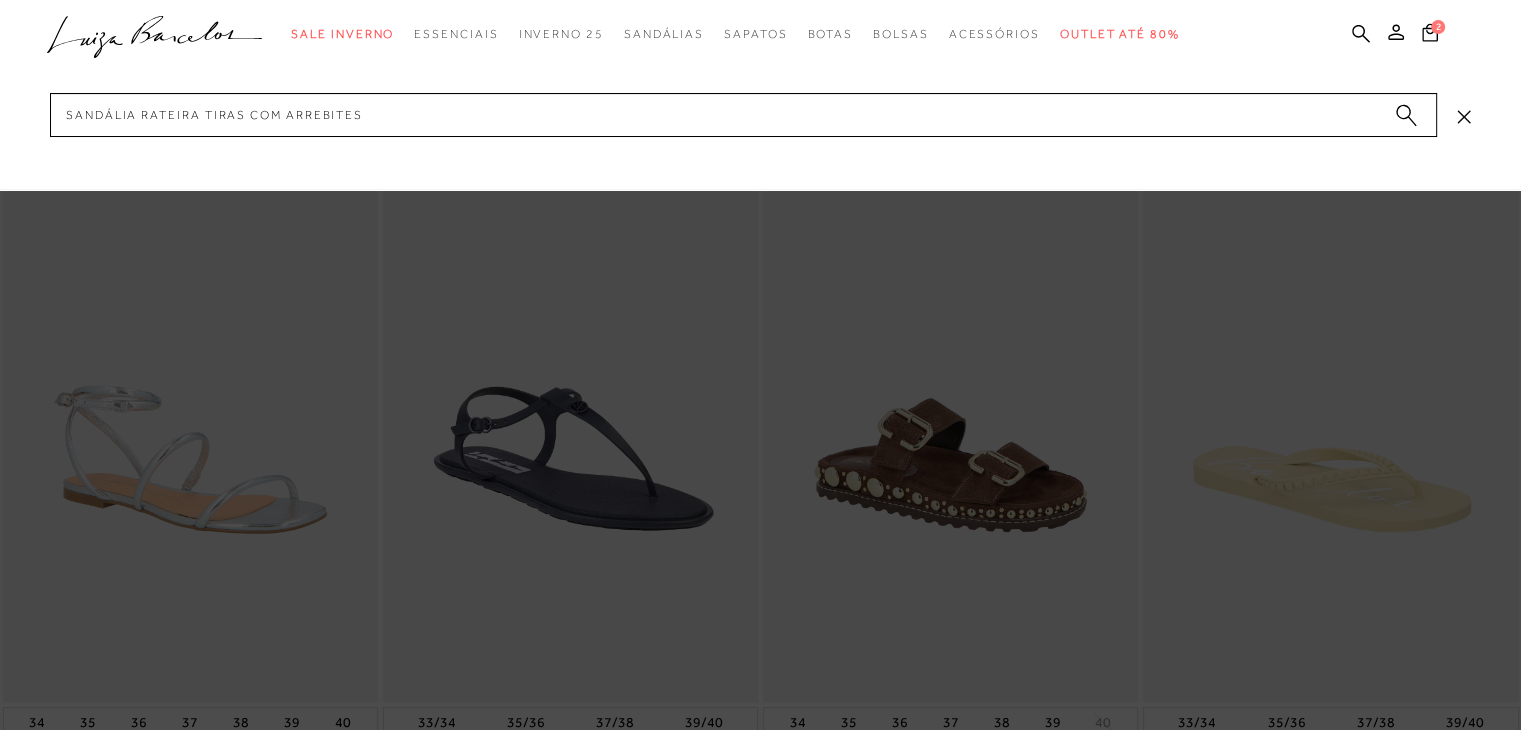 click 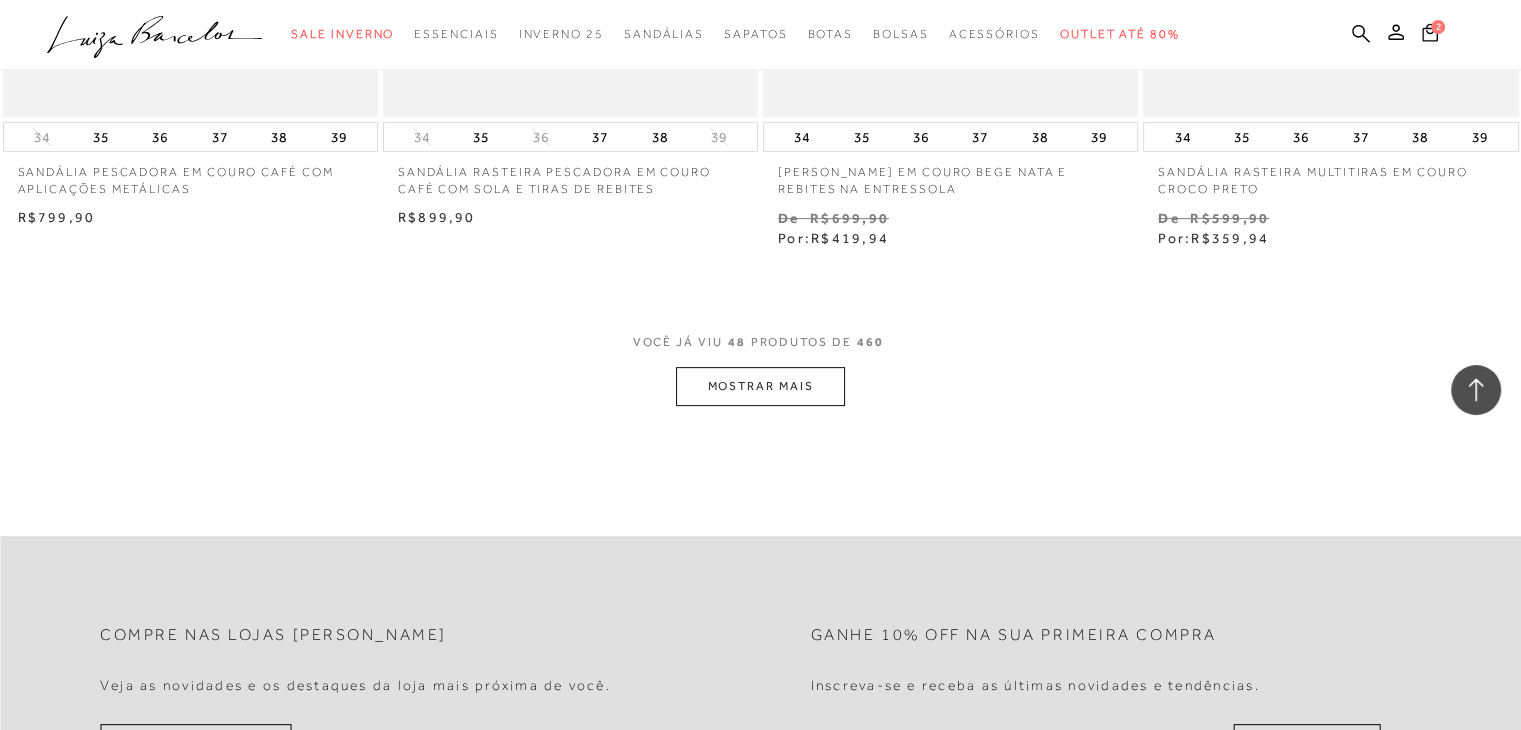 scroll, scrollTop: 8400, scrollLeft: 0, axis: vertical 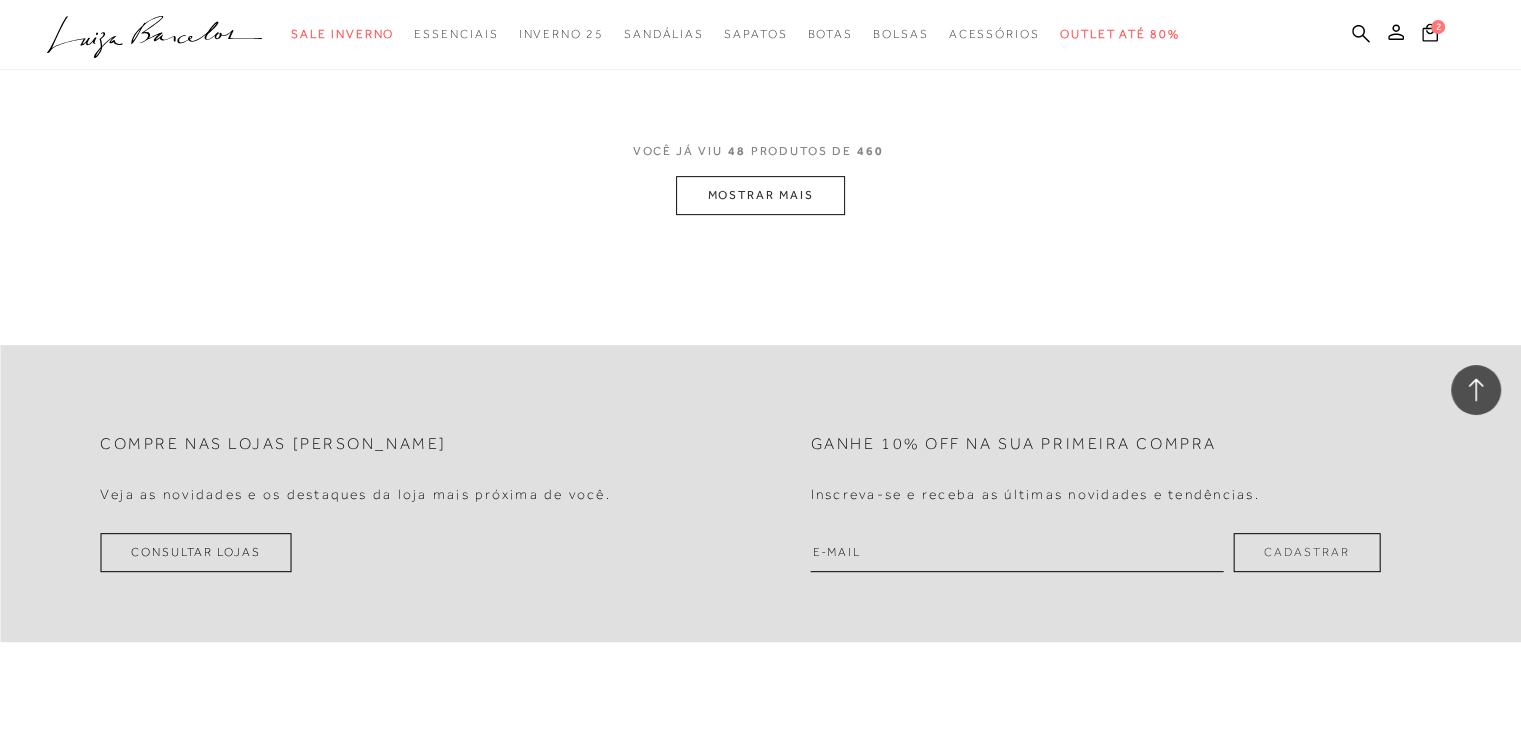 click on "MOSTRAR MAIS" at bounding box center (760, 195) 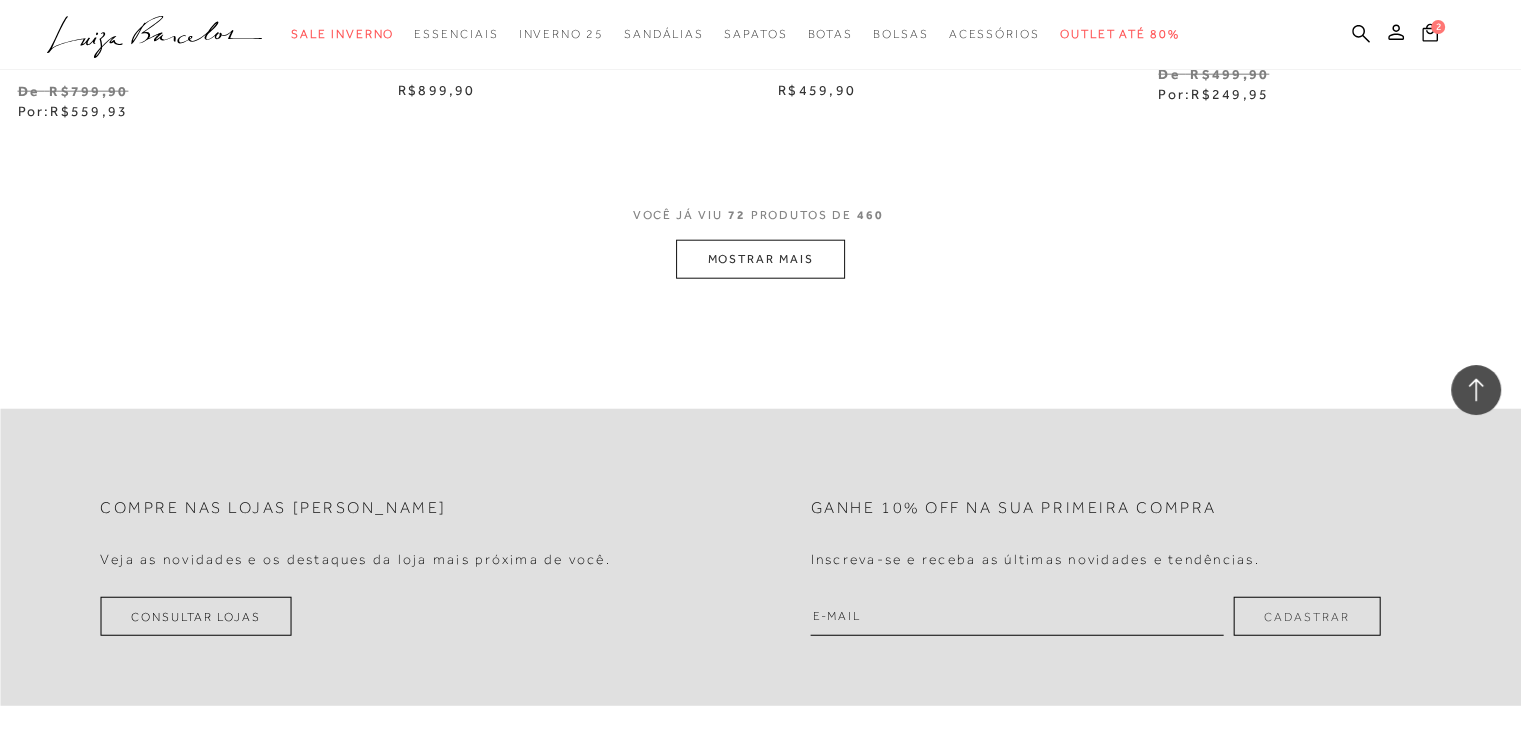 scroll, scrollTop: 12600, scrollLeft: 0, axis: vertical 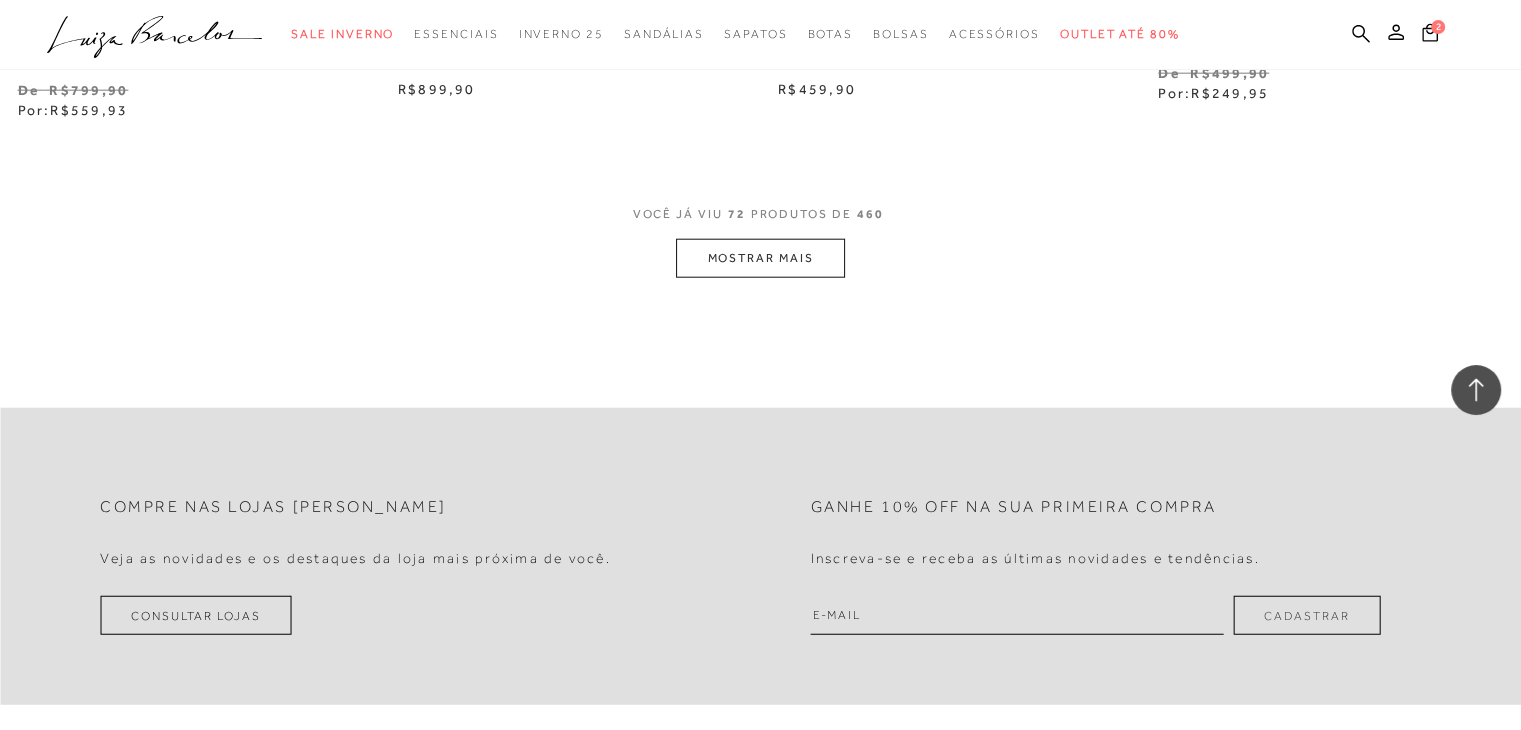 click on "MOSTRAR MAIS" at bounding box center (760, 258) 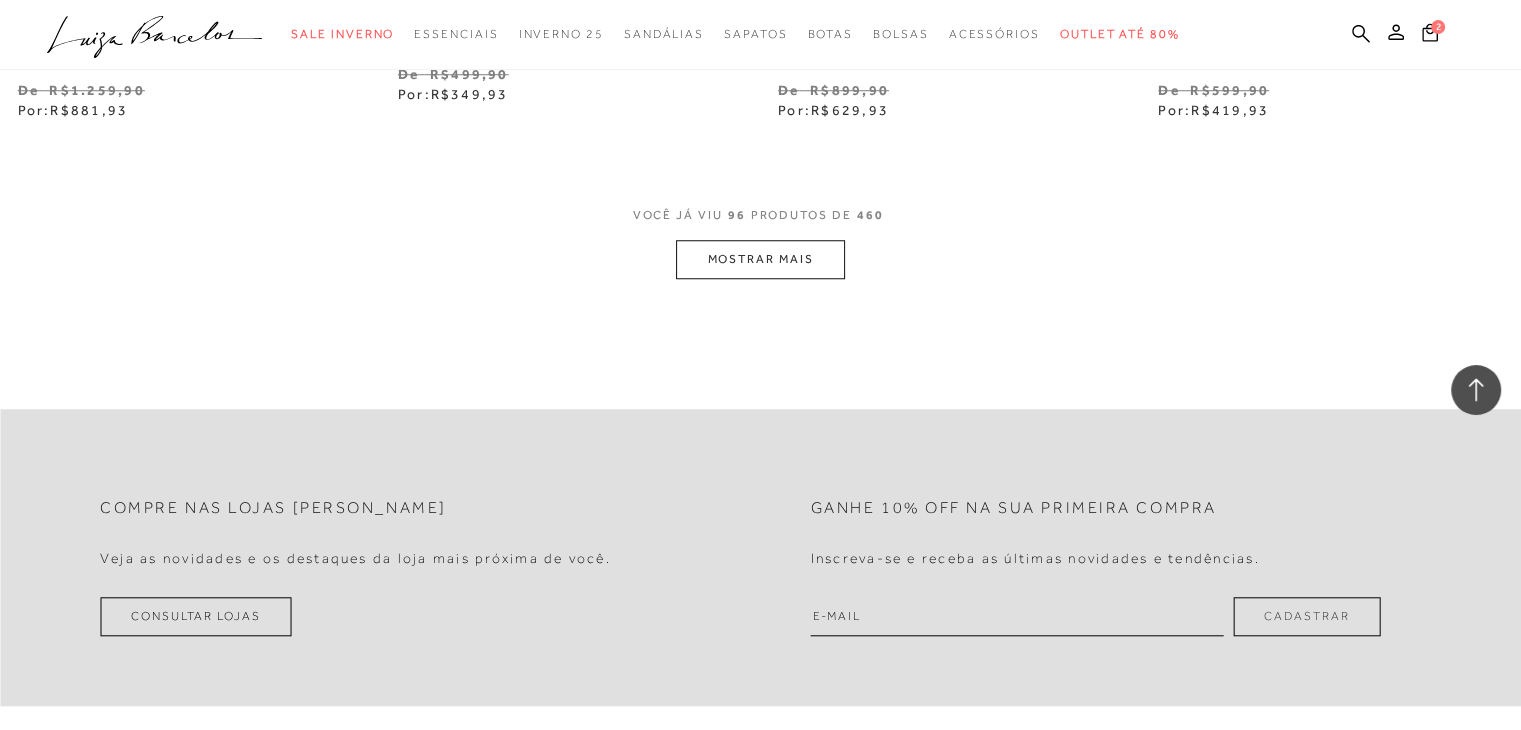 scroll, scrollTop: 16900, scrollLeft: 0, axis: vertical 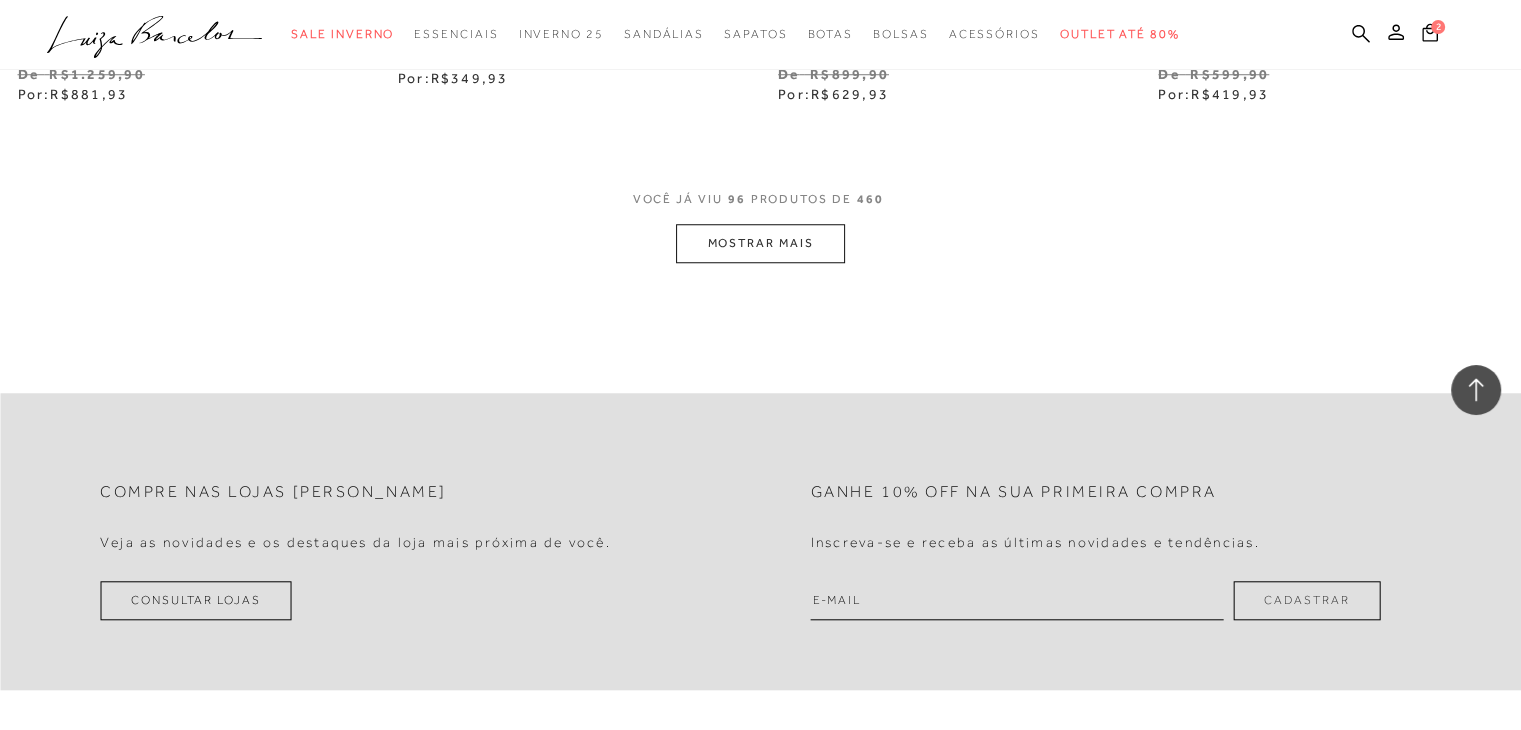 click on "MOSTRAR MAIS" at bounding box center (760, 243) 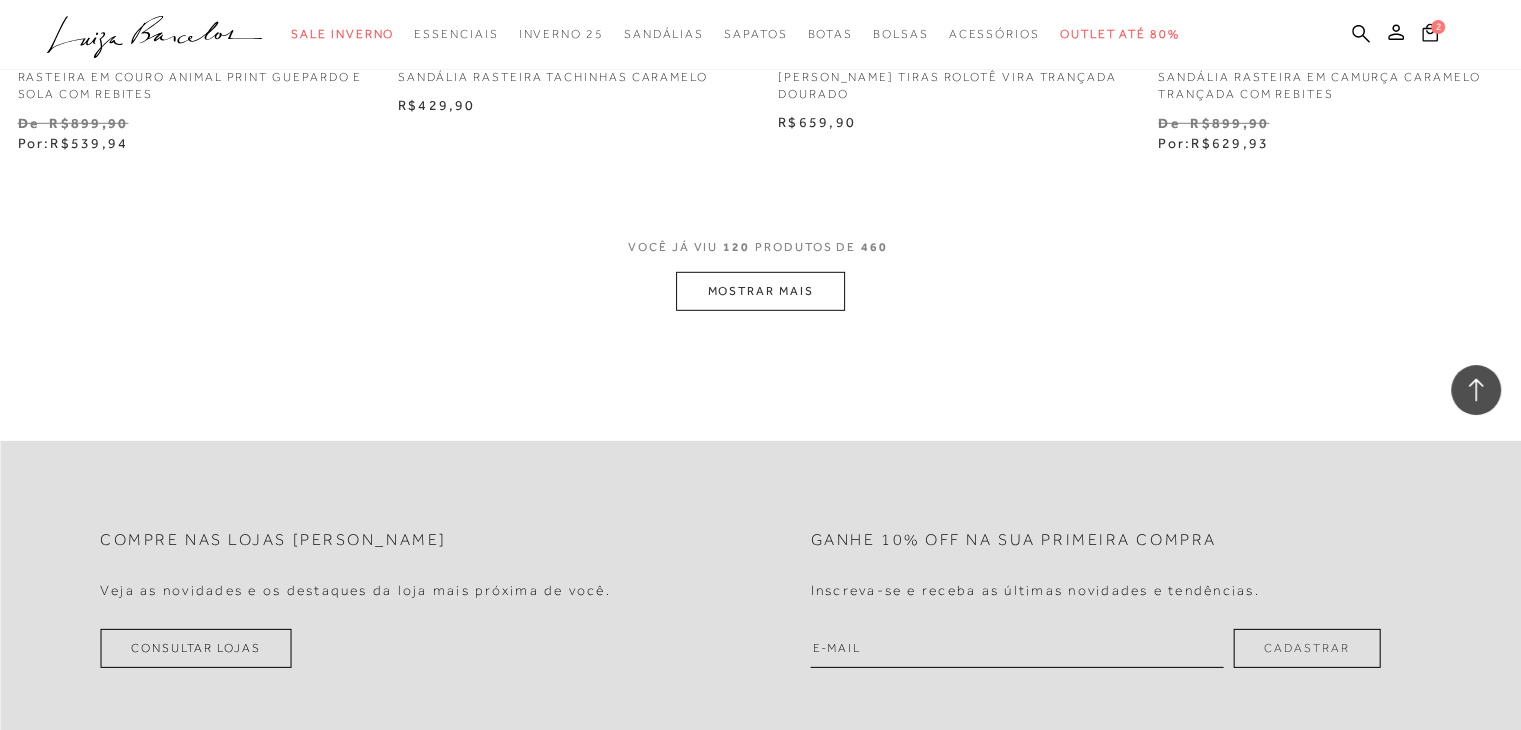 scroll, scrollTop: 21300, scrollLeft: 0, axis: vertical 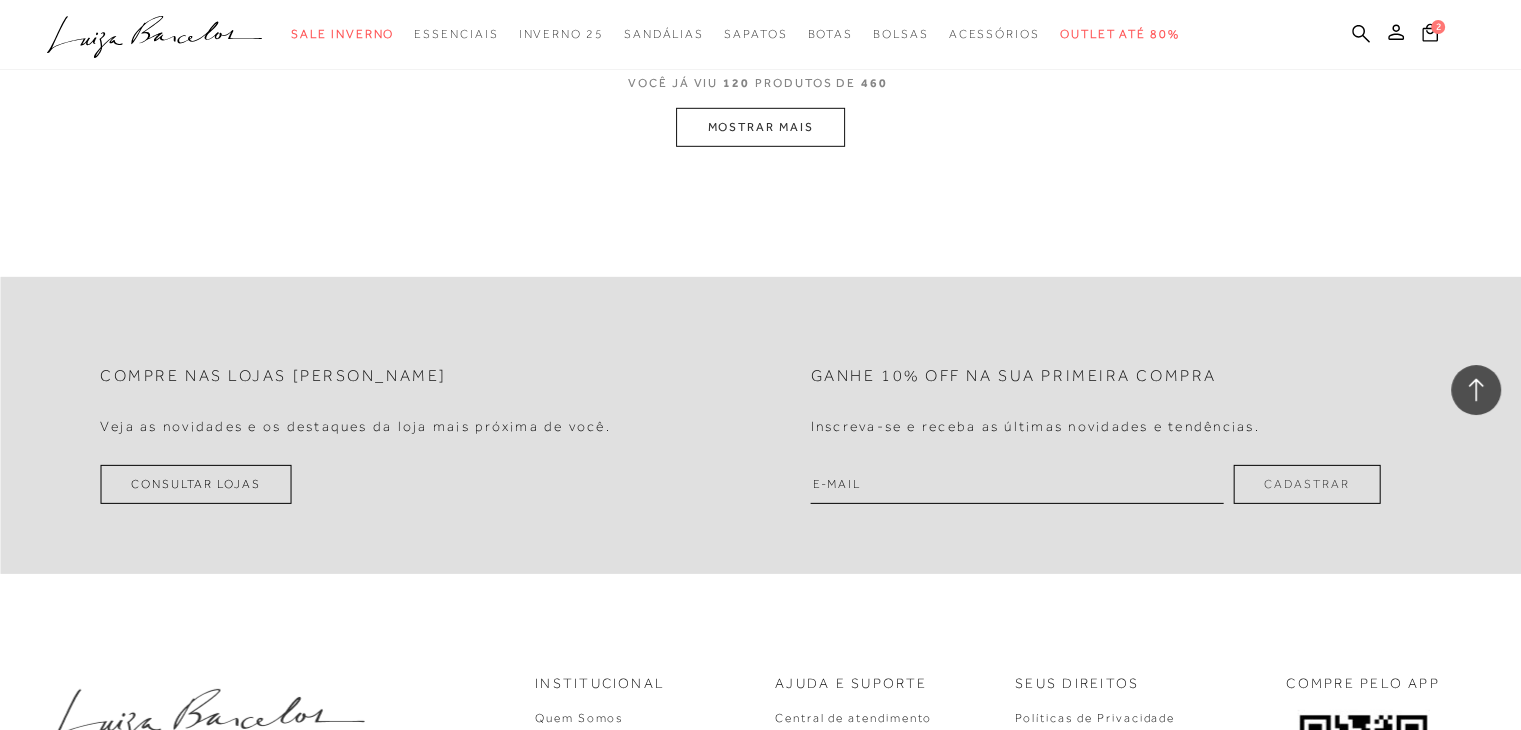 click on "MOSTRAR MAIS" at bounding box center (760, 127) 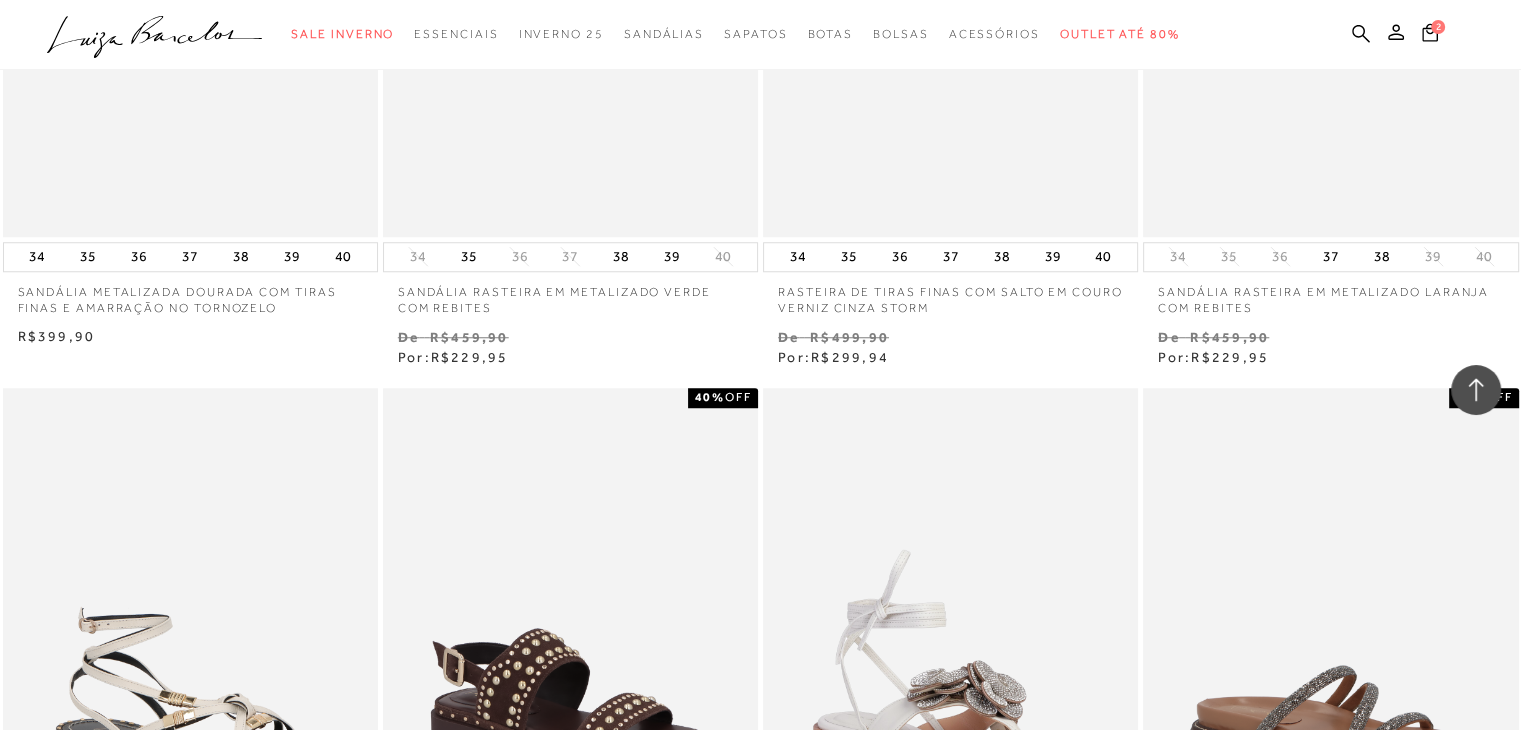 scroll, scrollTop: 24484, scrollLeft: 0, axis: vertical 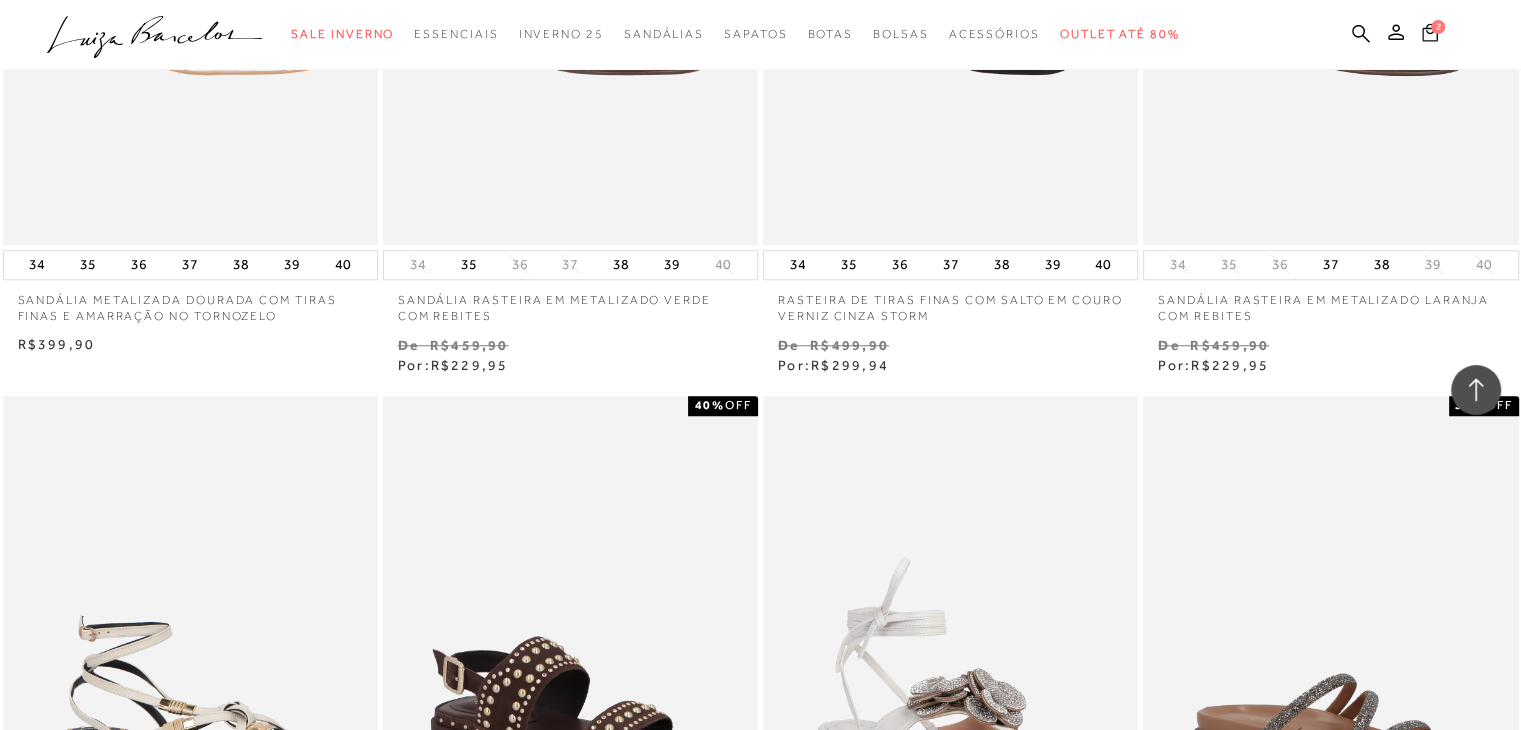 click 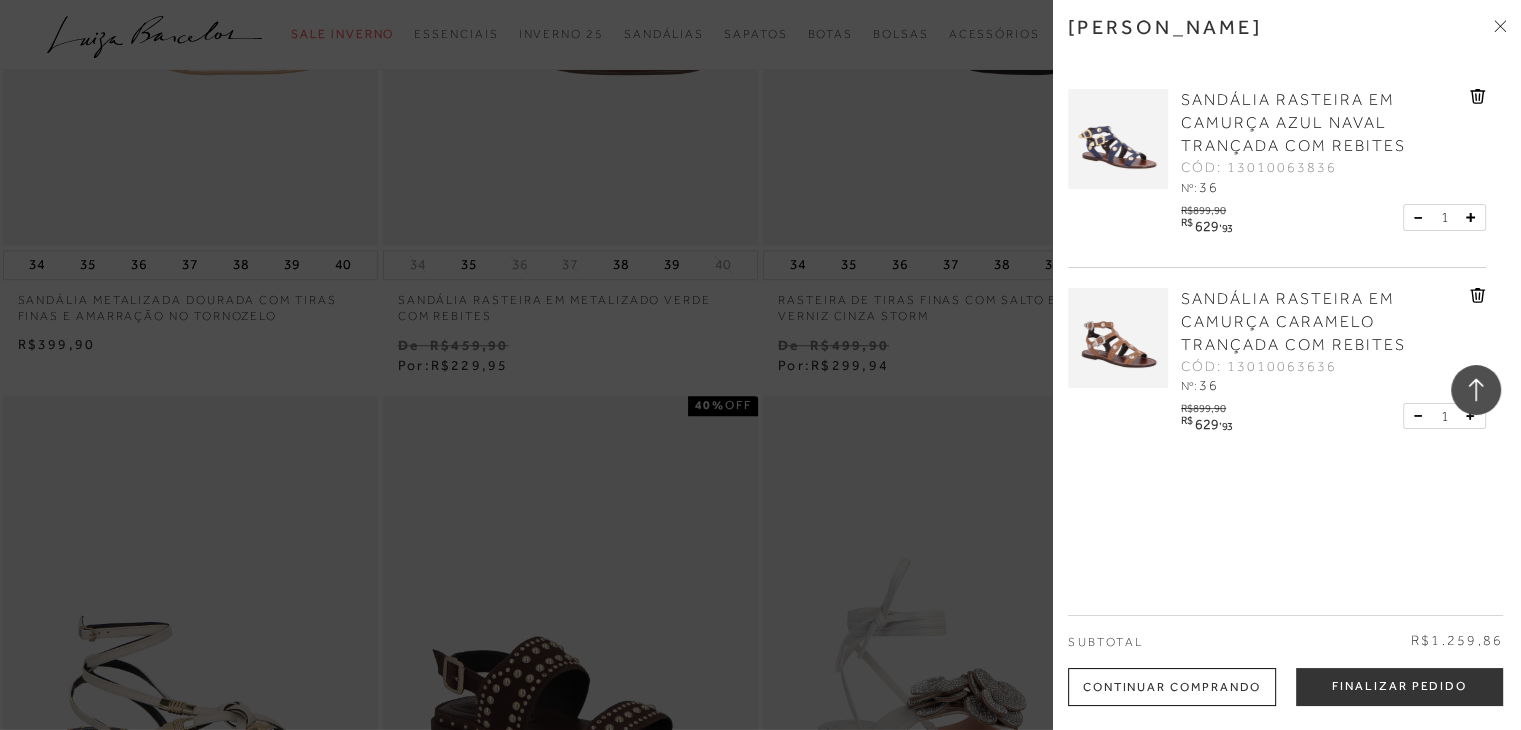 click at bounding box center (1478, 100) 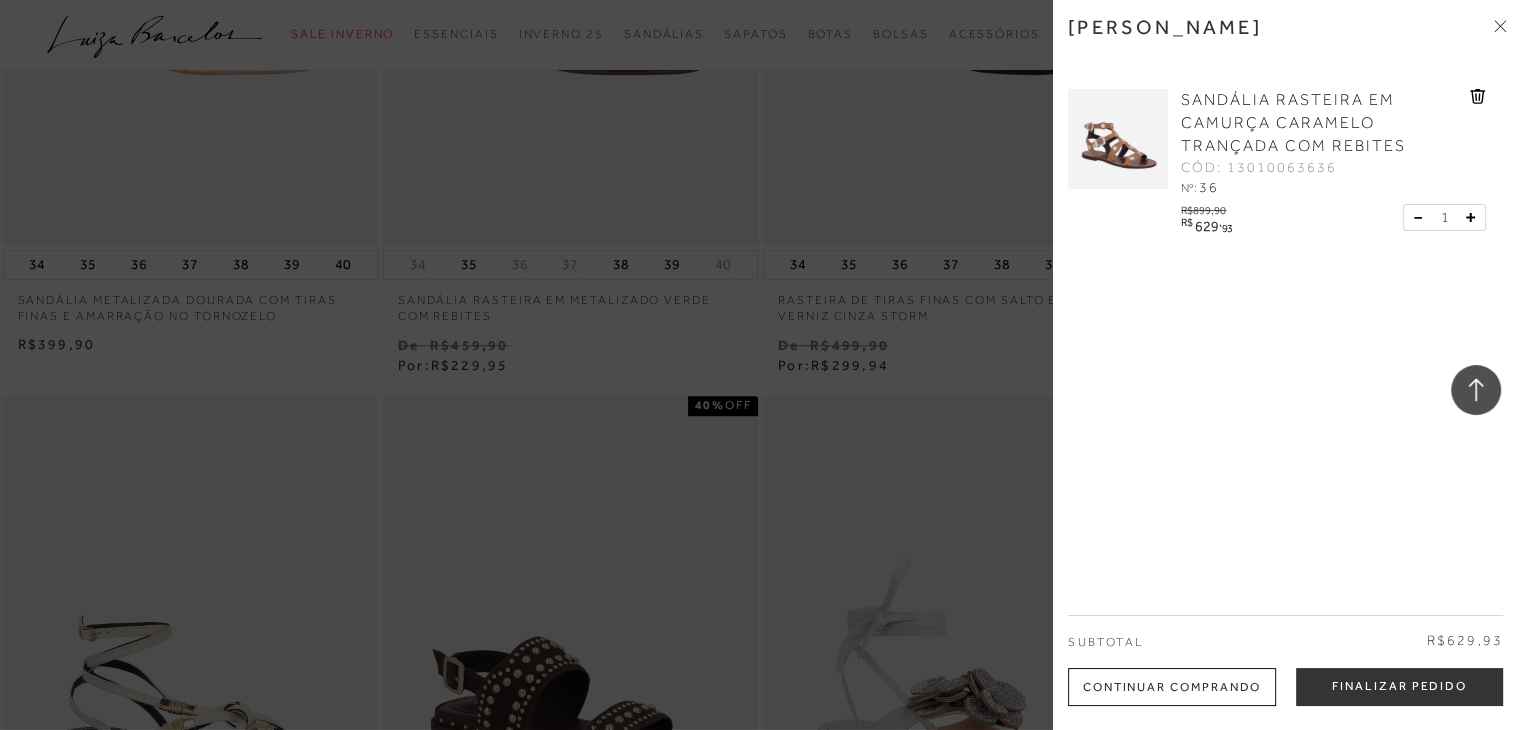 click 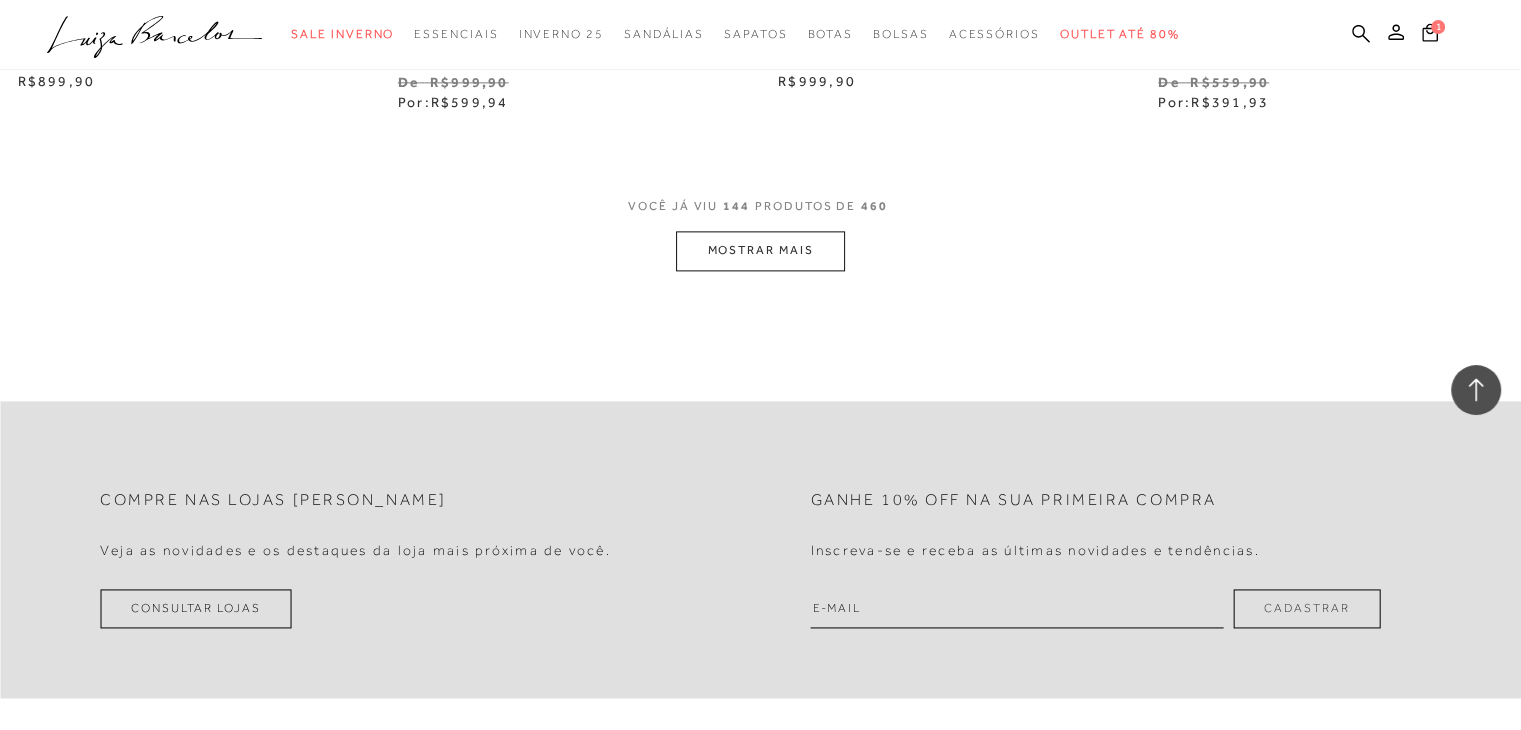 scroll, scrollTop: 25584, scrollLeft: 0, axis: vertical 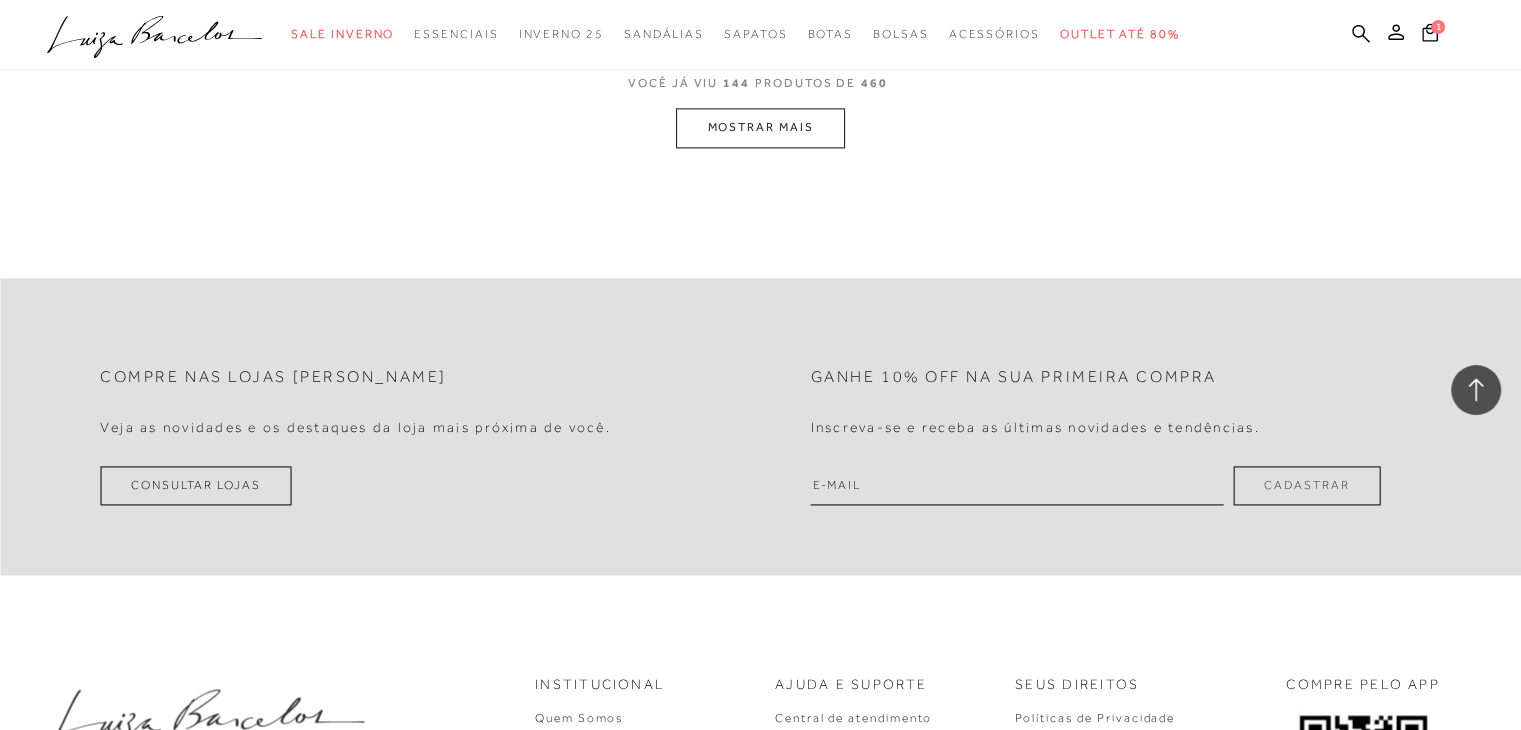 click on "MOSTRAR MAIS" at bounding box center (760, 127) 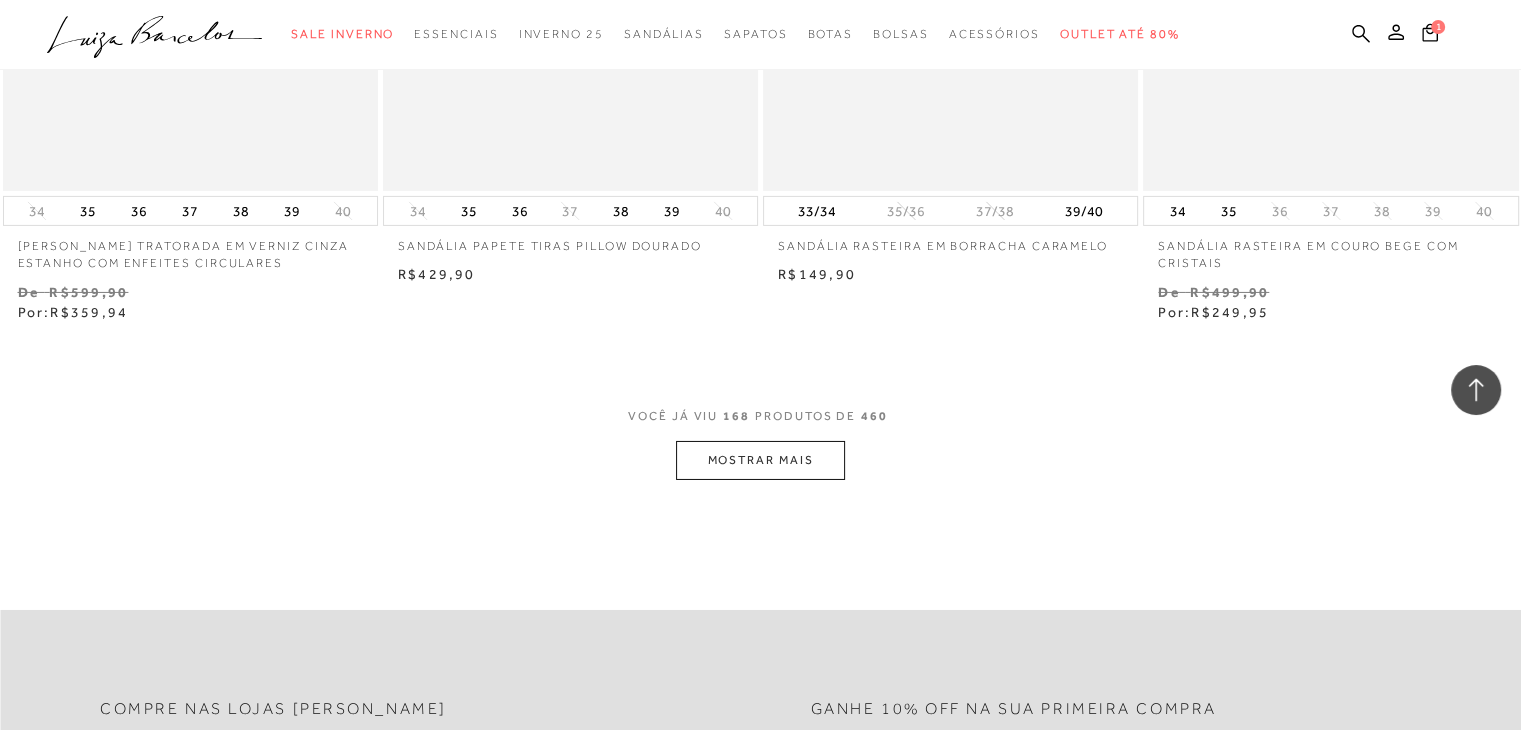 scroll, scrollTop: 29636, scrollLeft: 0, axis: vertical 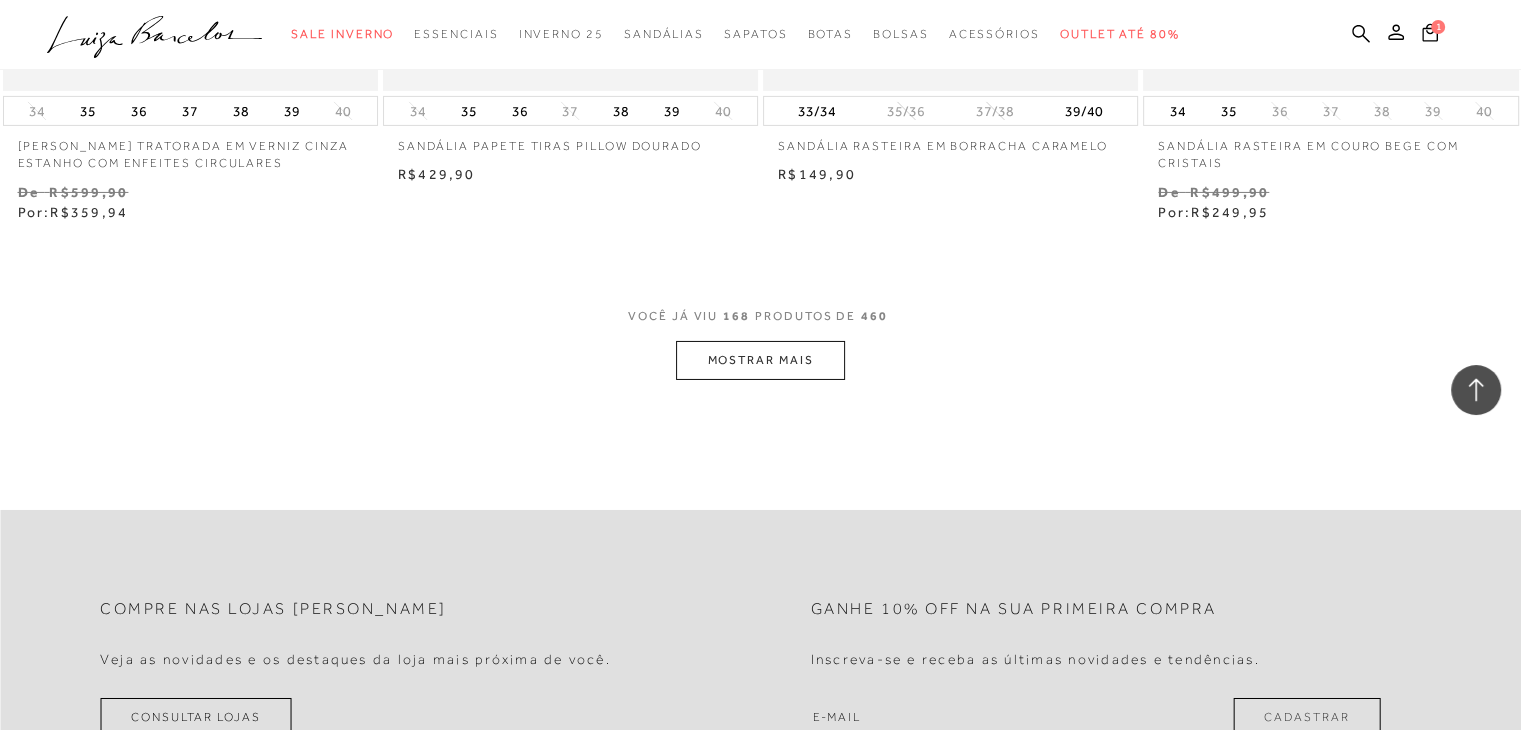 click on "MOSTRAR MAIS" at bounding box center (760, 360) 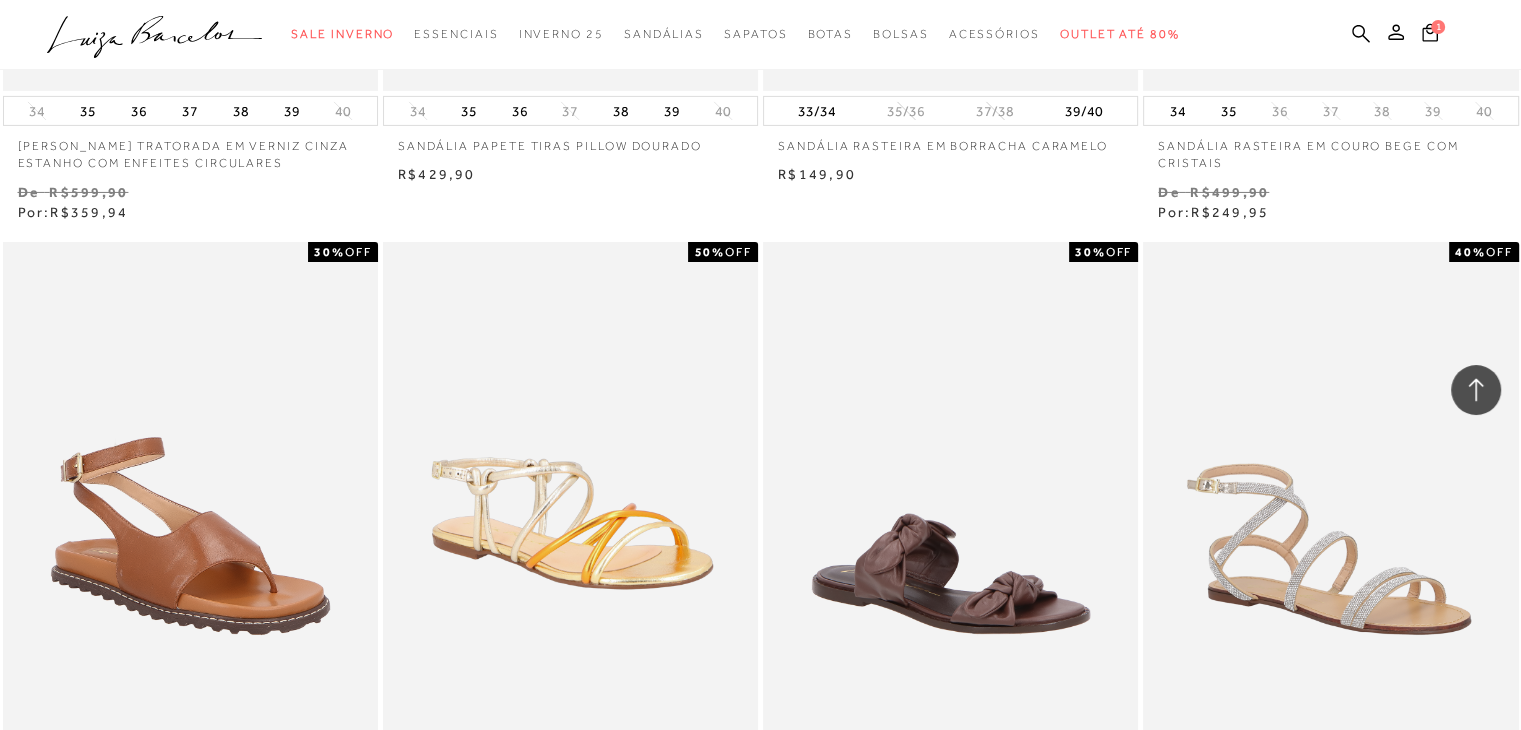 click on ".a{fill-rule:evenodd;}" 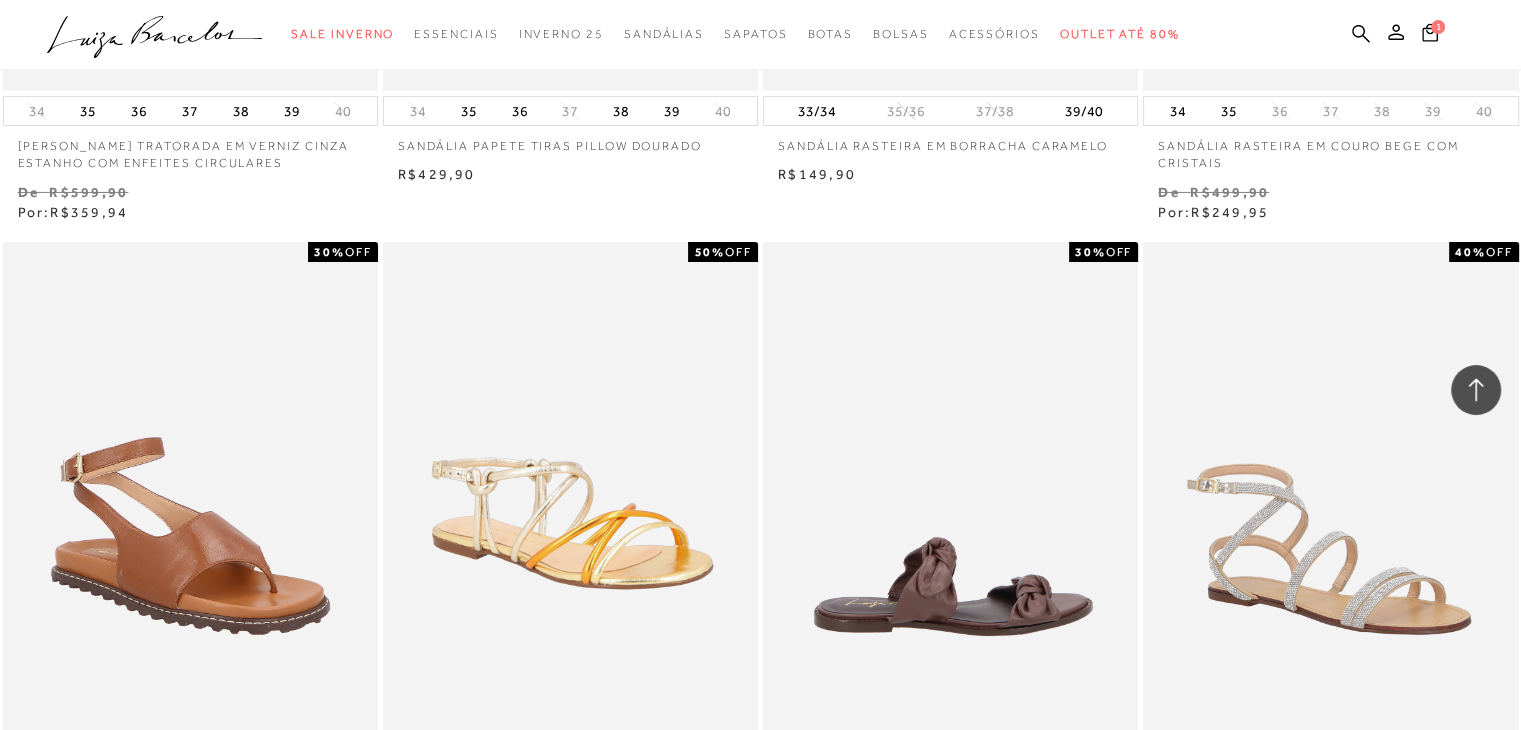 scroll, scrollTop: 29917, scrollLeft: 0, axis: vertical 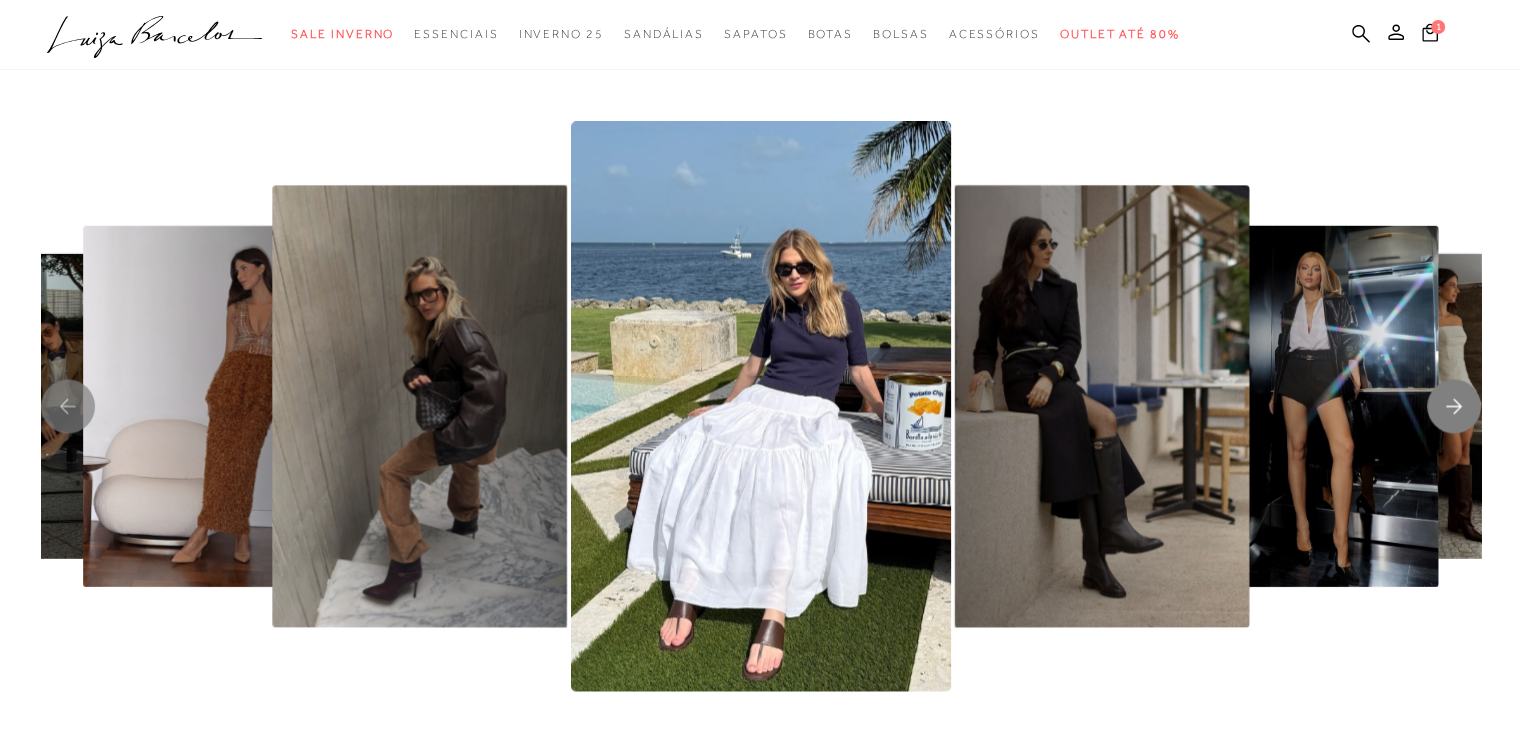click 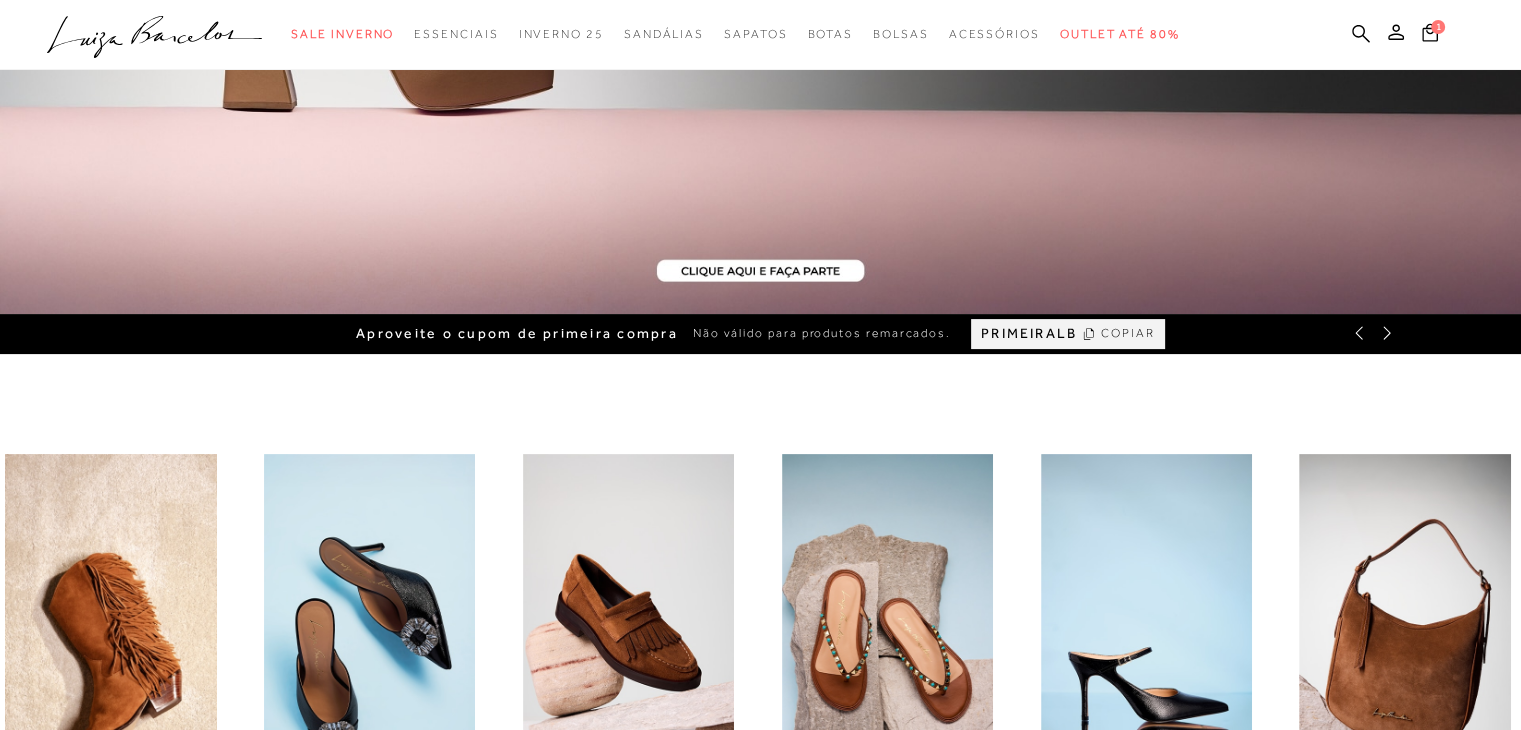 scroll, scrollTop: 0, scrollLeft: 0, axis: both 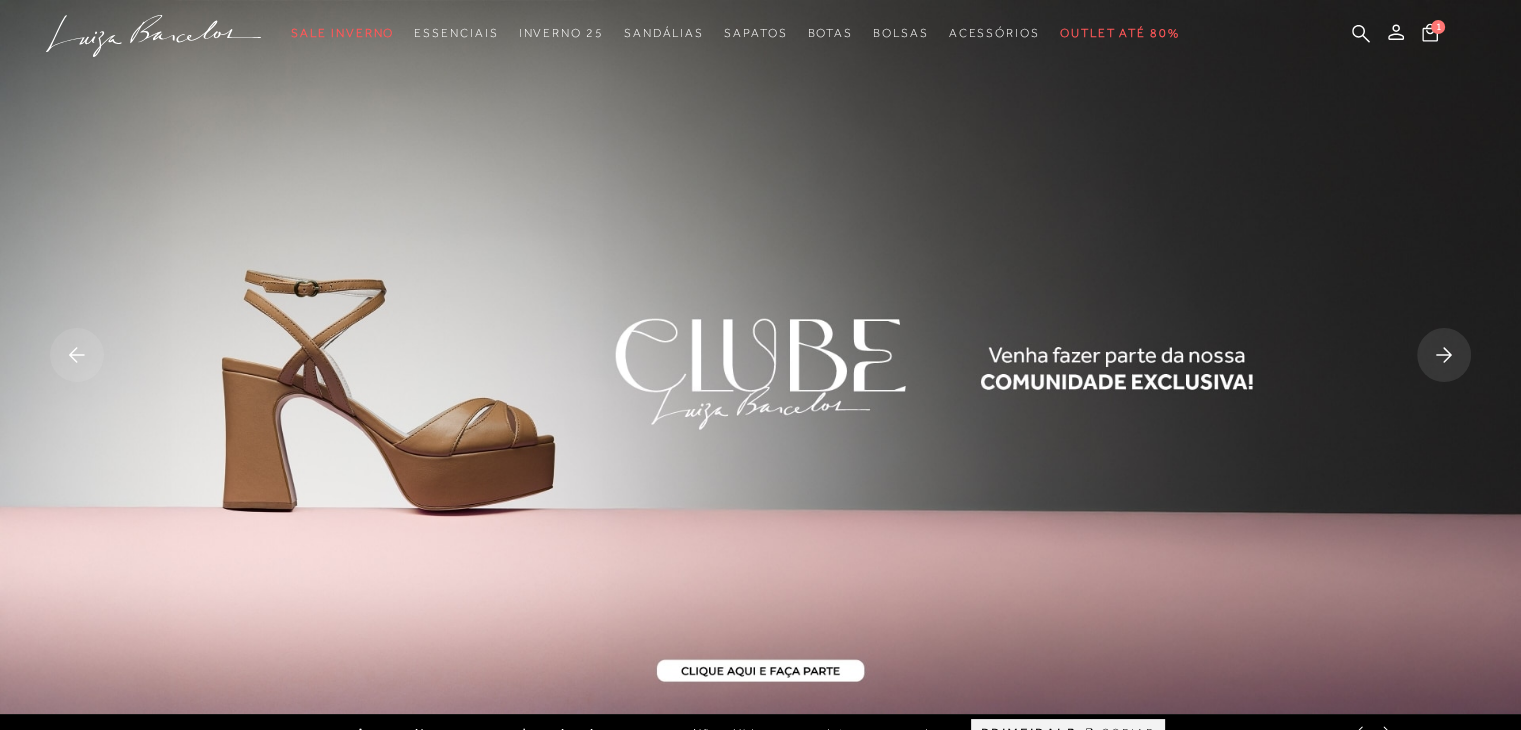 click 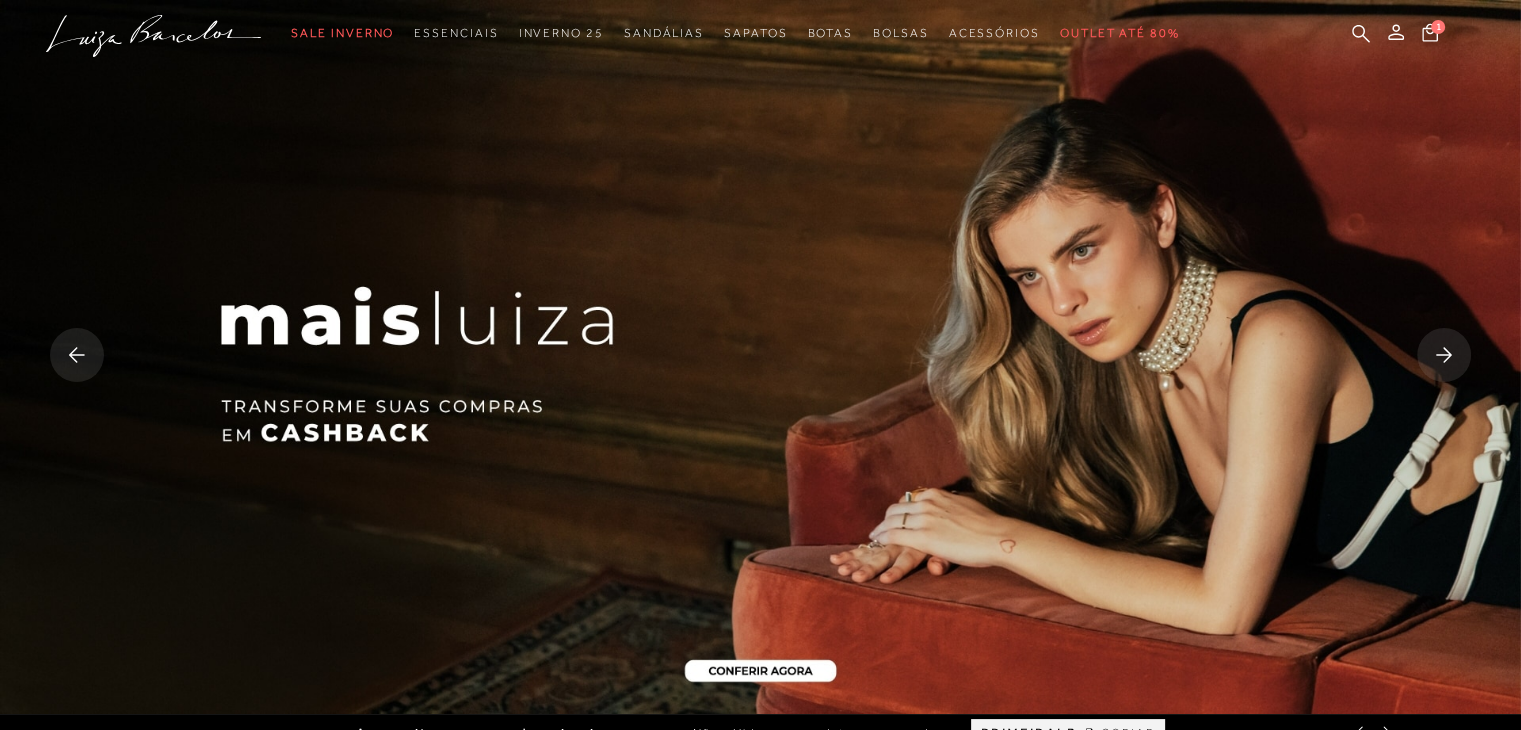 click 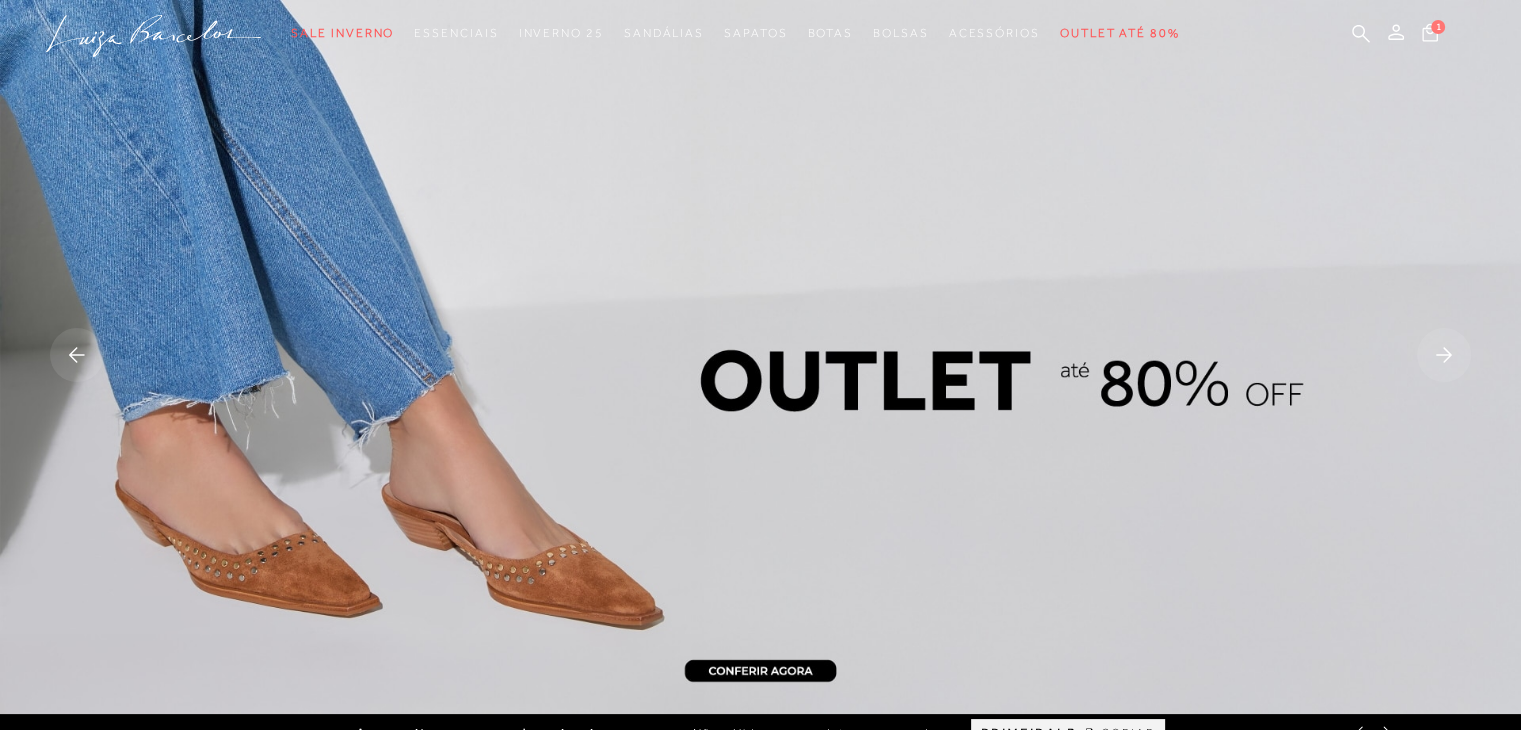 click 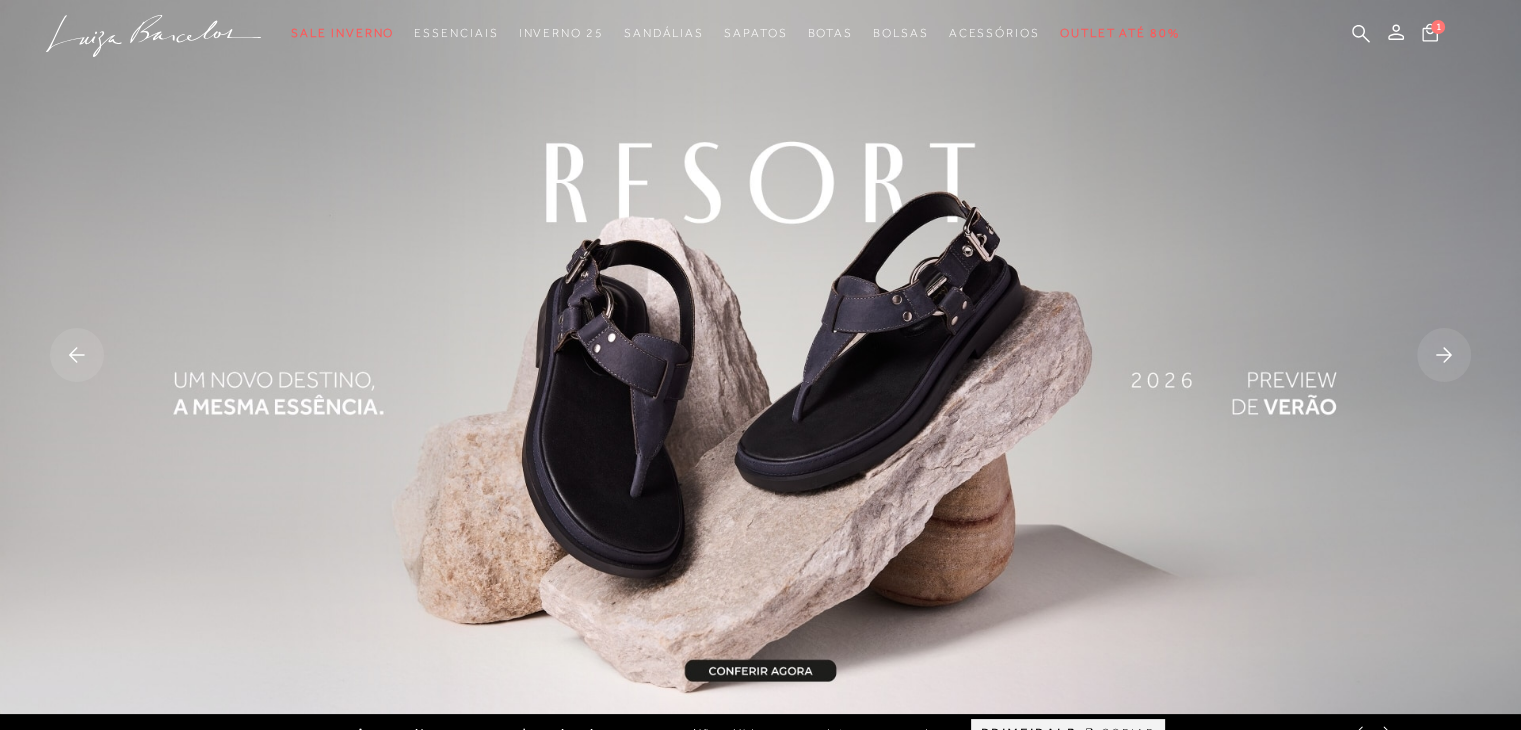 click at bounding box center (760, 357) 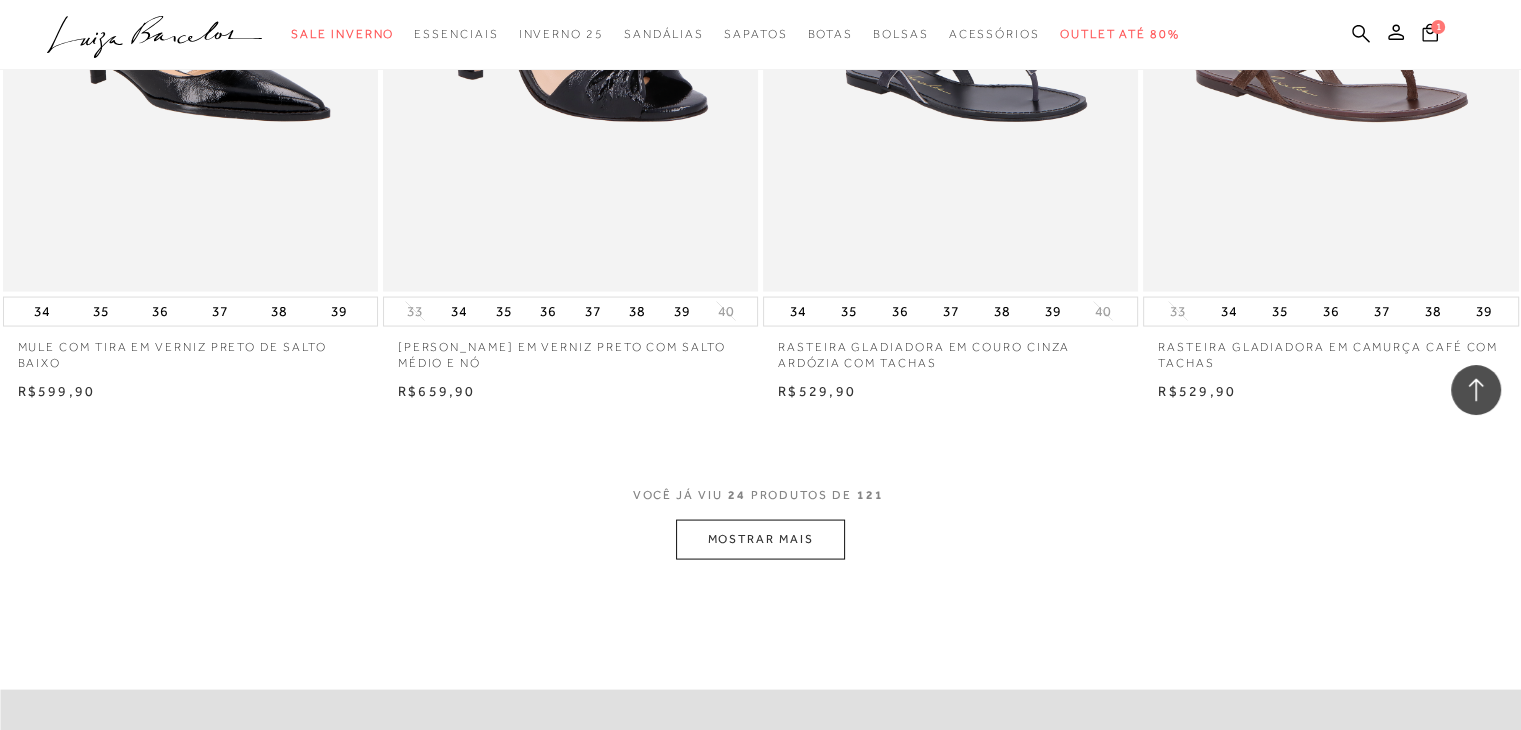 scroll, scrollTop: 4000, scrollLeft: 0, axis: vertical 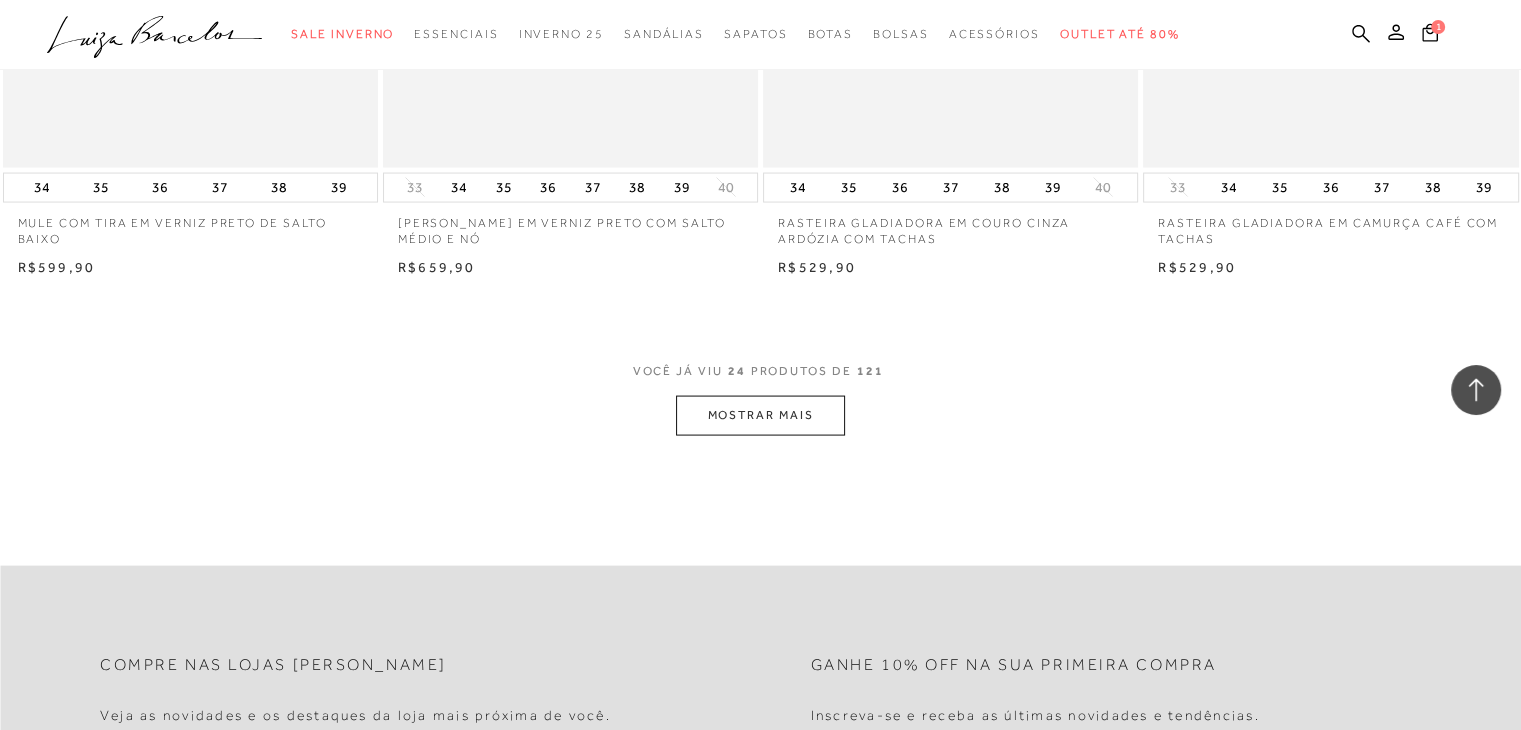 click on "MOSTRAR MAIS" at bounding box center [760, 415] 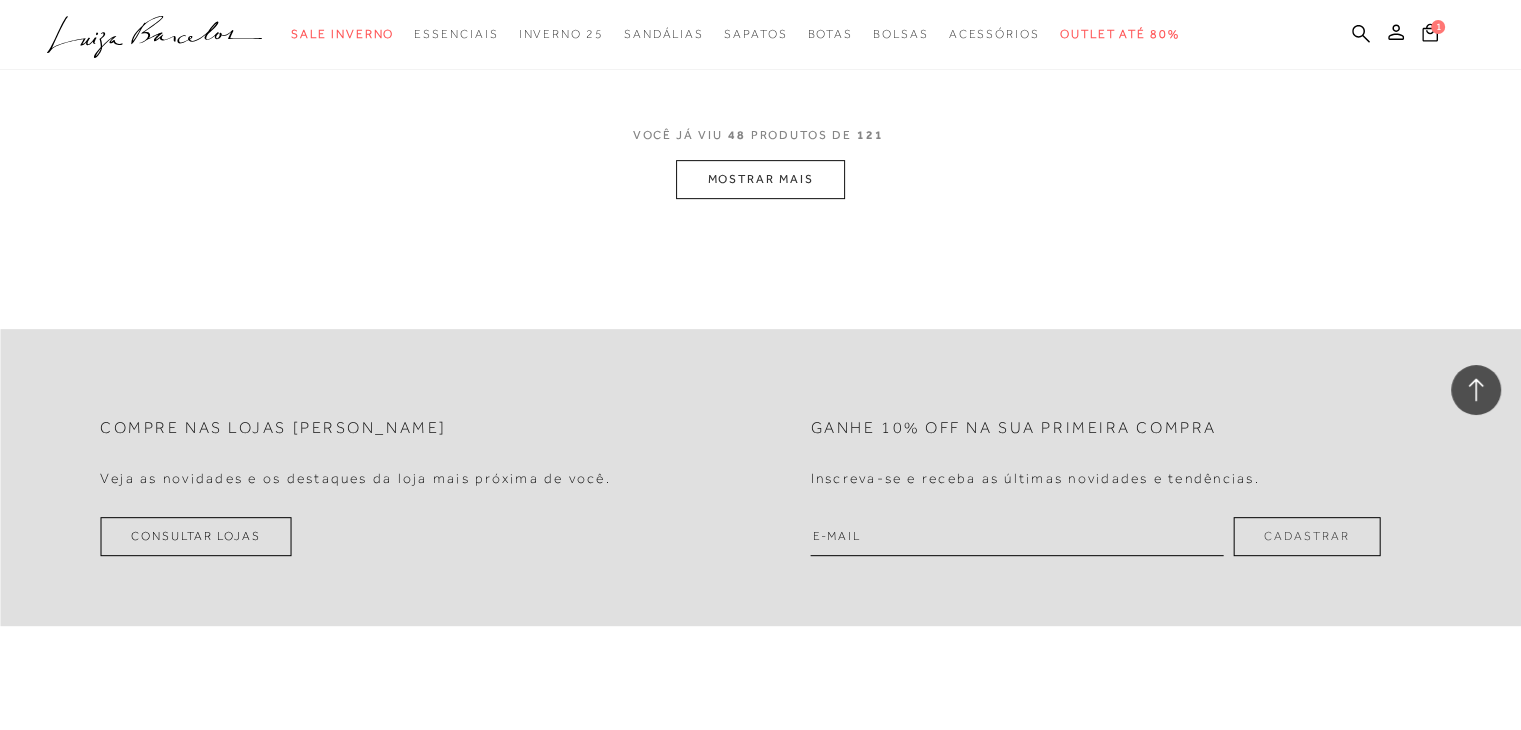 scroll, scrollTop: 8400, scrollLeft: 0, axis: vertical 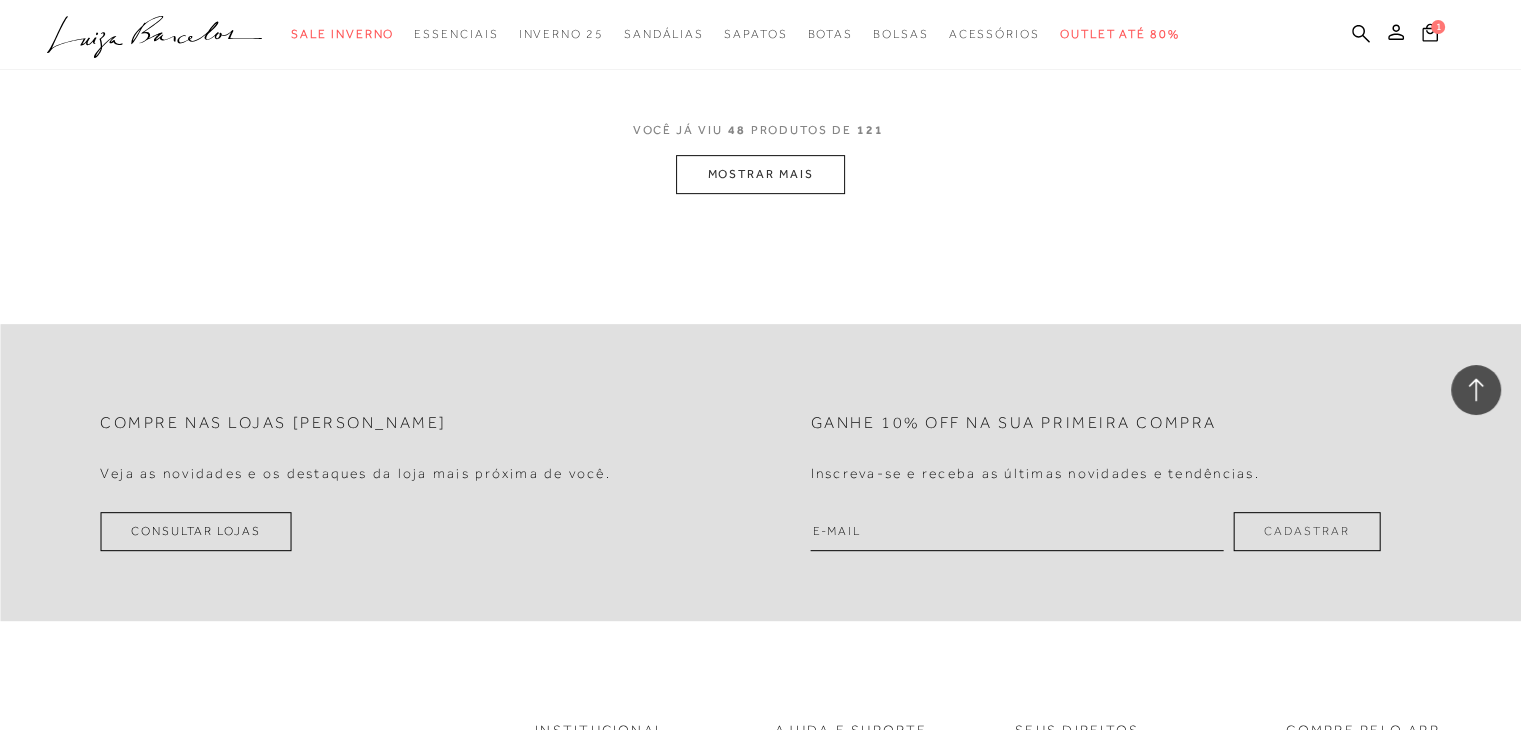 click on "MOSTRAR MAIS" at bounding box center [760, 174] 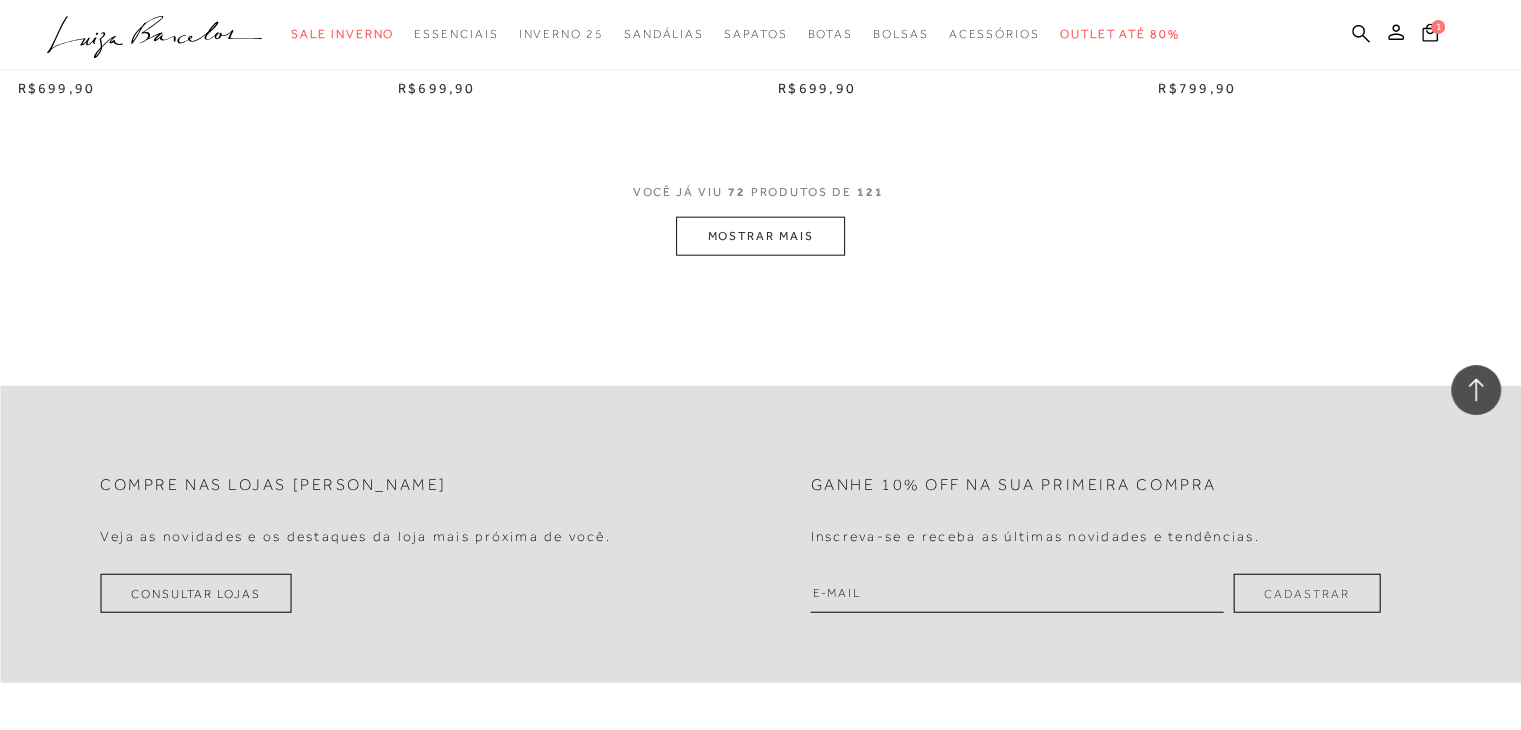 scroll, scrollTop: 12500, scrollLeft: 0, axis: vertical 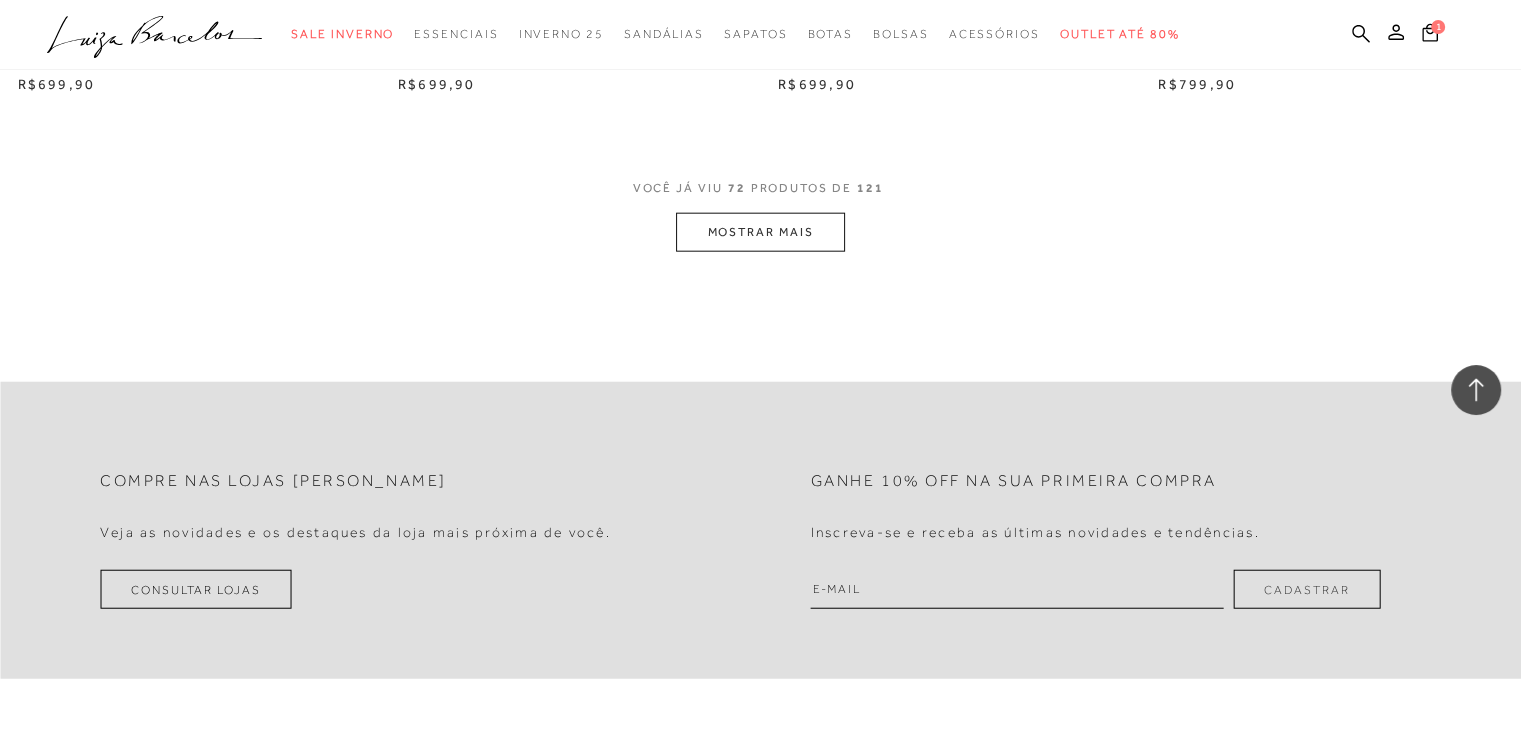 click on "MOSTRAR MAIS" at bounding box center [760, 232] 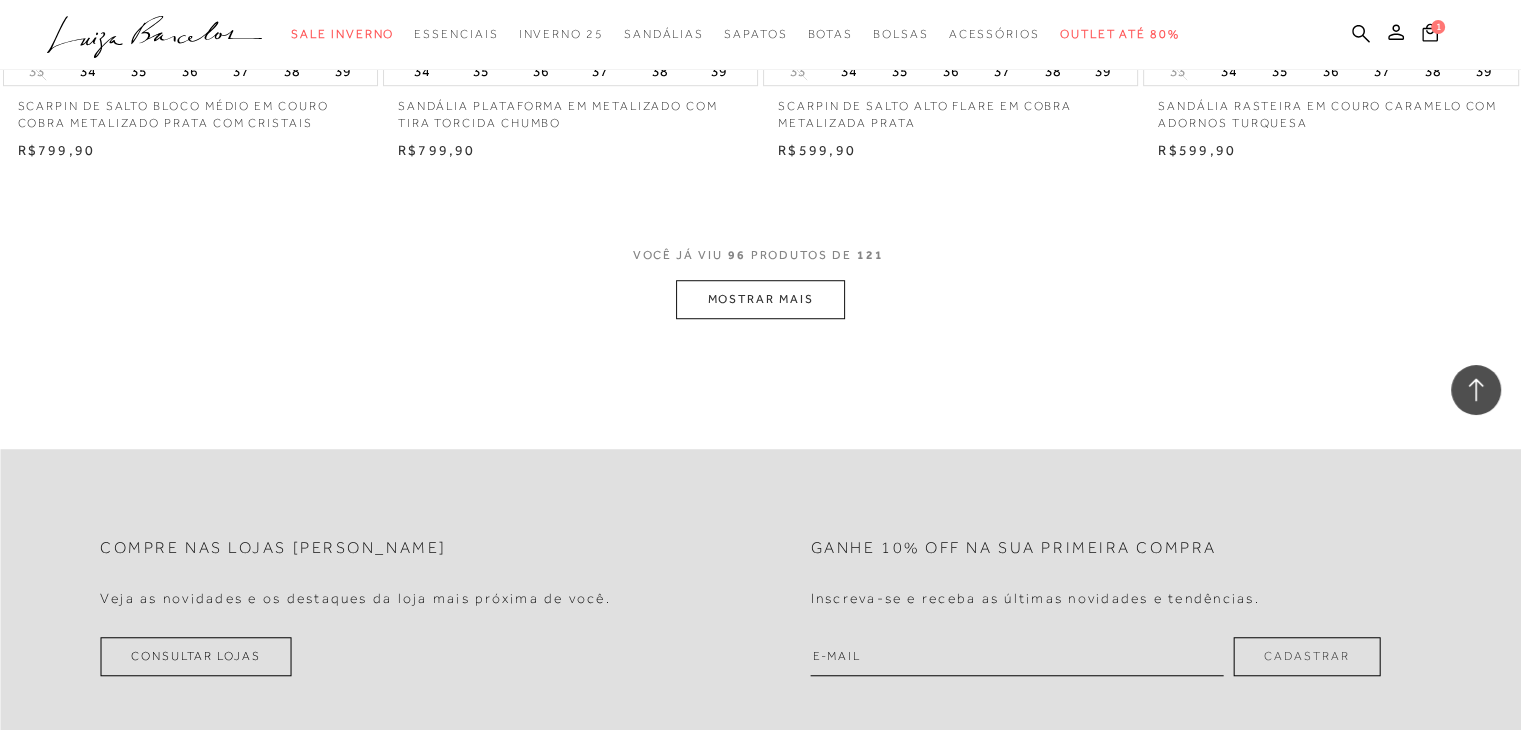 scroll, scrollTop: 16600, scrollLeft: 0, axis: vertical 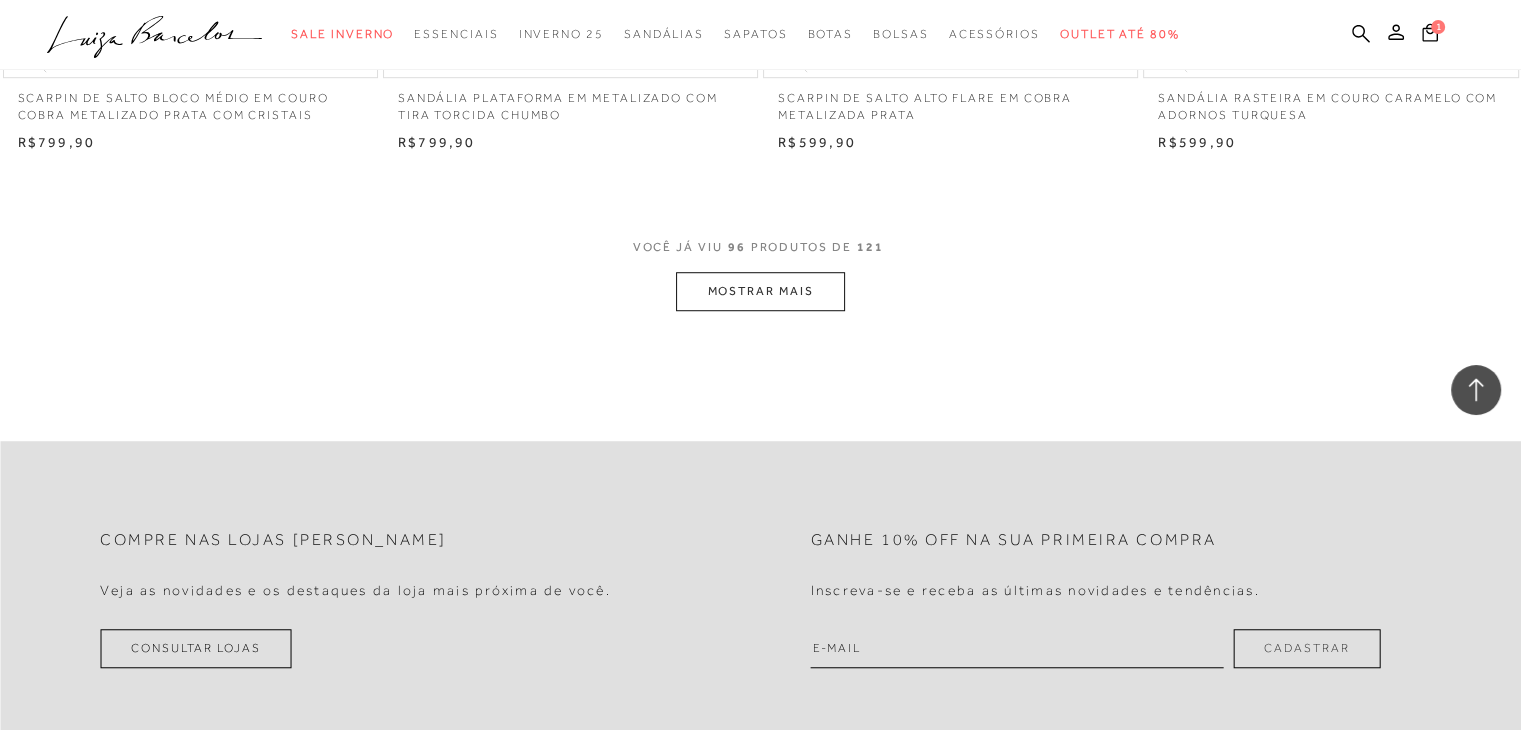 click on "MOSTRAR MAIS" at bounding box center [760, 291] 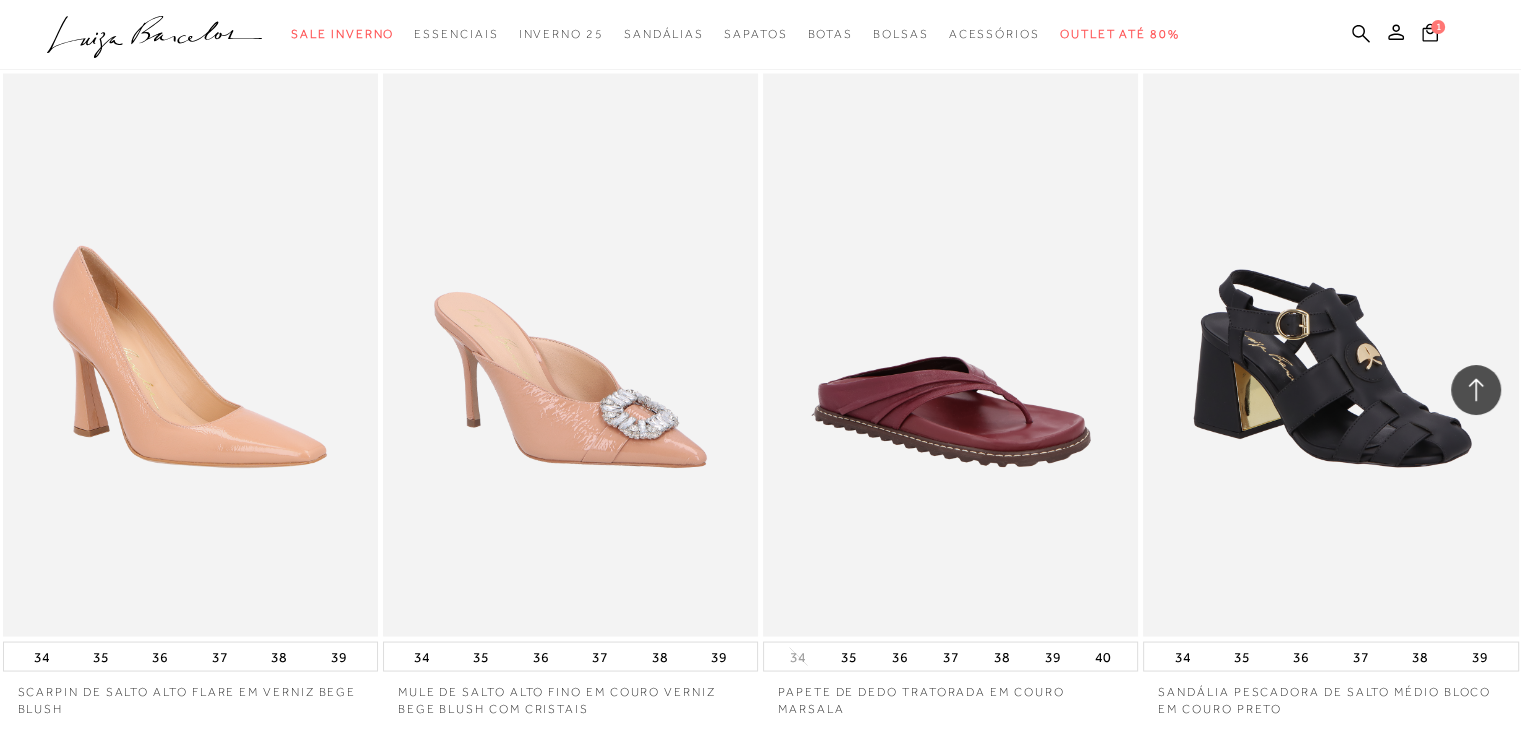 scroll, scrollTop: 18800, scrollLeft: 0, axis: vertical 